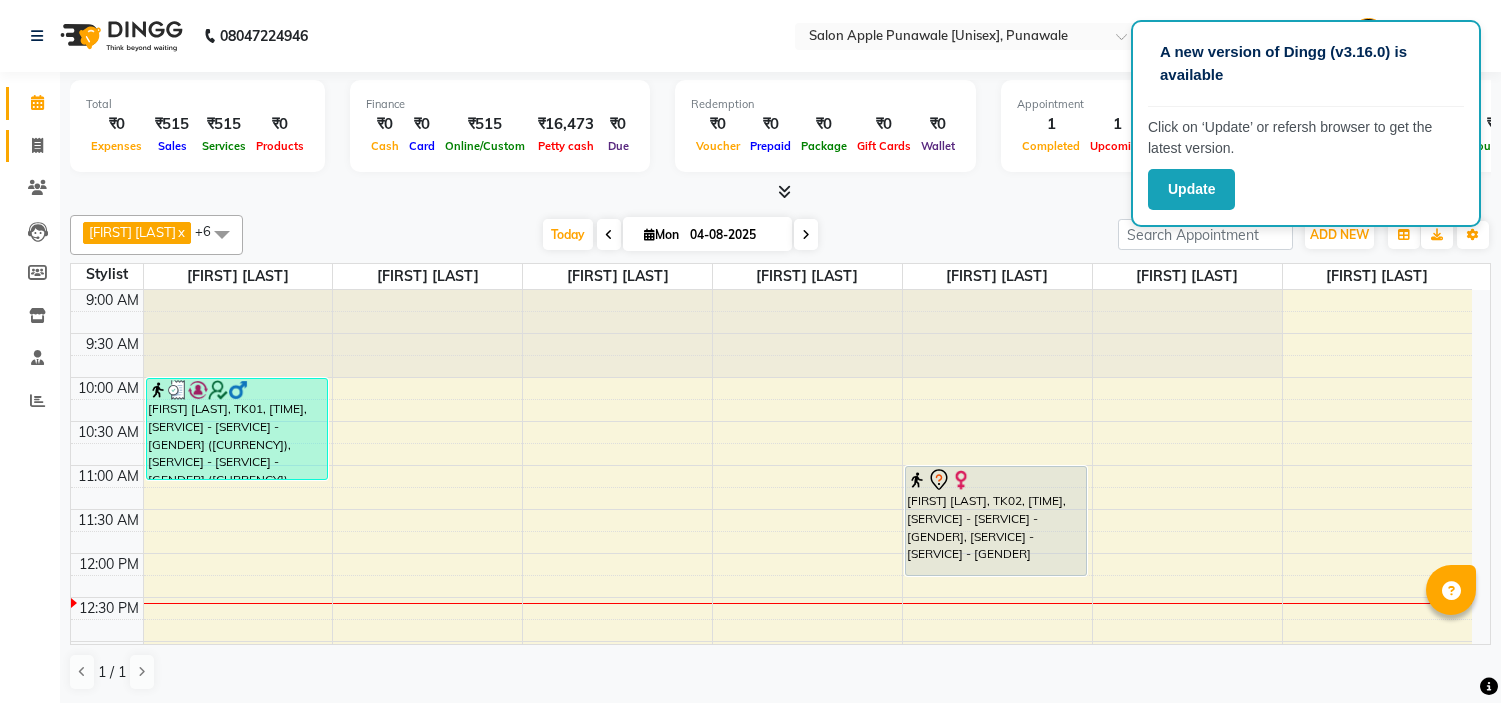 scroll, scrollTop: 0, scrollLeft: 0, axis: both 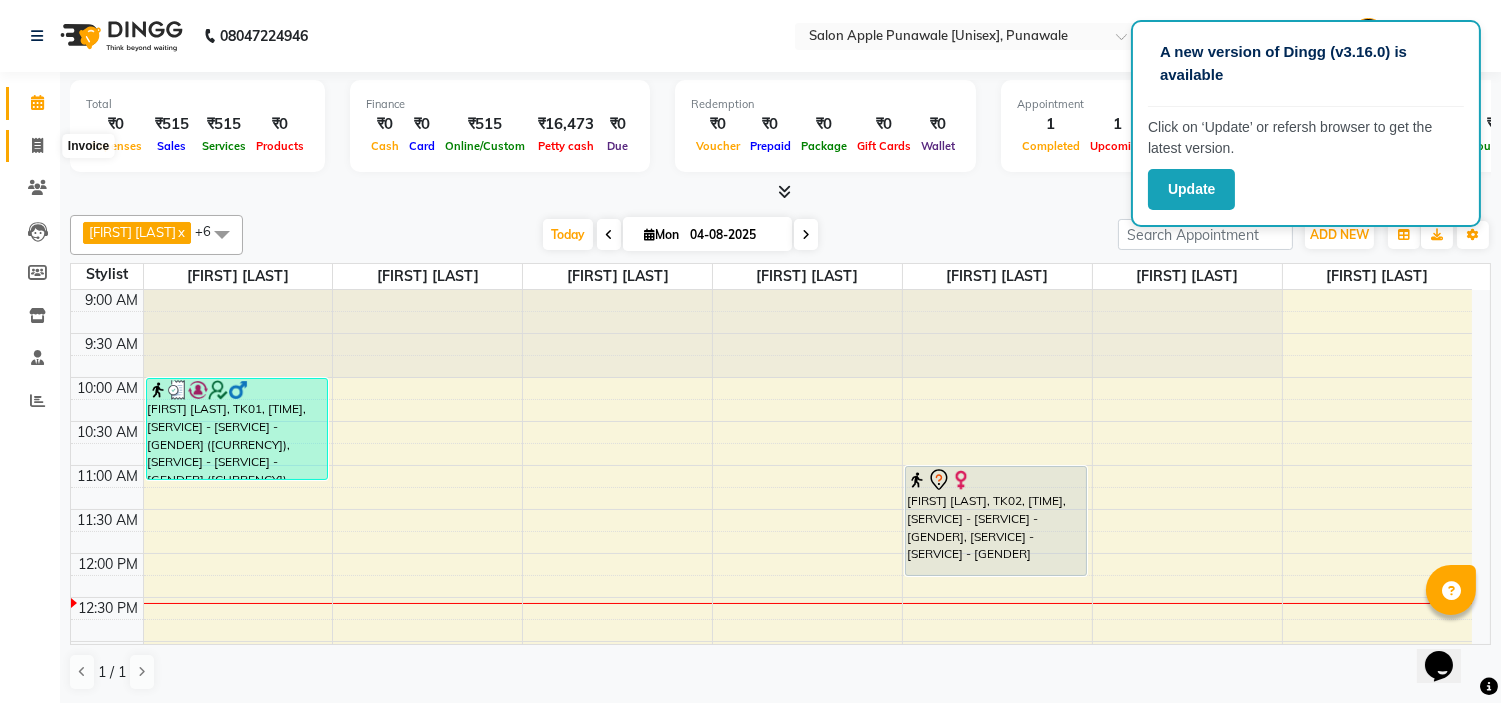 click 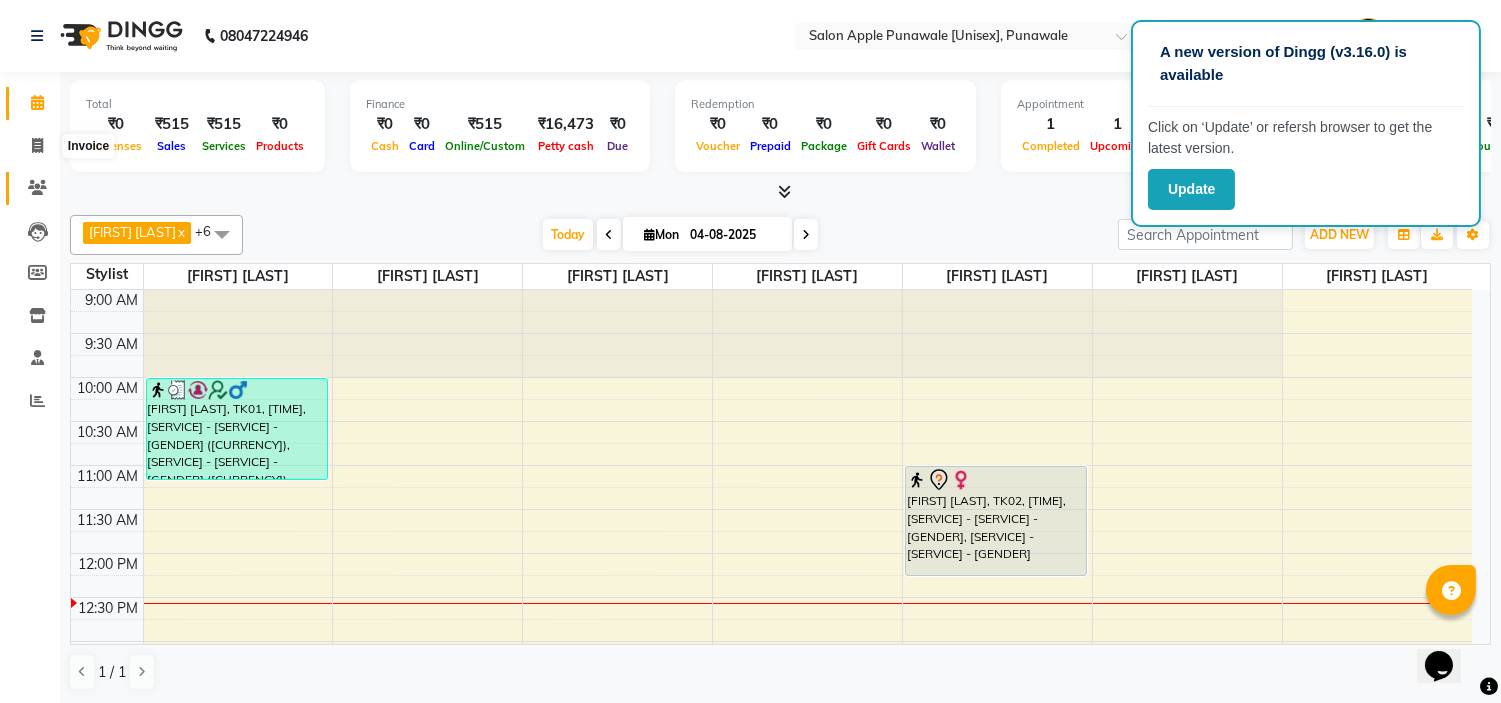 select on "service" 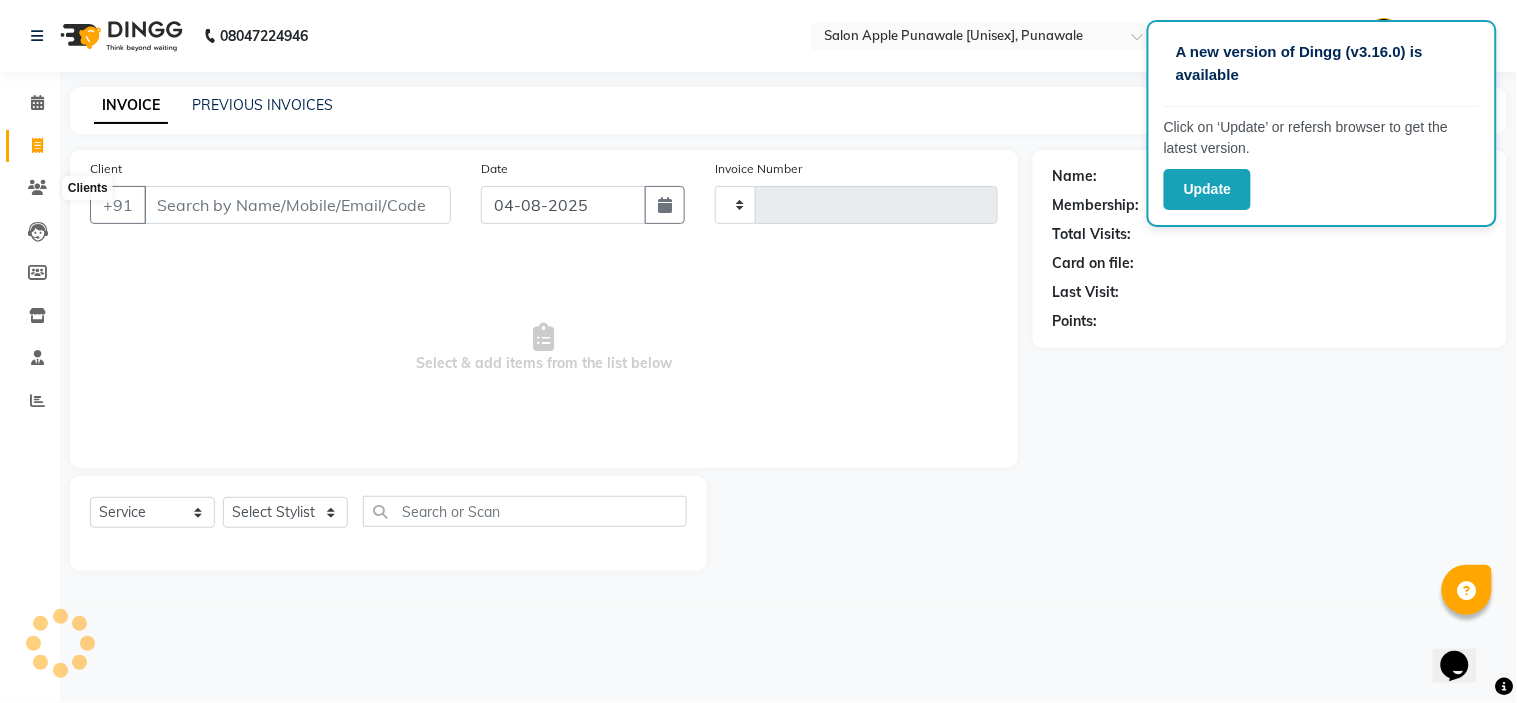 type on "1537" 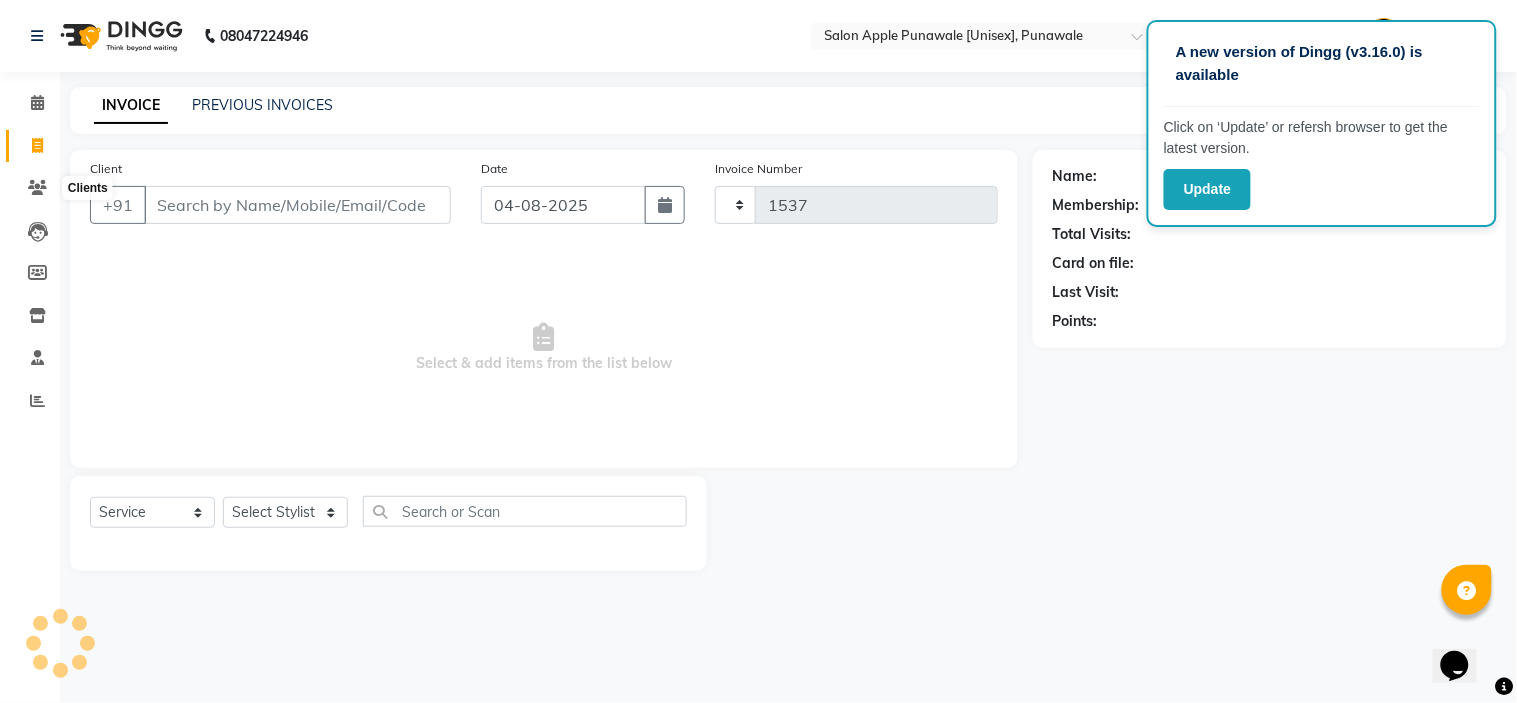 select on "5421" 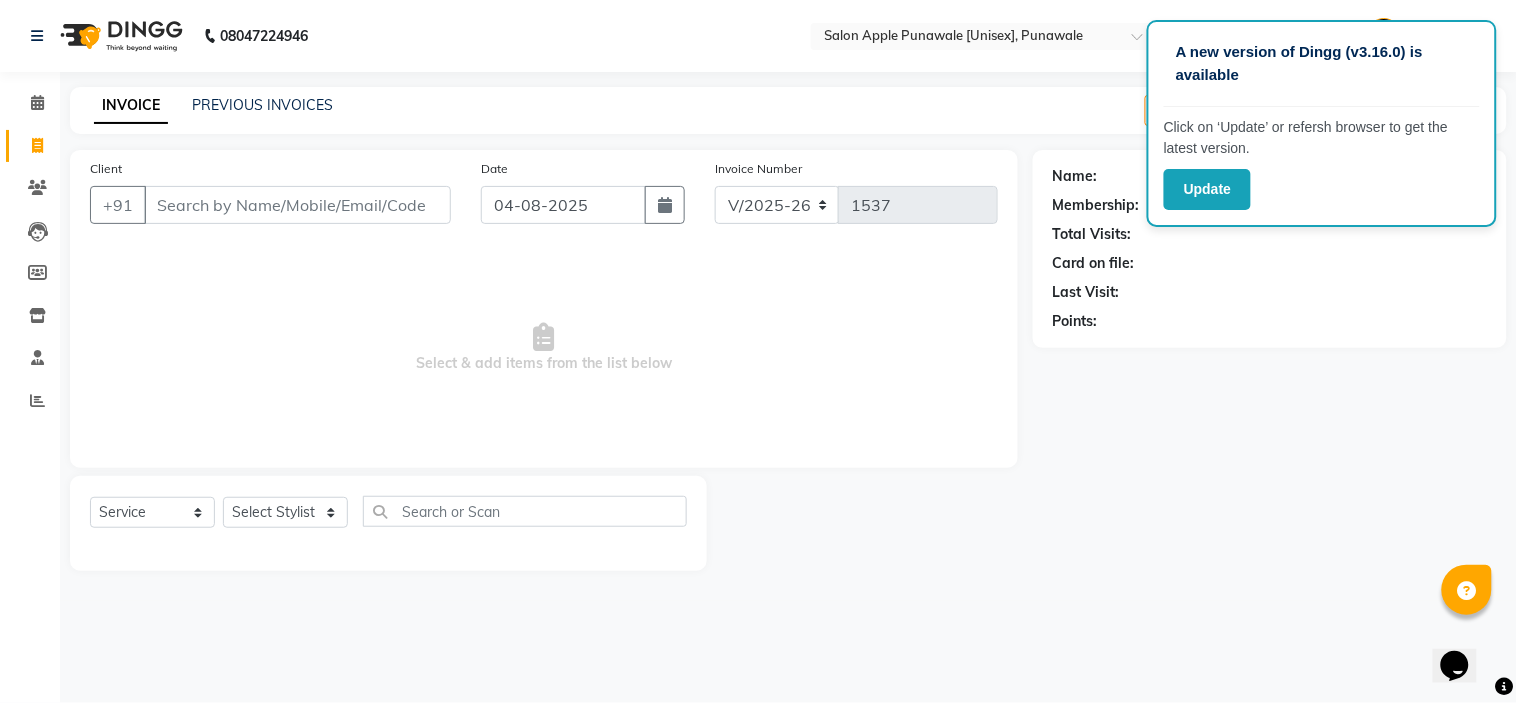 click on "Client" at bounding box center (297, 205) 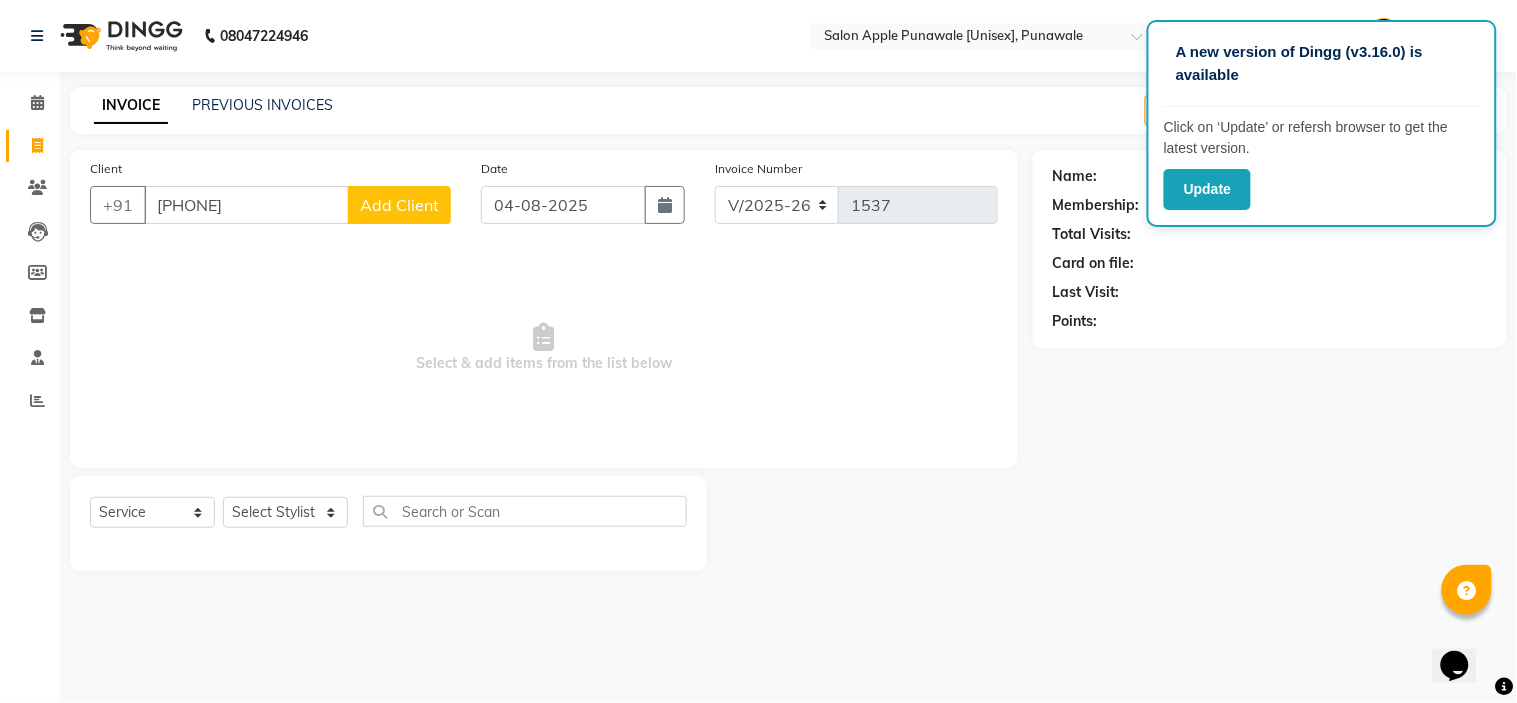 type on "[PHONE]" 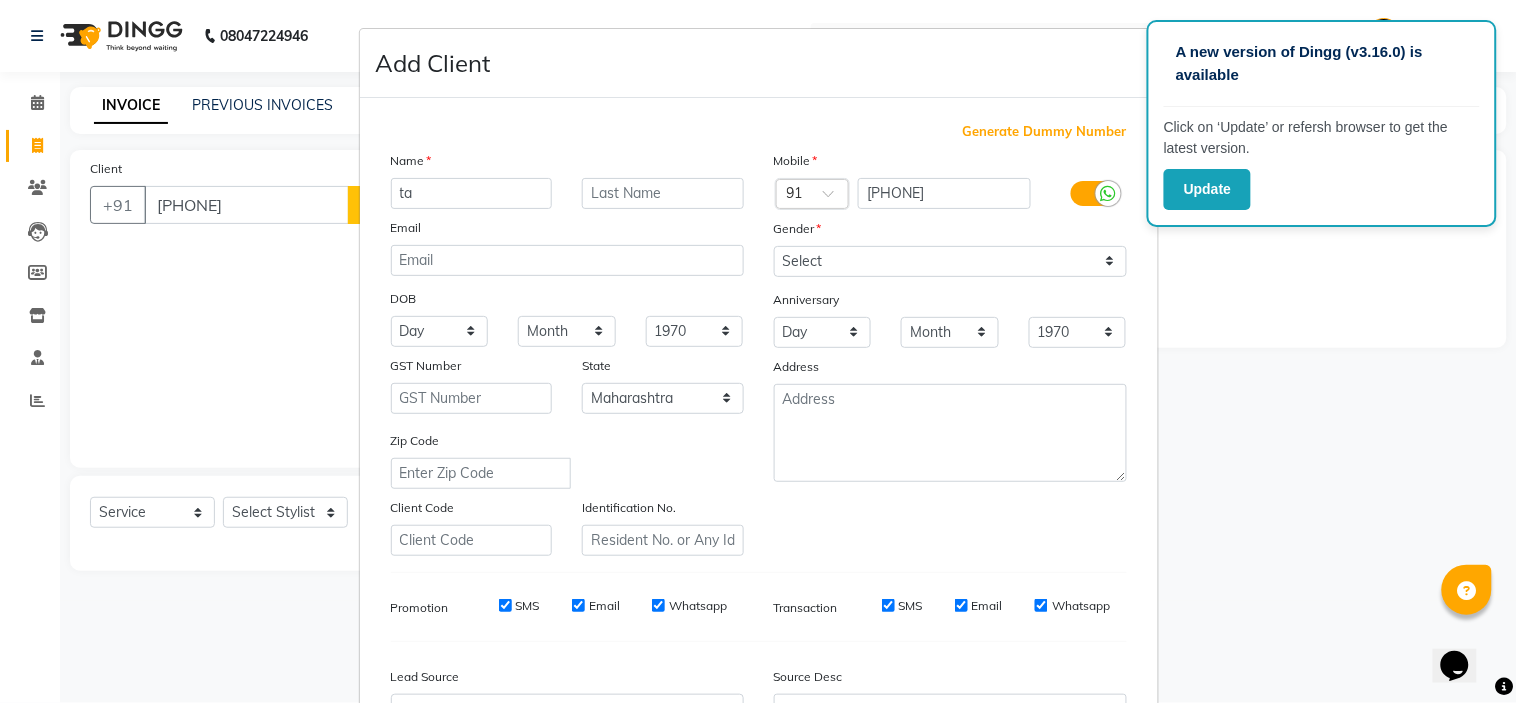type on "t" 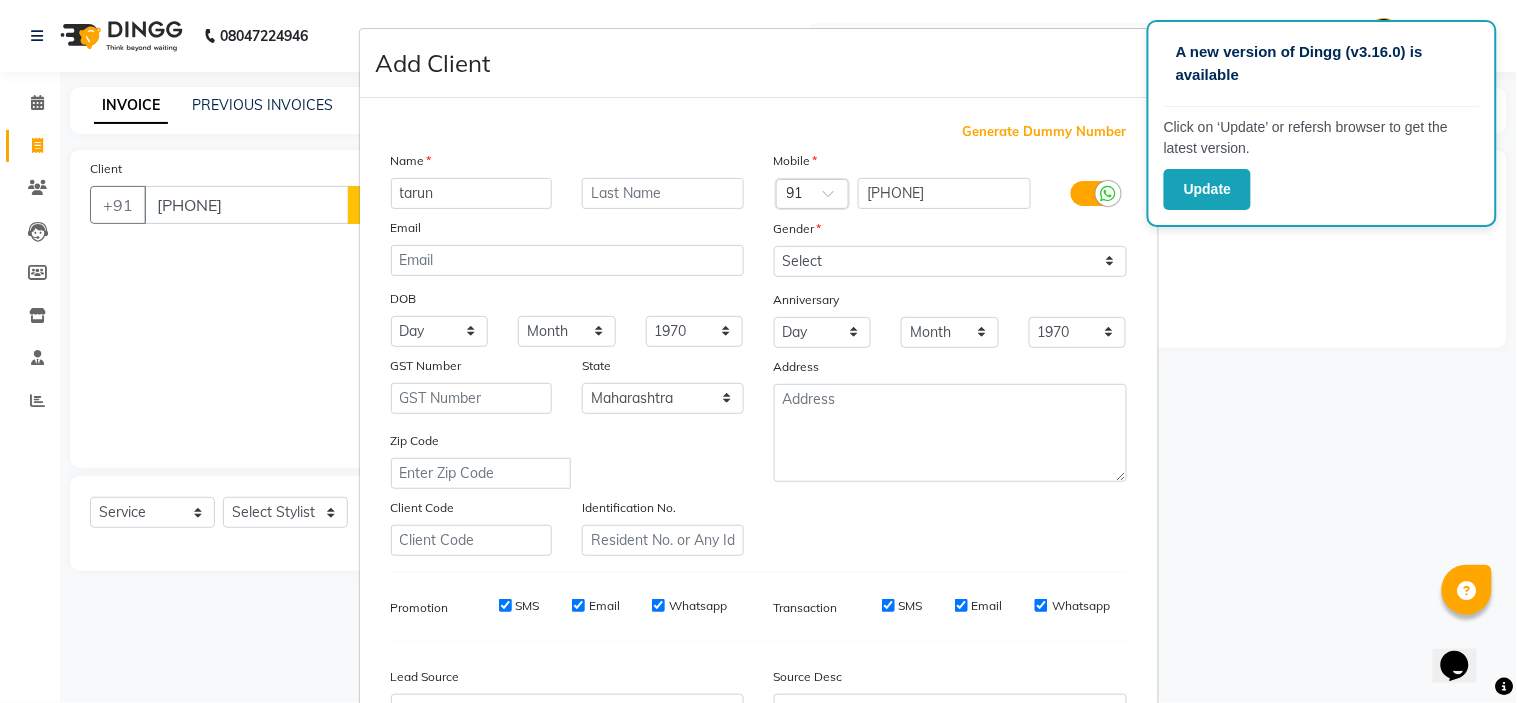 type on "tarun" 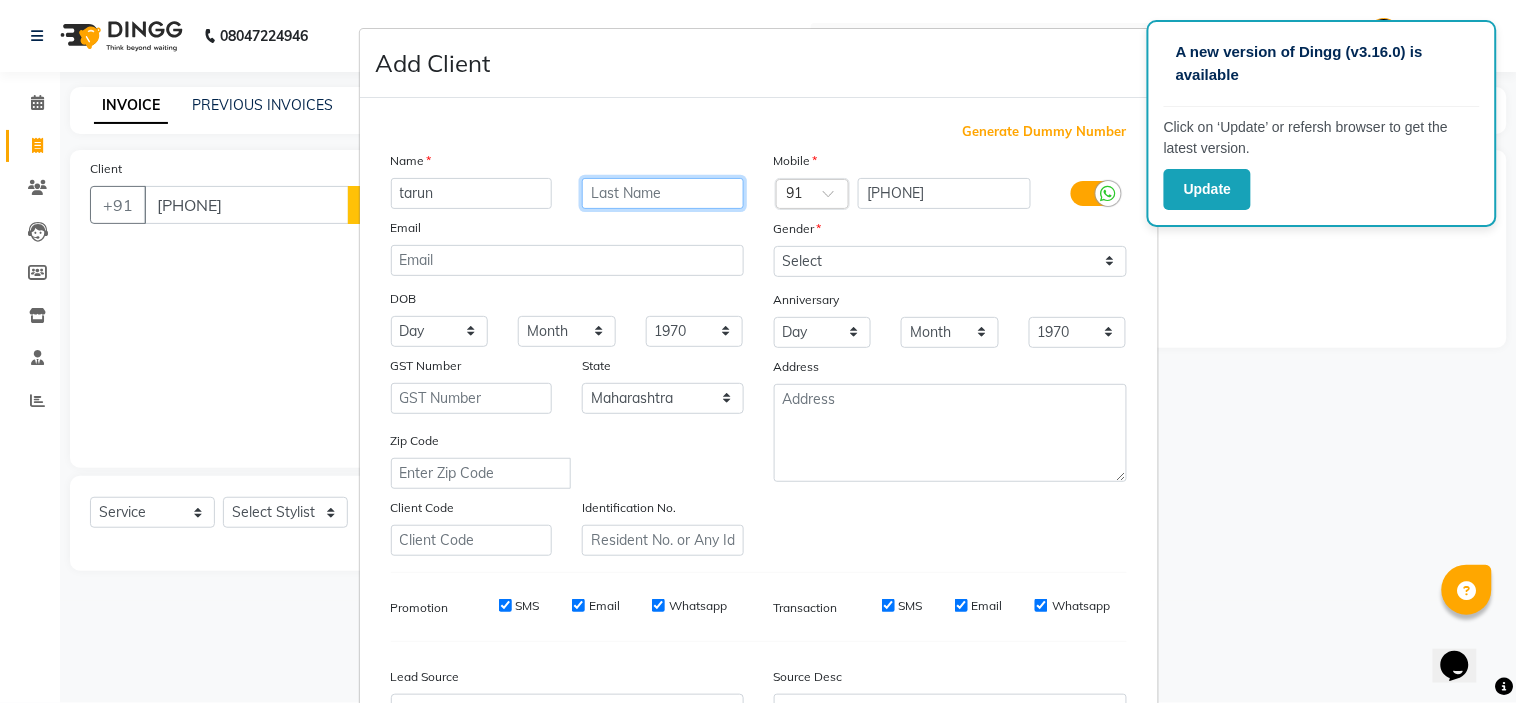 click at bounding box center [663, 193] 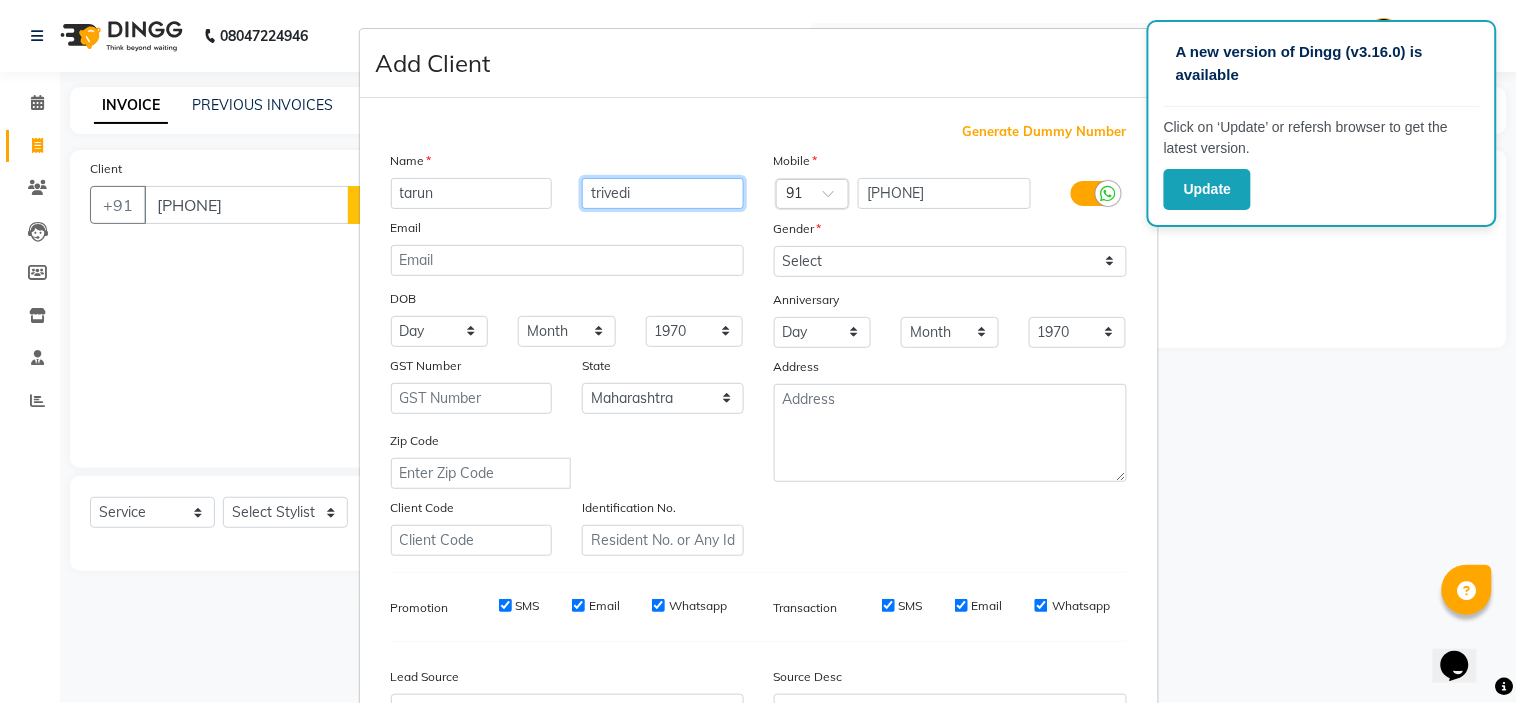type on "trivedi" 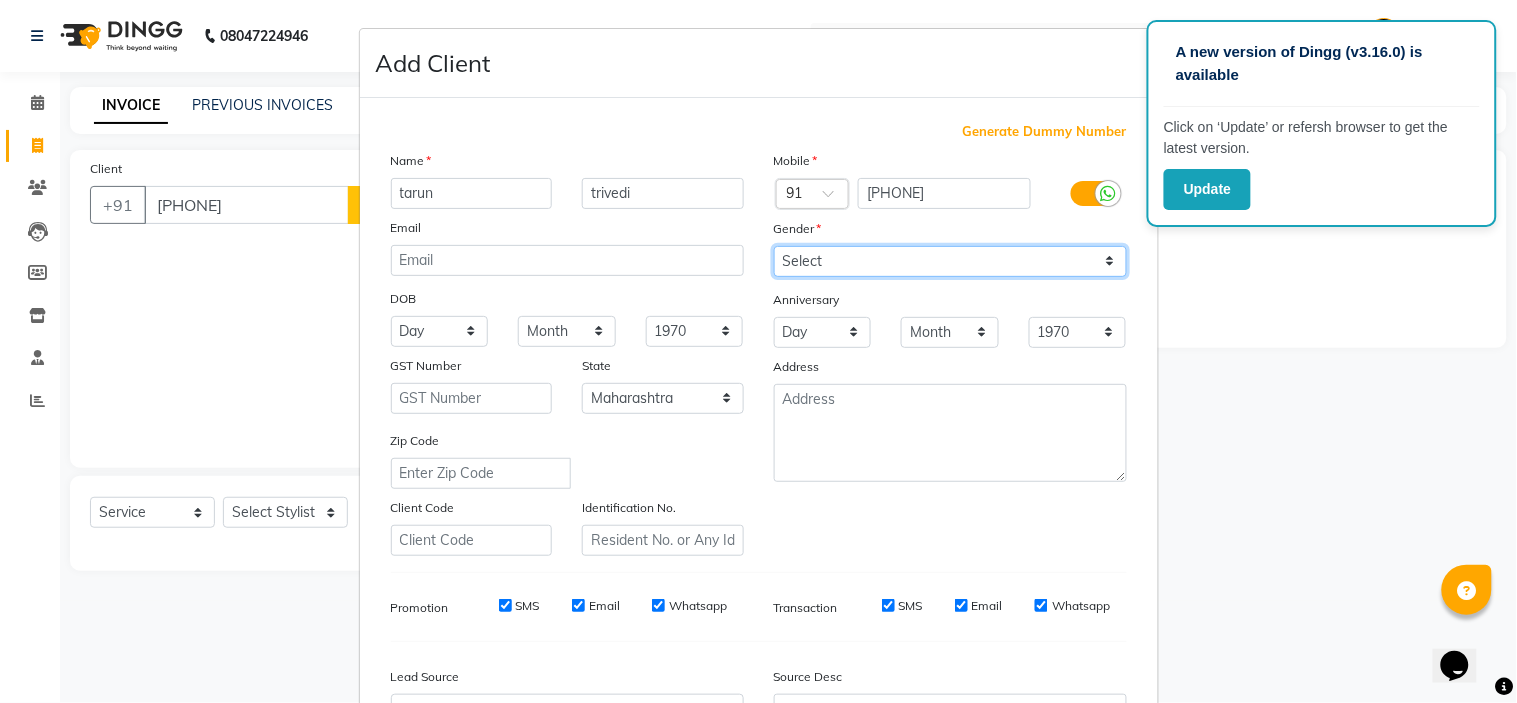 click on "Select Male Female Other Prefer Not To Say" at bounding box center (950, 261) 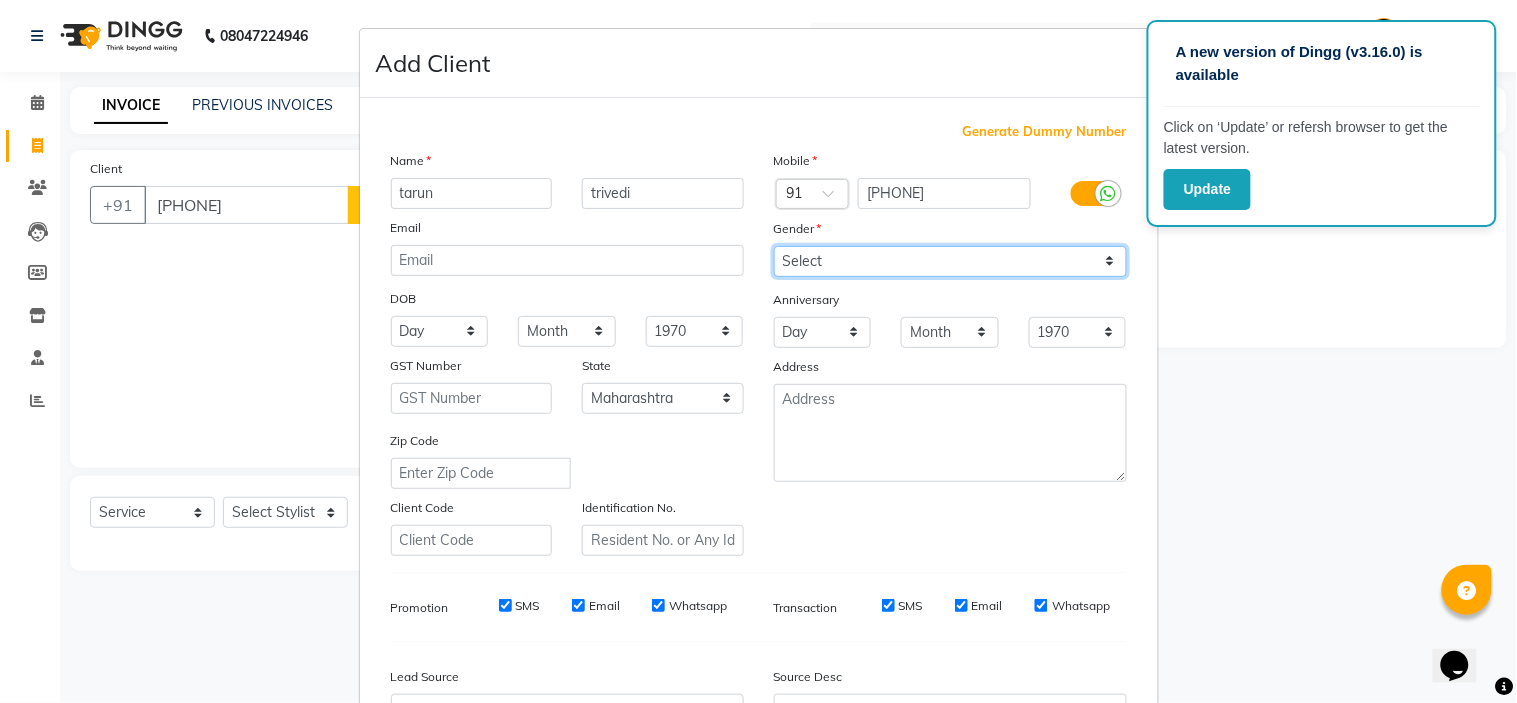 select on "male" 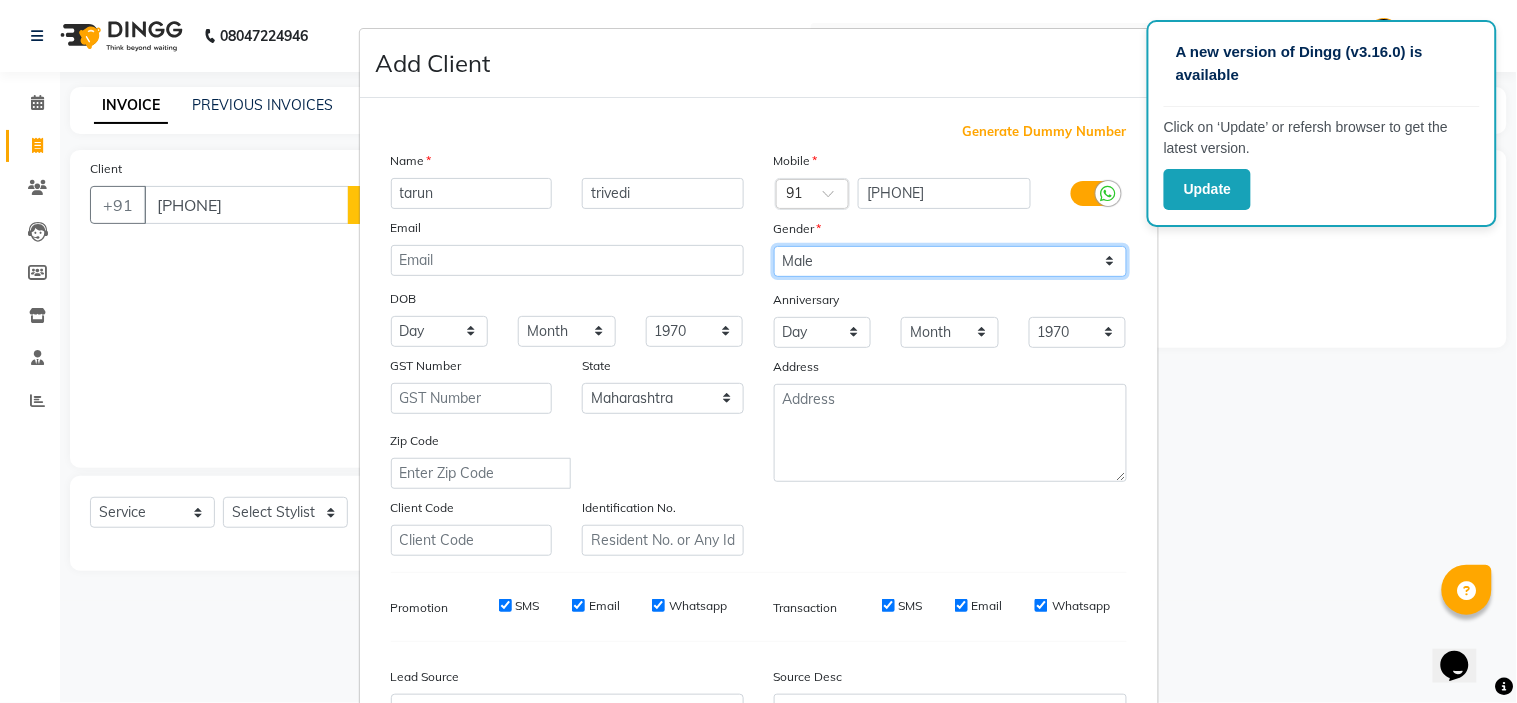 click on "Select Male Female Other Prefer Not To Say" at bounding box center (950, 261) 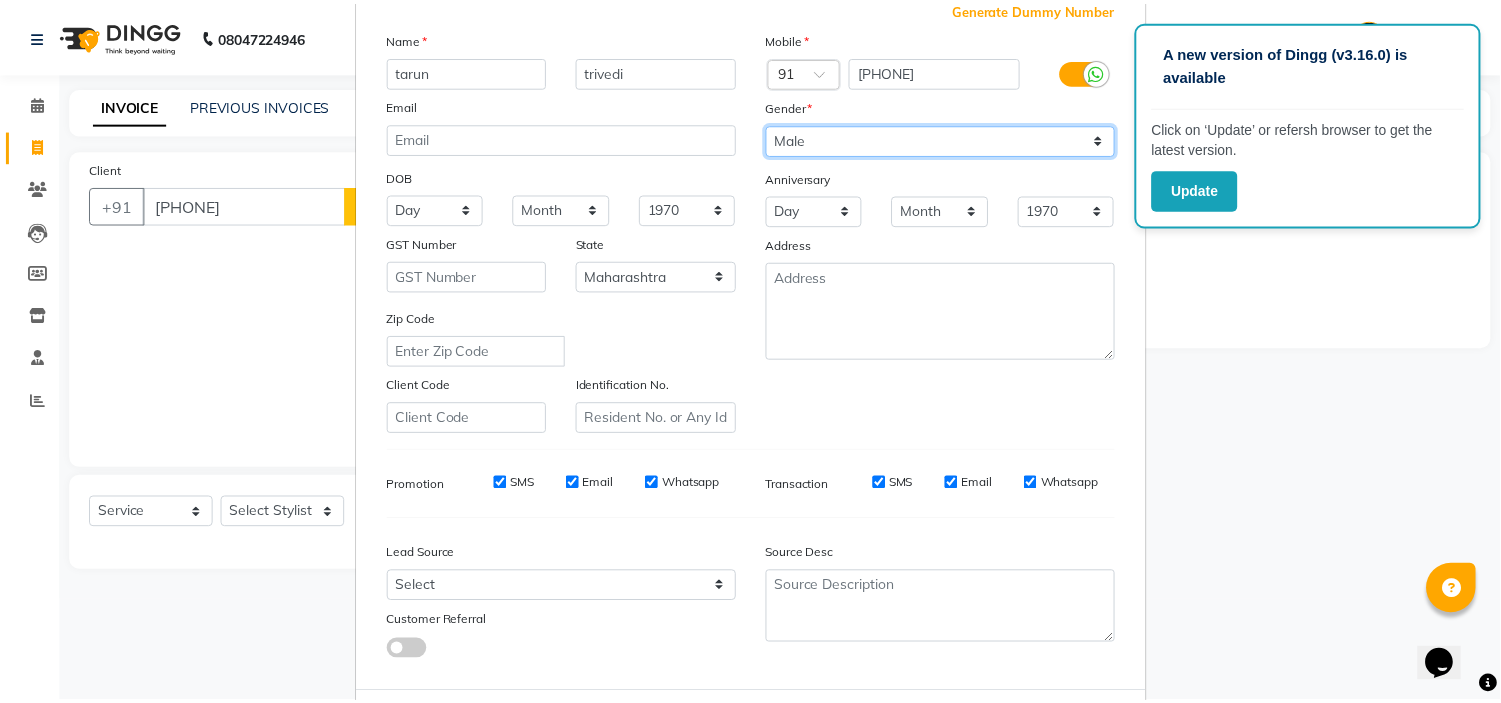 scroll, scrollTop: 221, scrollLeft: 0, axis: vertical 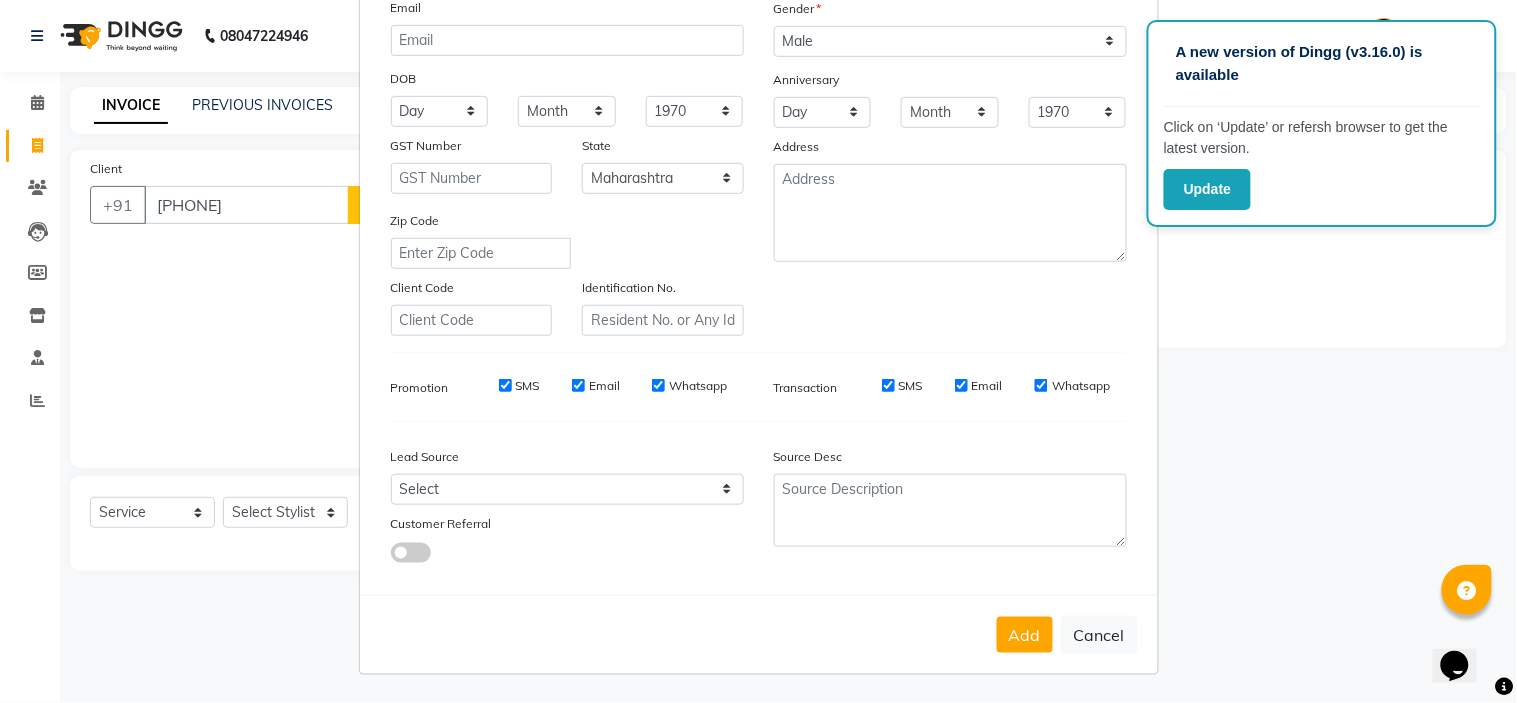 click on "Add   Cancel" at bounding box center [759, 634] 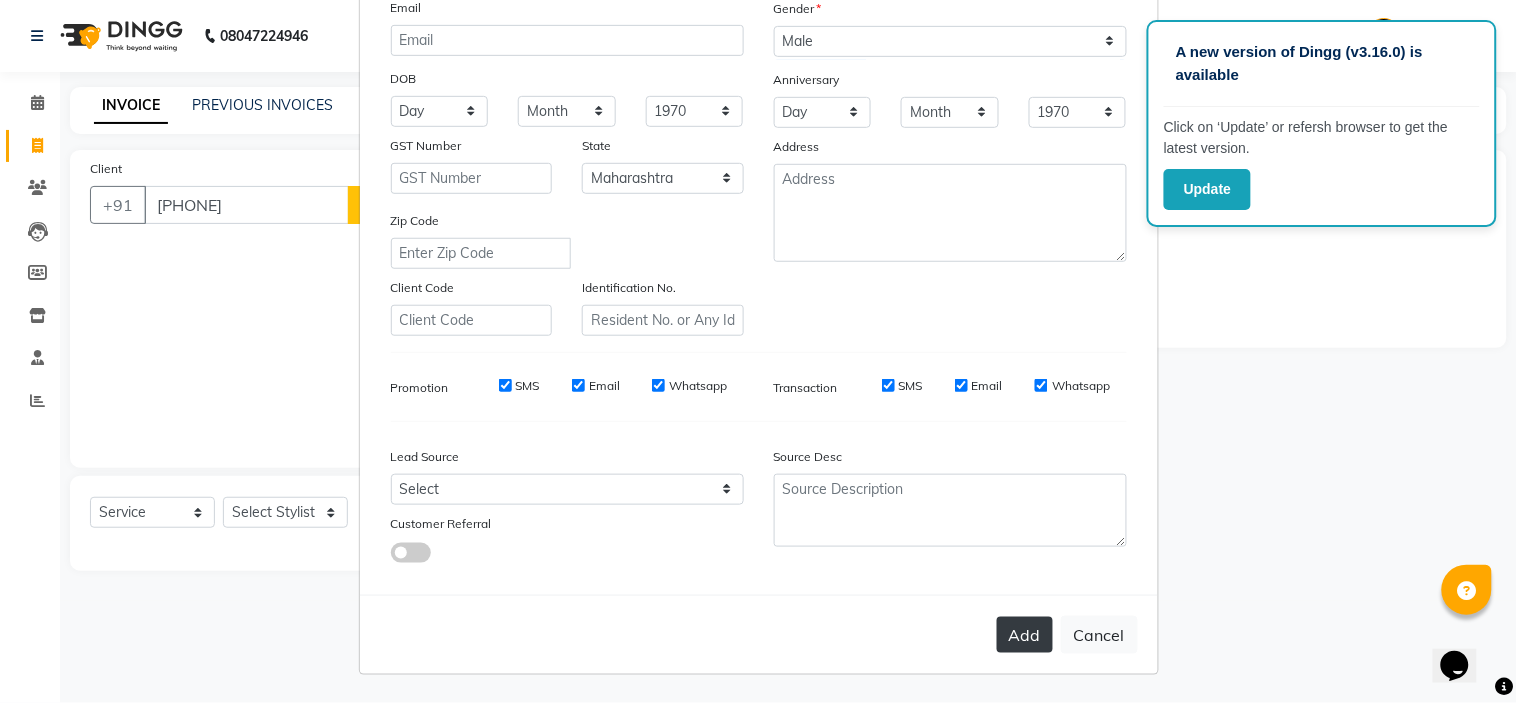 click on "Add" at bounding box center [1025, 635] 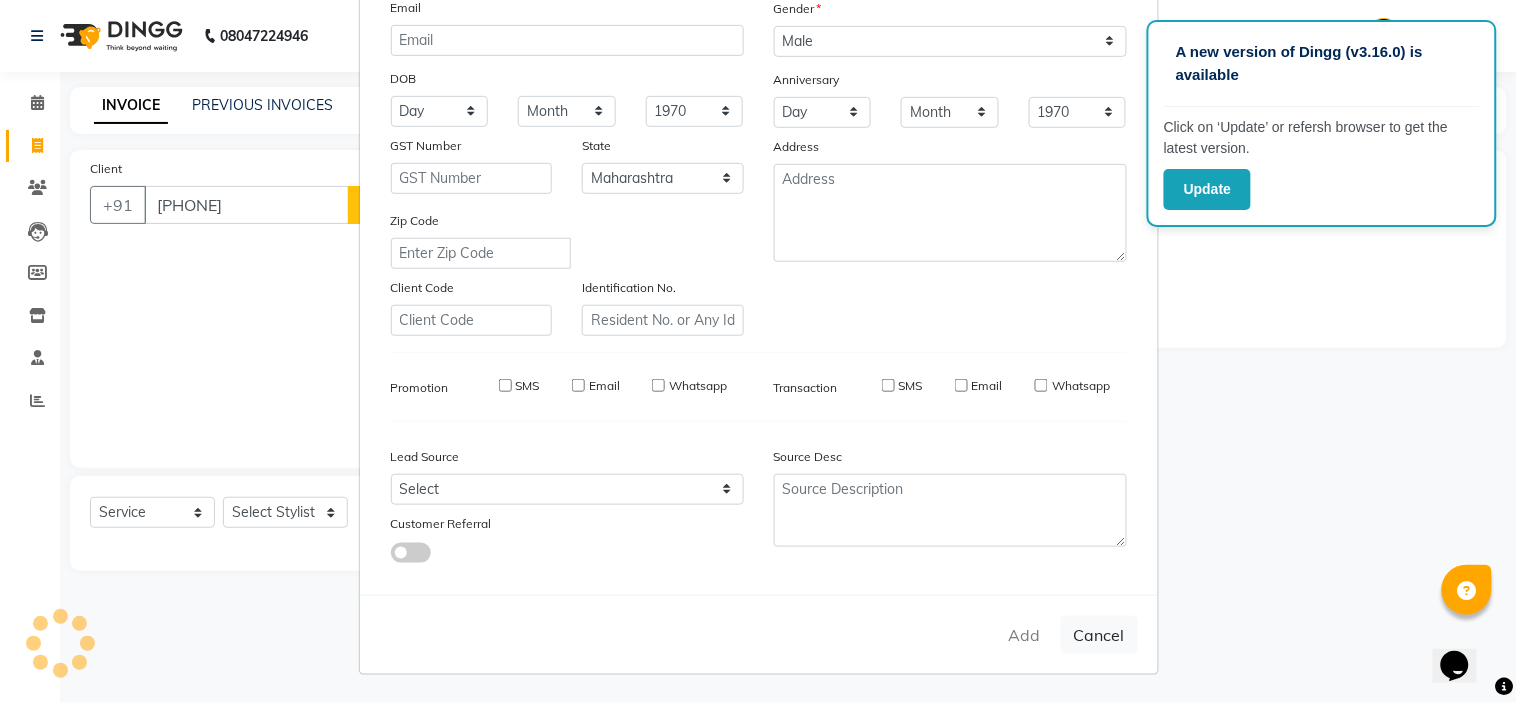 type 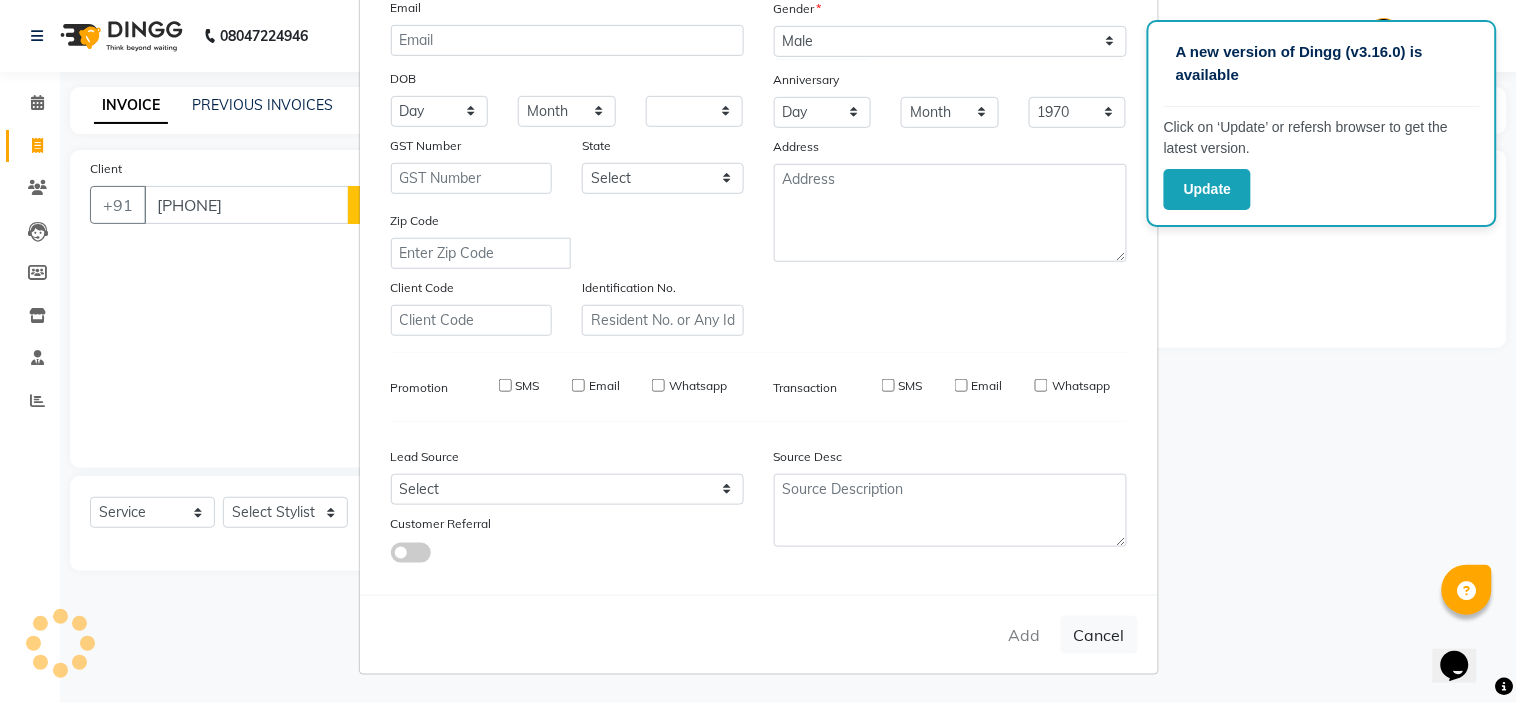 select 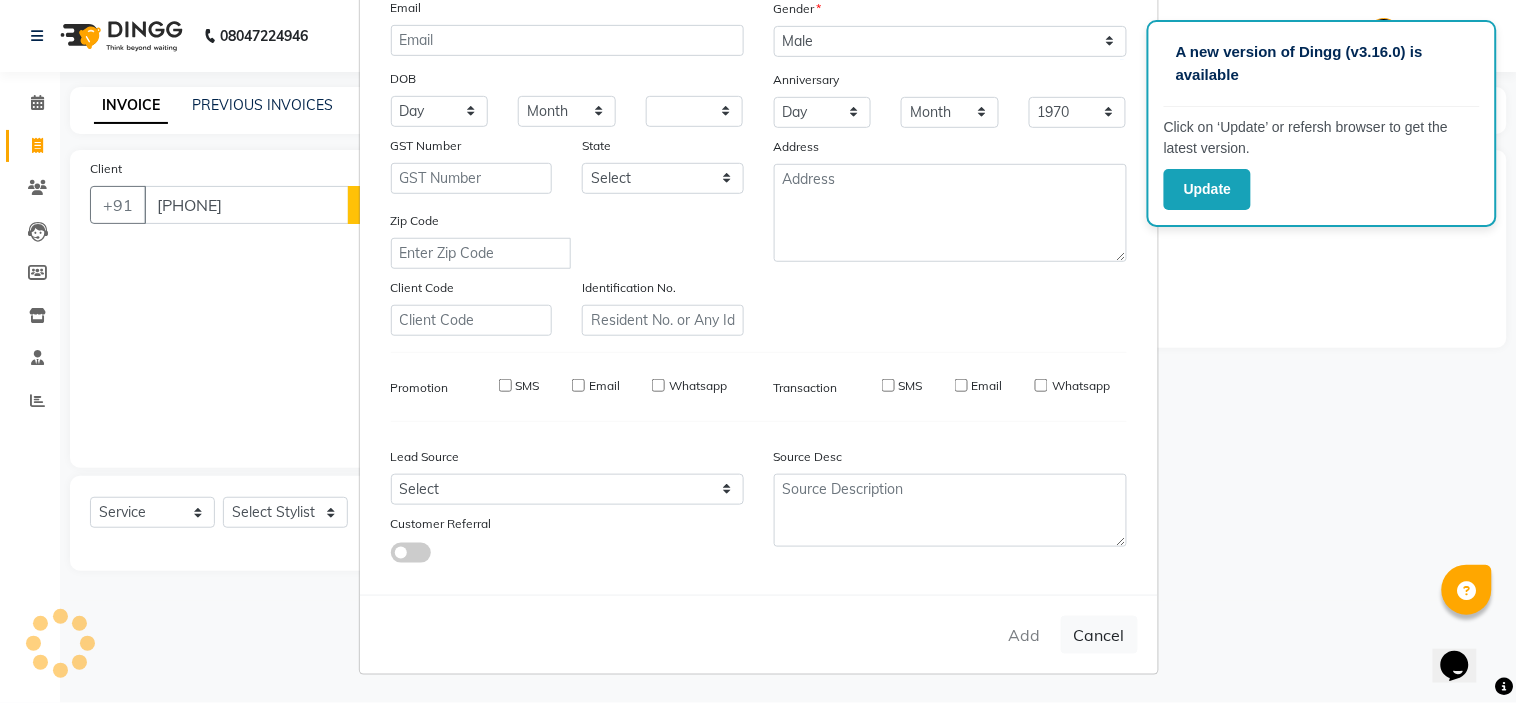 checkbox on "false" 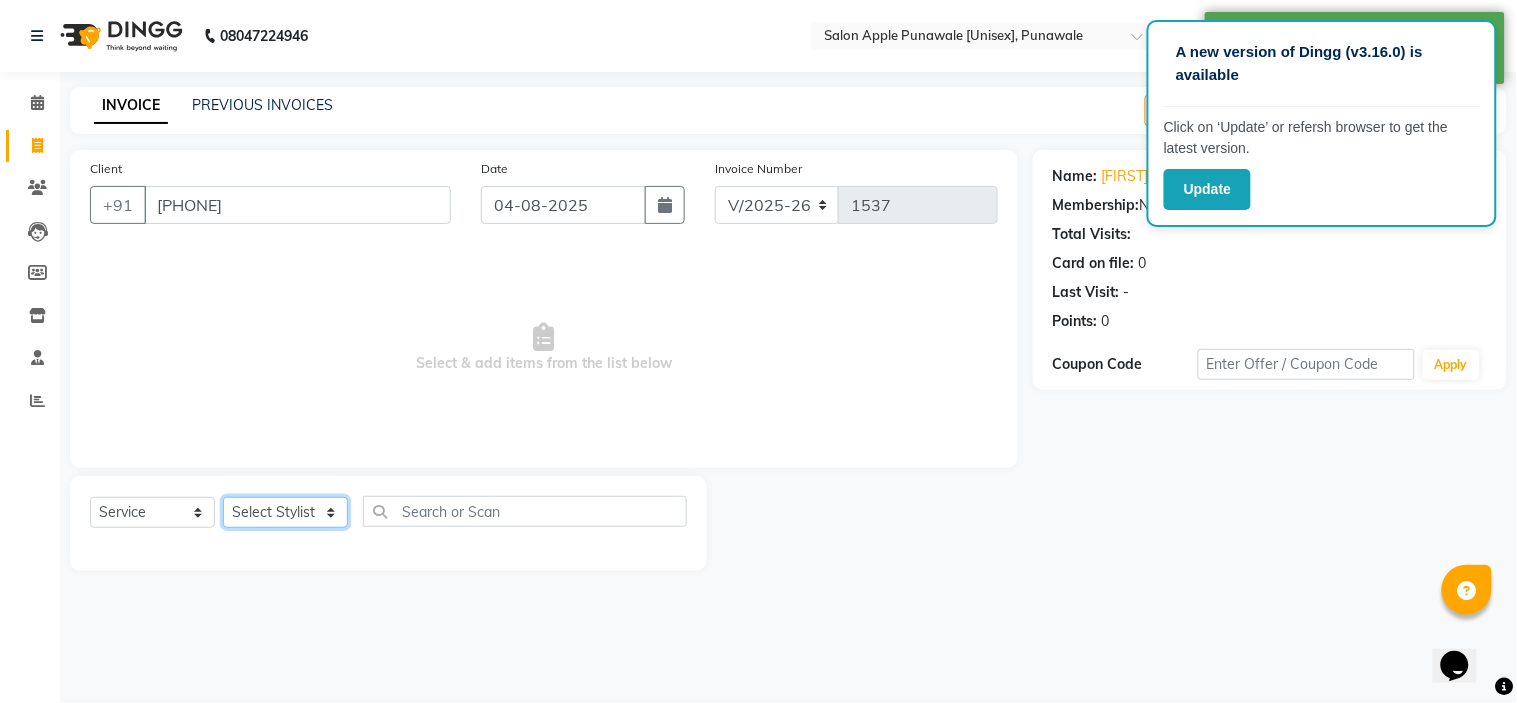 click on "Select Stylist Avi Sonawane Kamlesh Nikam Kaveri Nikam Pallavi Waghamare Shruti Khapake Sneha Jadhav Sohail Shaikh  Vivek Hire" 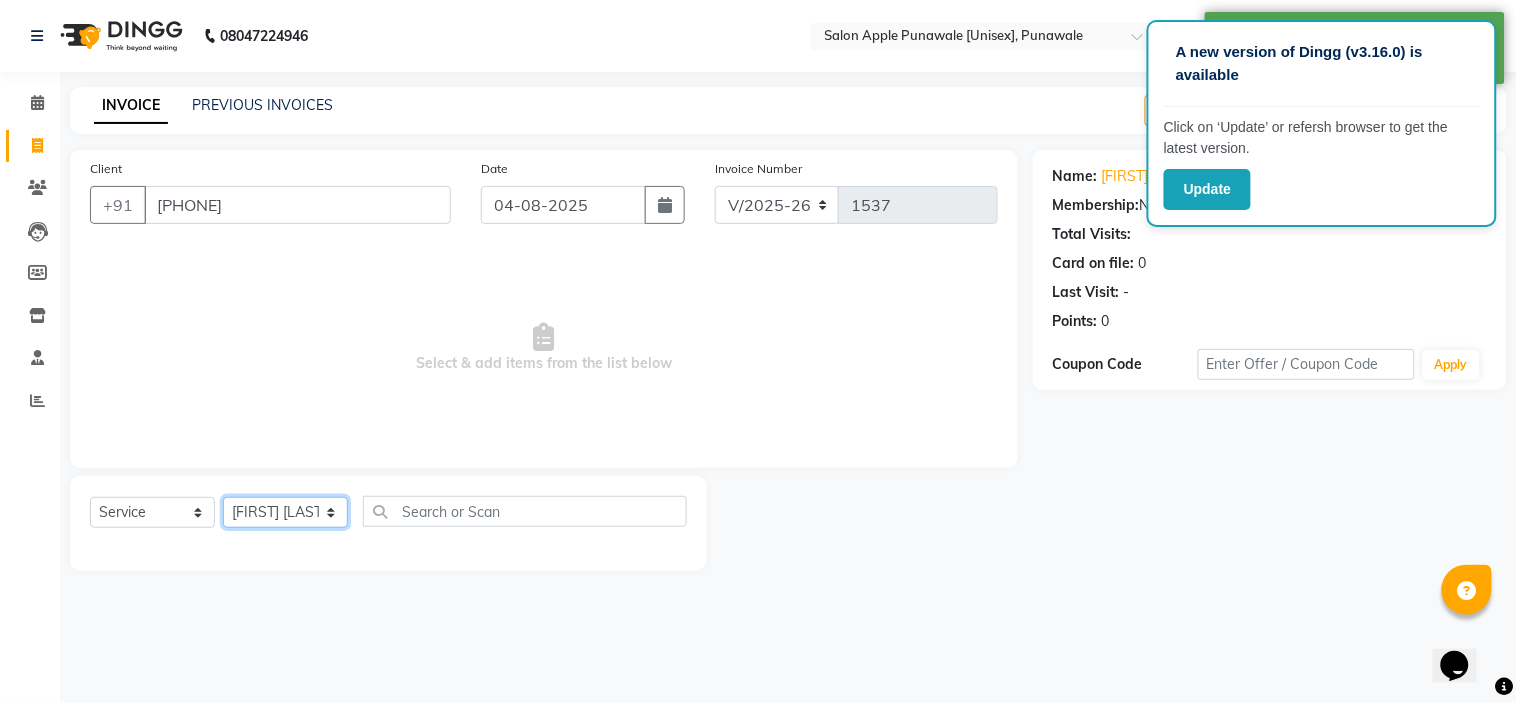 click on "Select Stylist Avi Sonawane Kamlesh Nikam Kaveri Nikam Pallavi Waghamare Shruti Khapake Sneha Jadhav Sohail Shaikh  Vivek Hire" 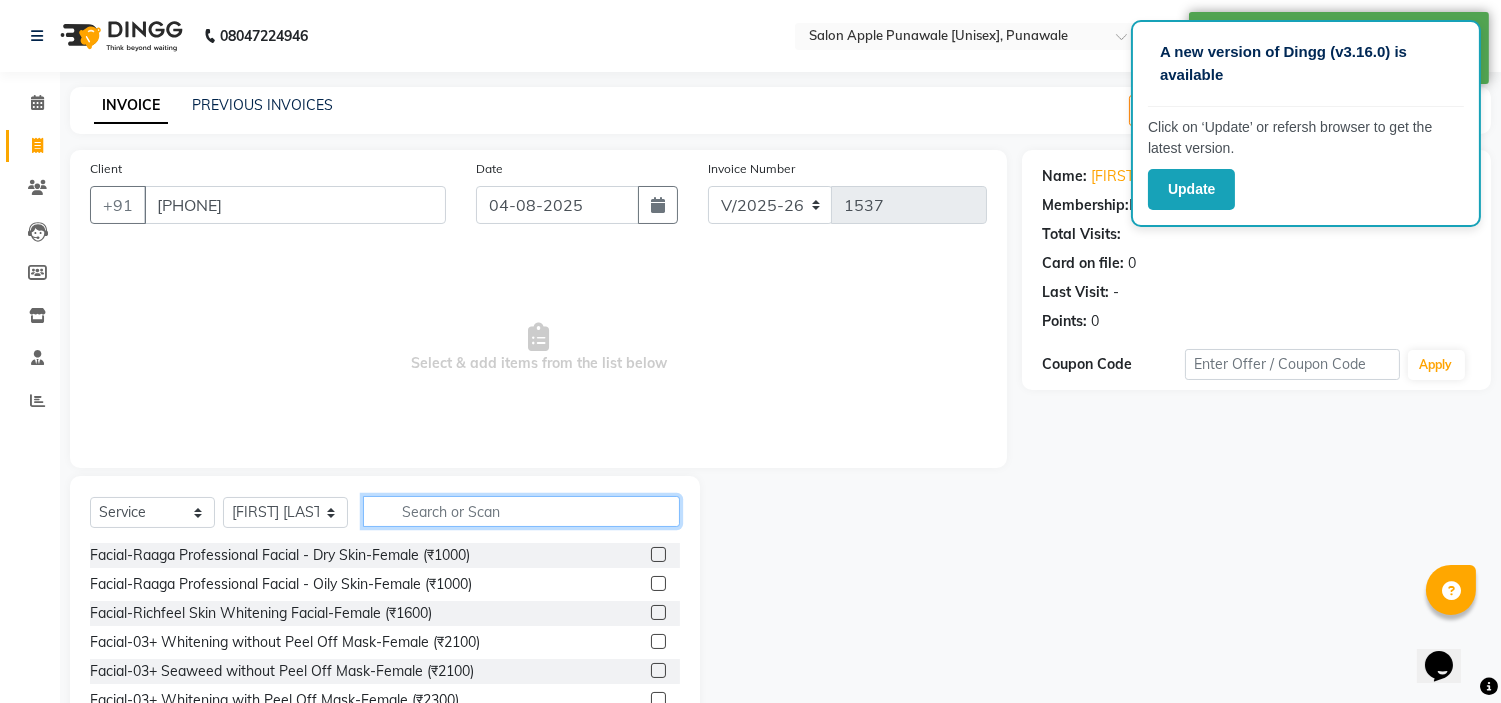 click 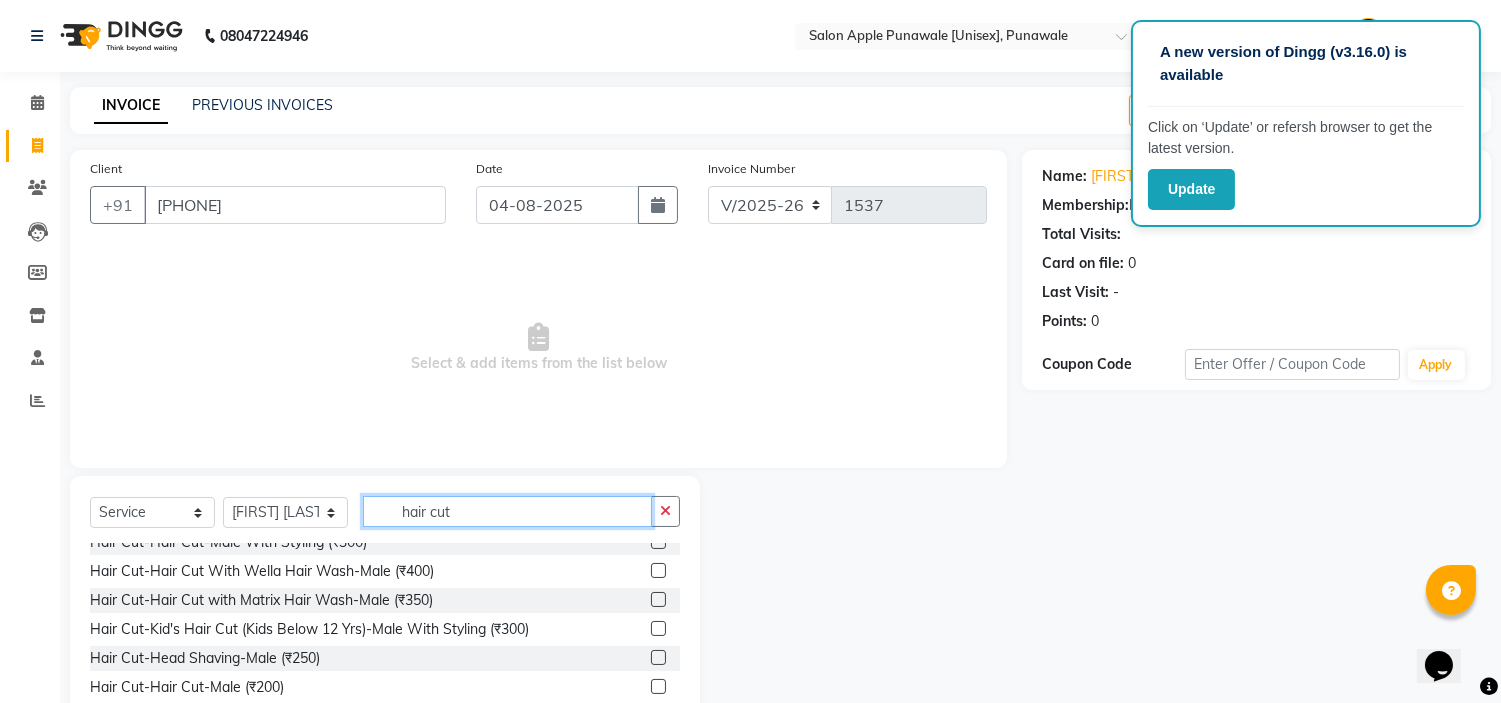 scroll, scrollTop: 222, scrollLeft: 0, axis: vertical 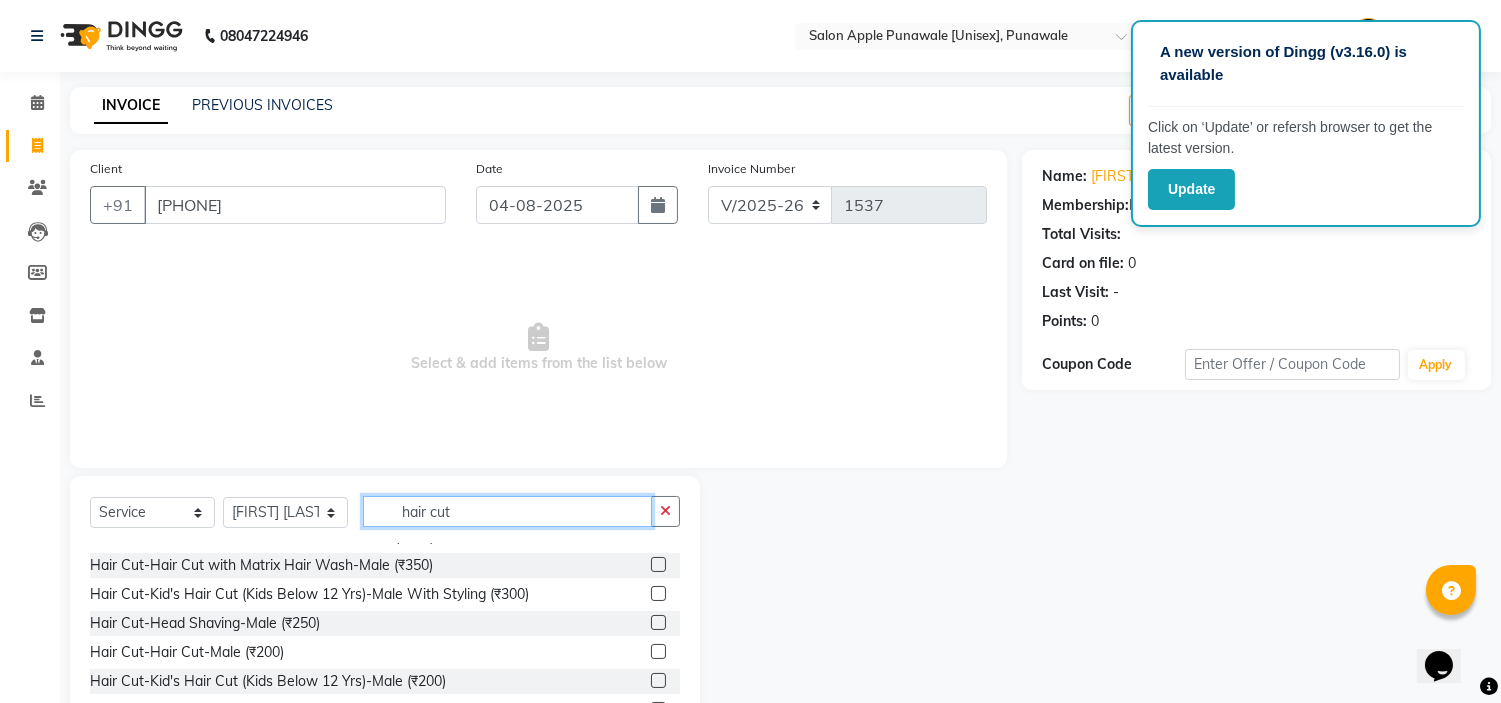 type on "hair cut" 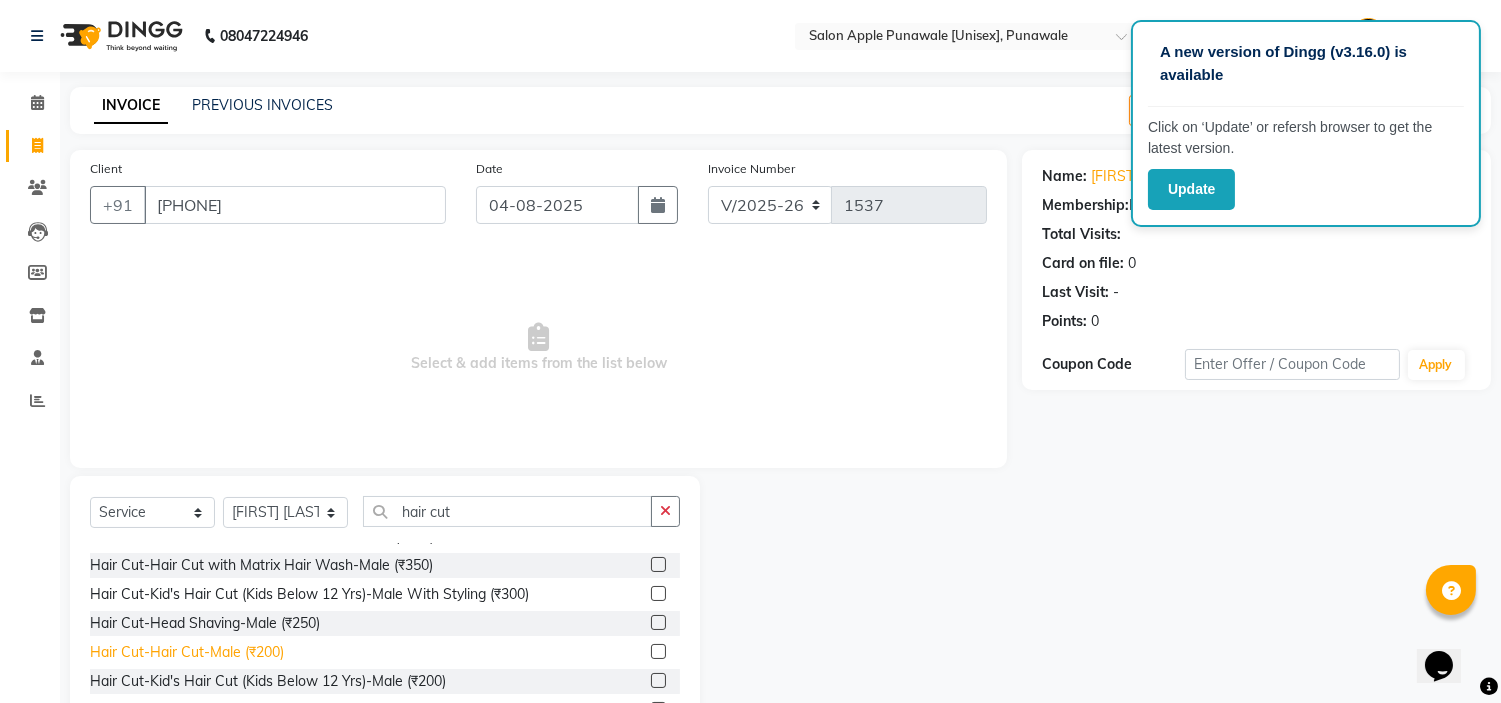 click on "Hair Cut-Hair Cut-Male  (₹200)" 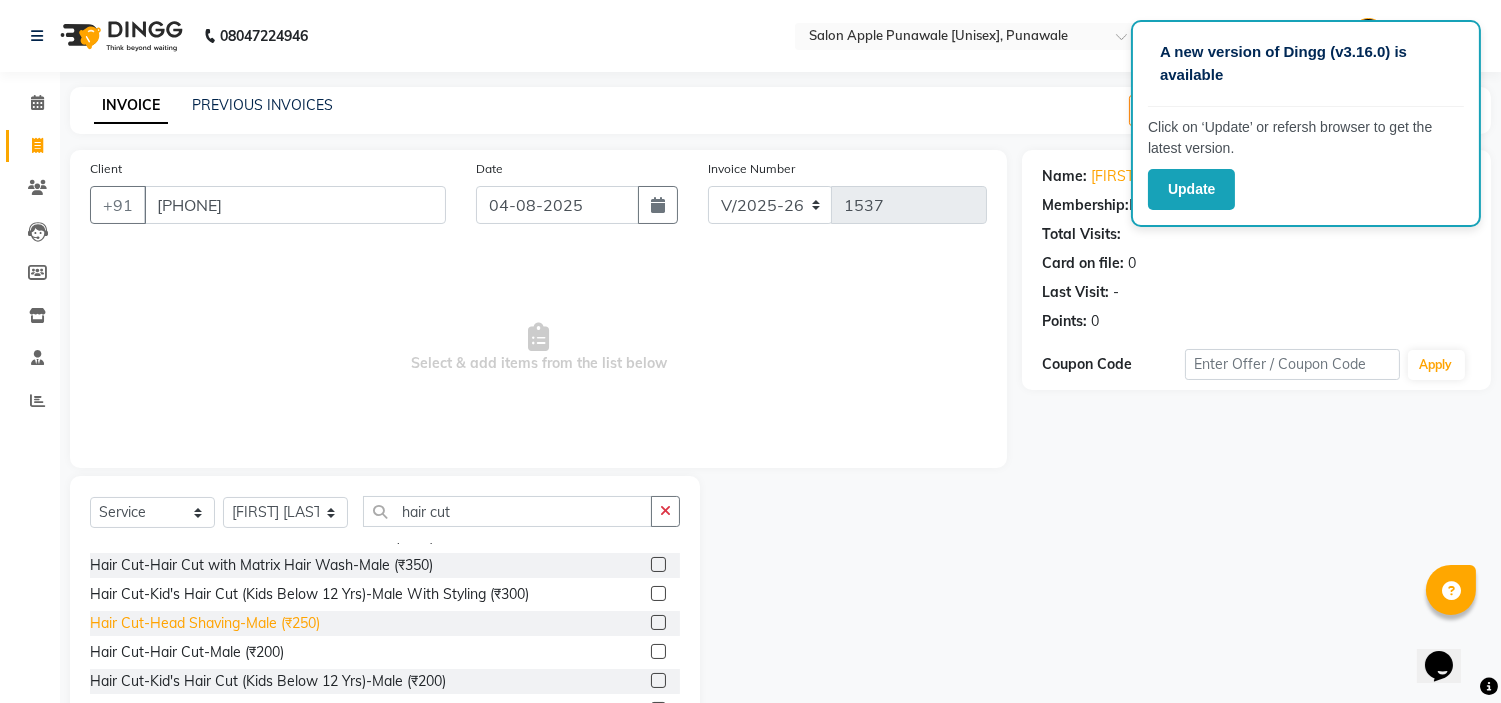 click on "Hair Cut-Head Shaving-Male (₹250)" 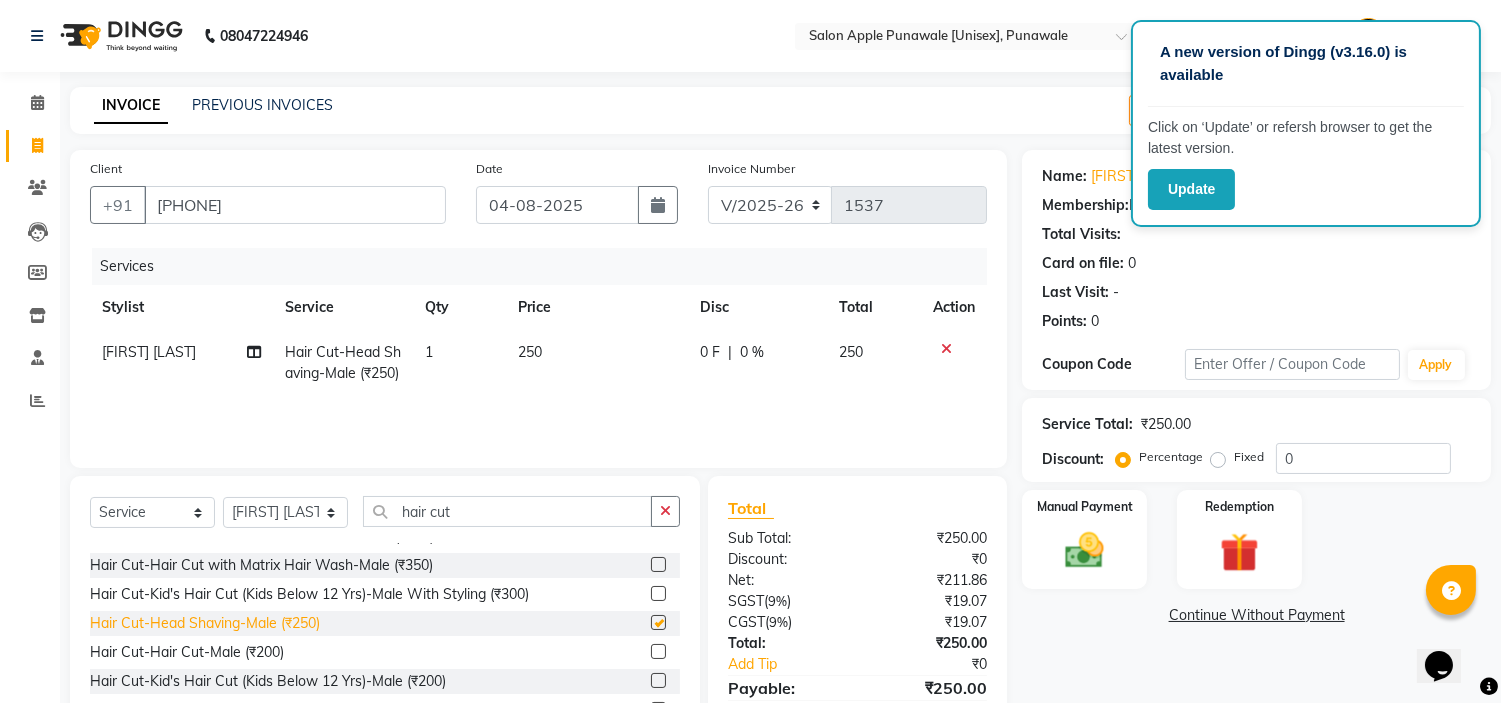 checkbox on "false" 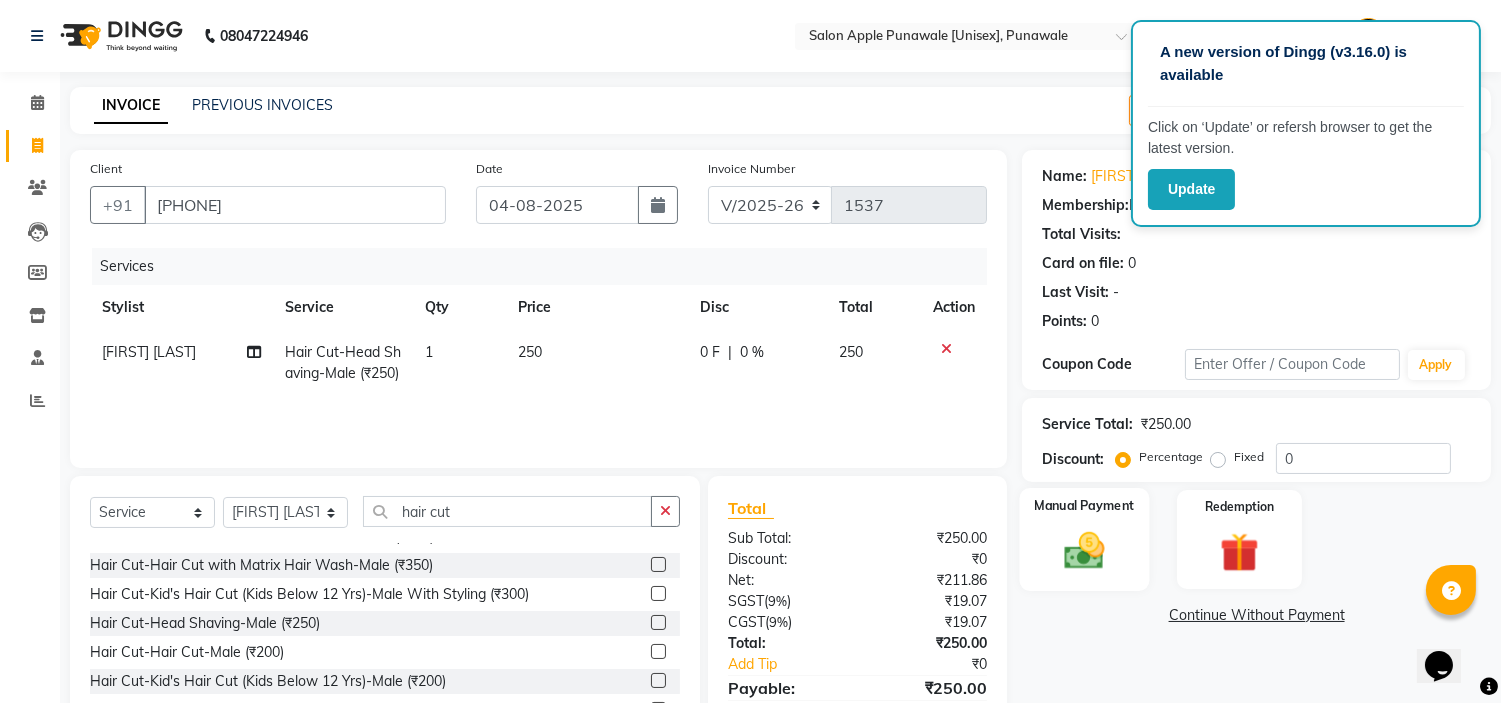 click on "Manual Payment" 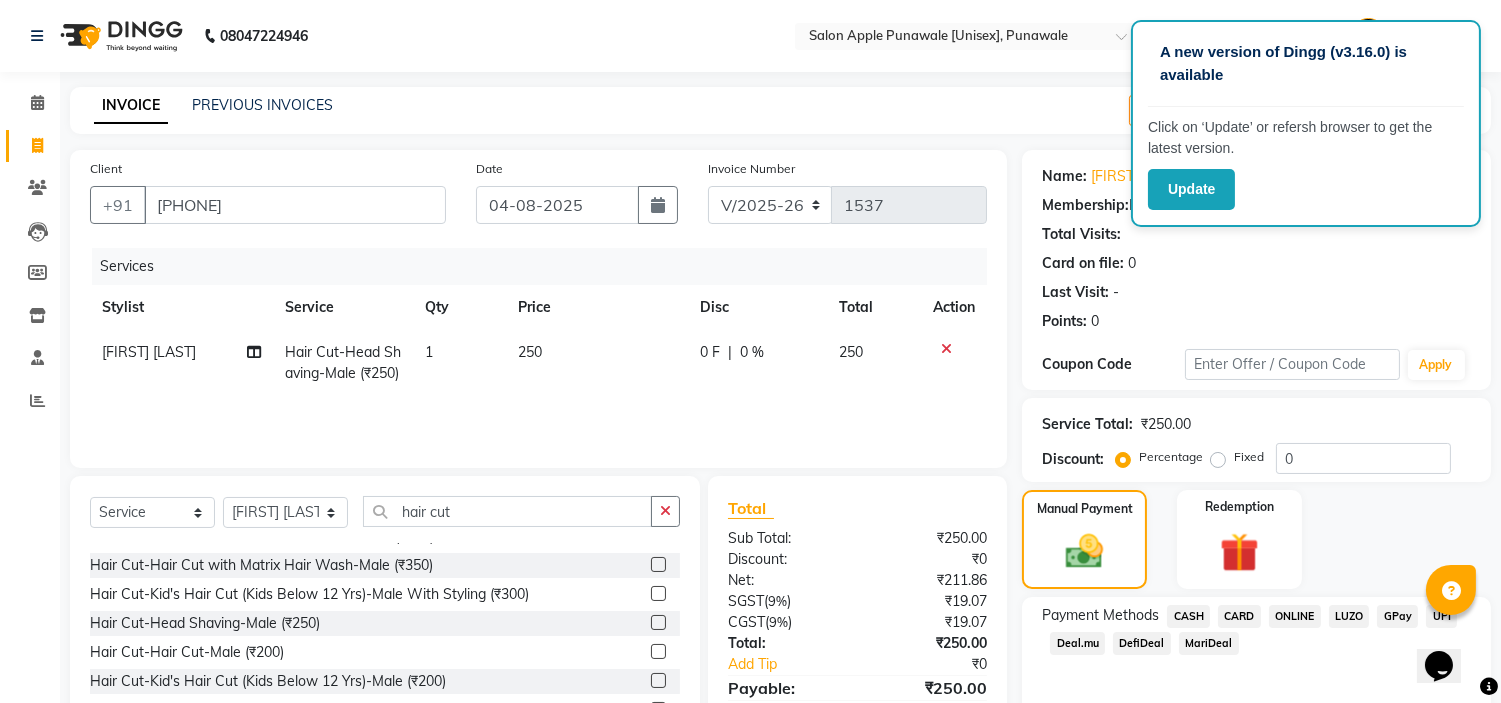 scroll, scrollTop: 100, scrollLeft: 0, axis: vertical 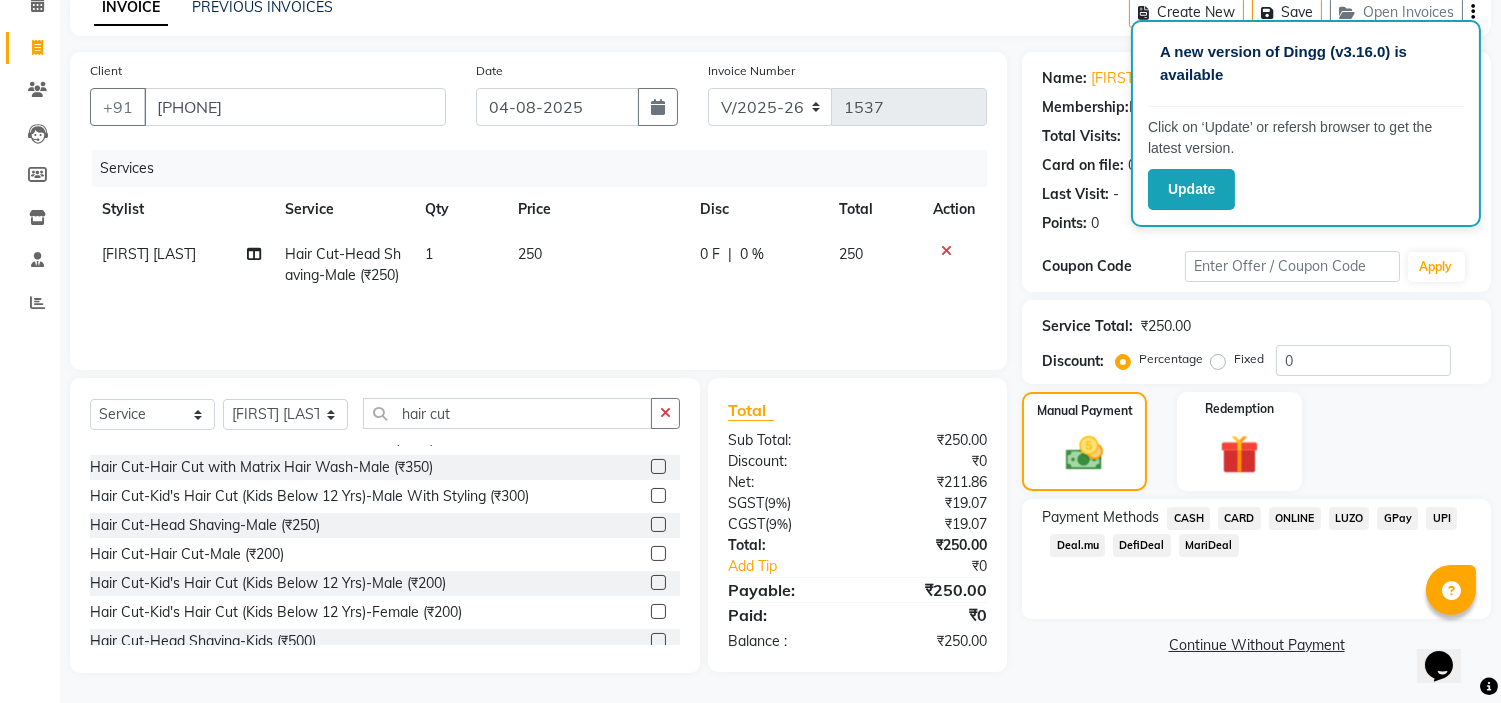 click on "ONLINE" 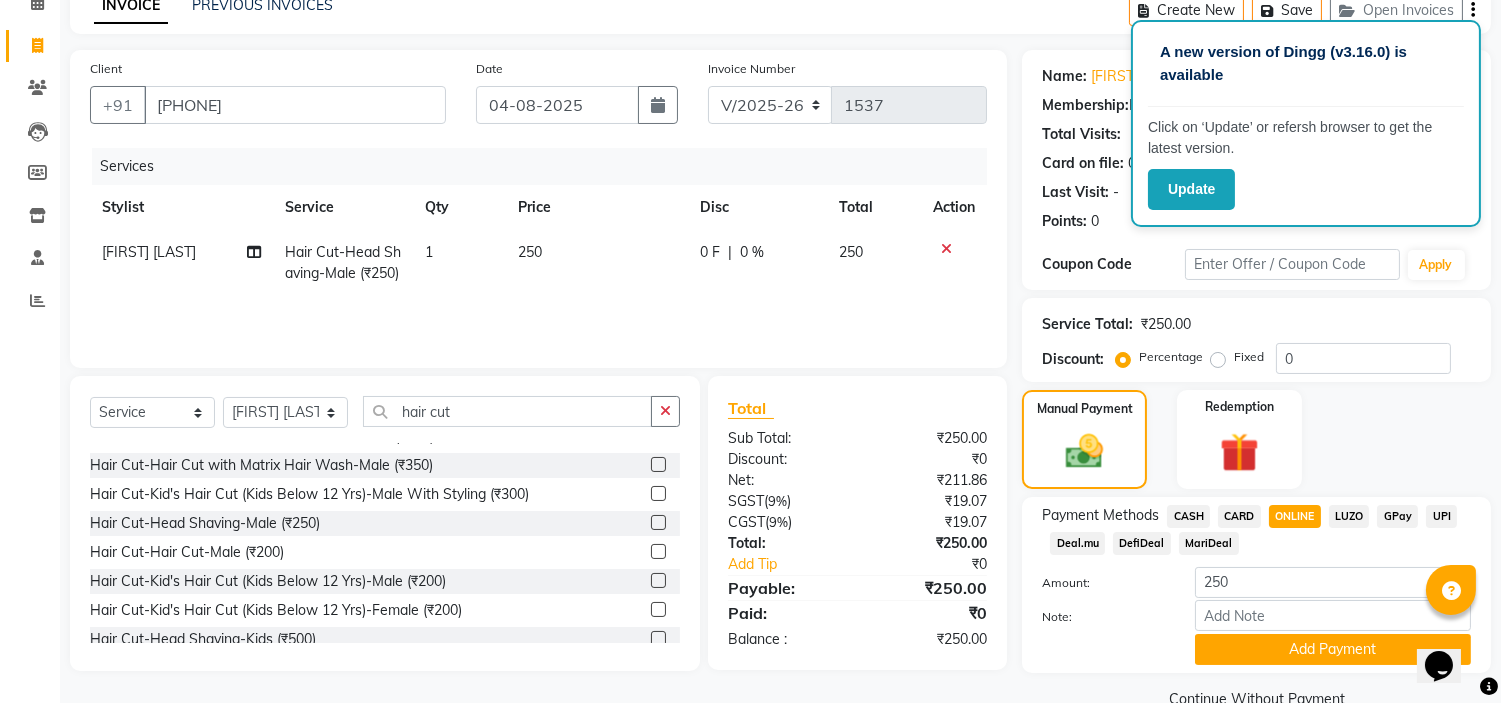 scroll, scrollTop: 141, scrollLeft: 0, axis: vertical 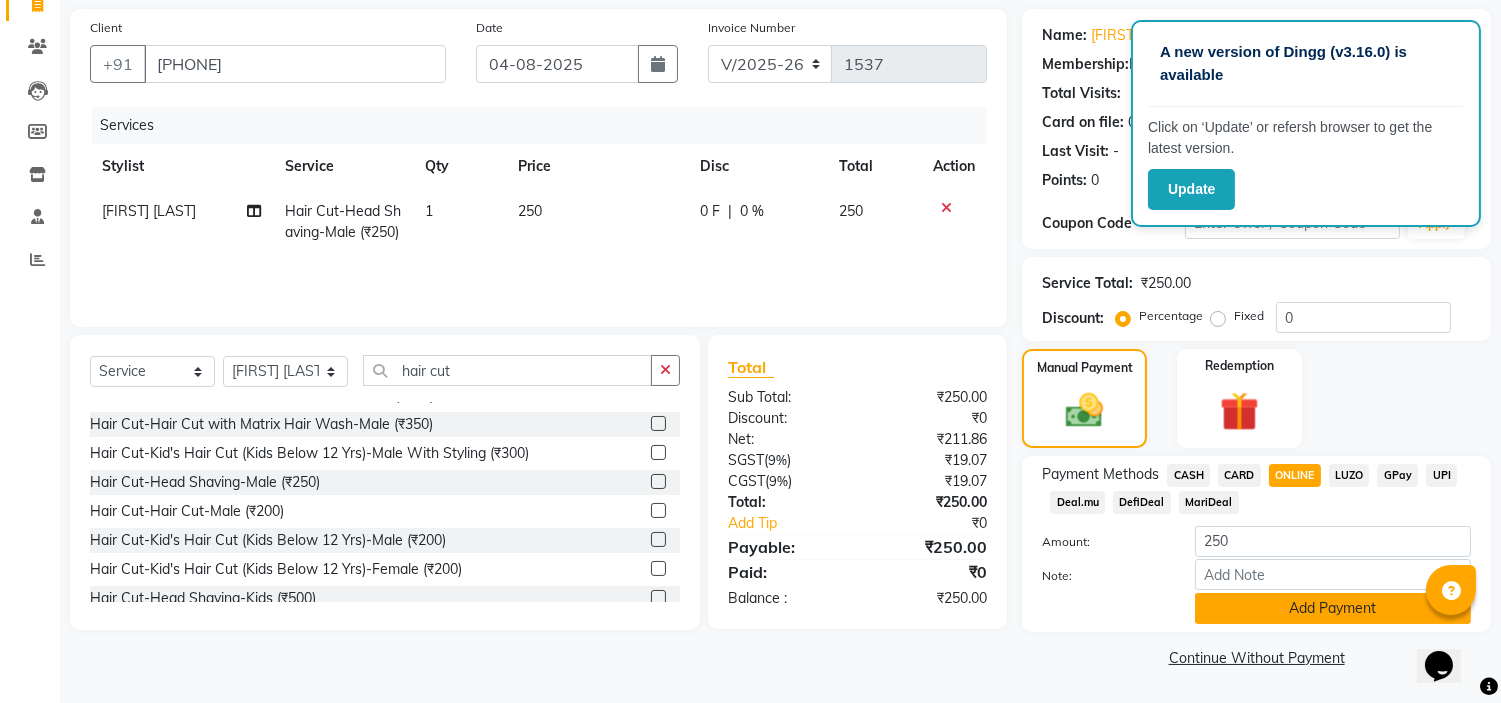 click on "Add Payment" 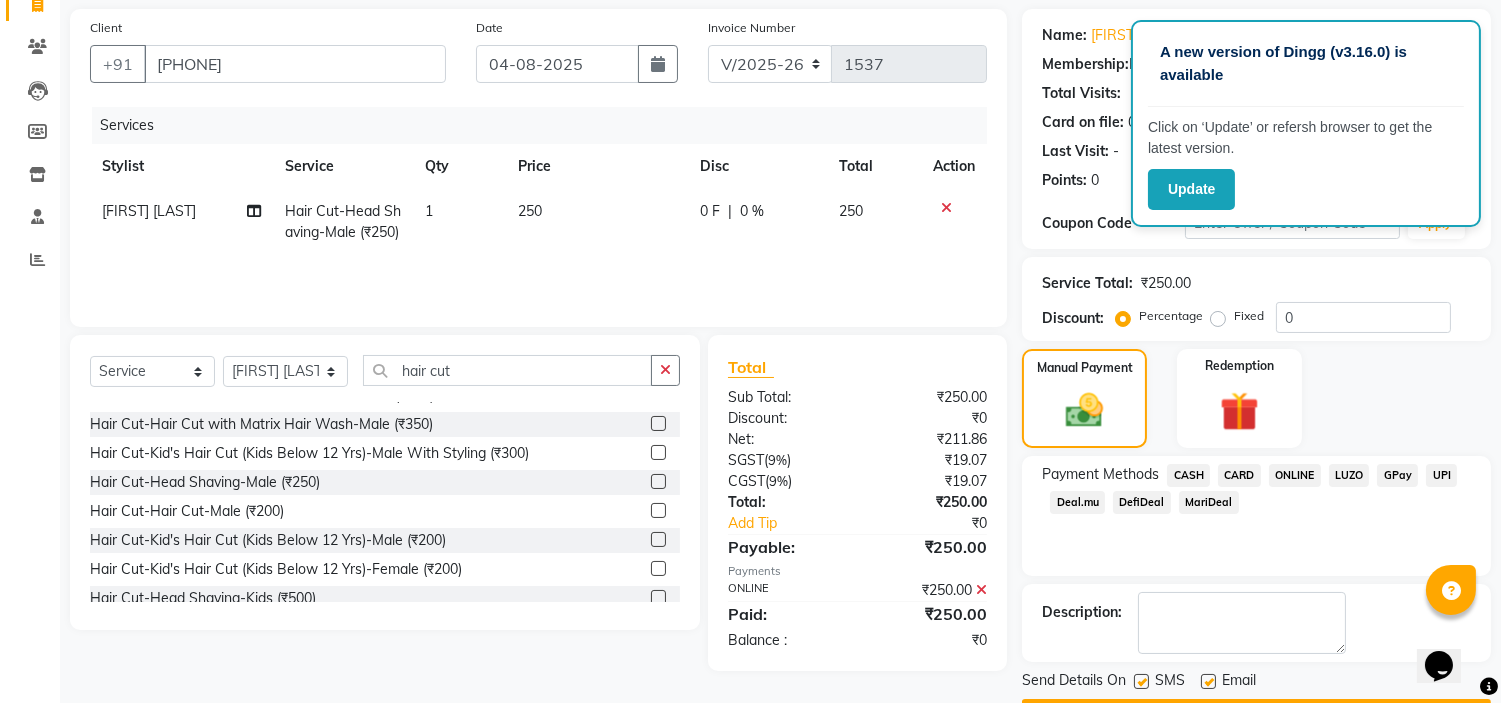 scroll, scrollTop: 196, scrollLeft: 0, axis: vertical 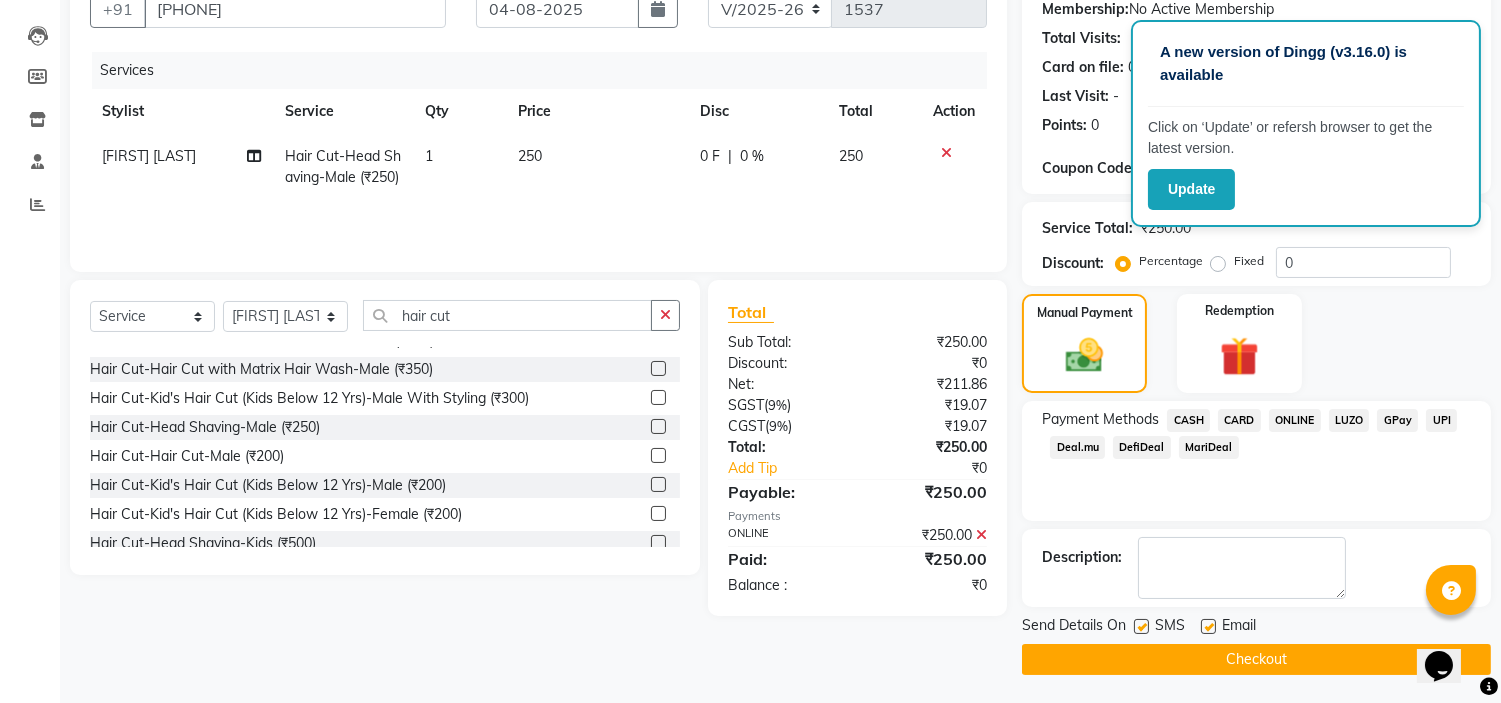 click on "Checkout" 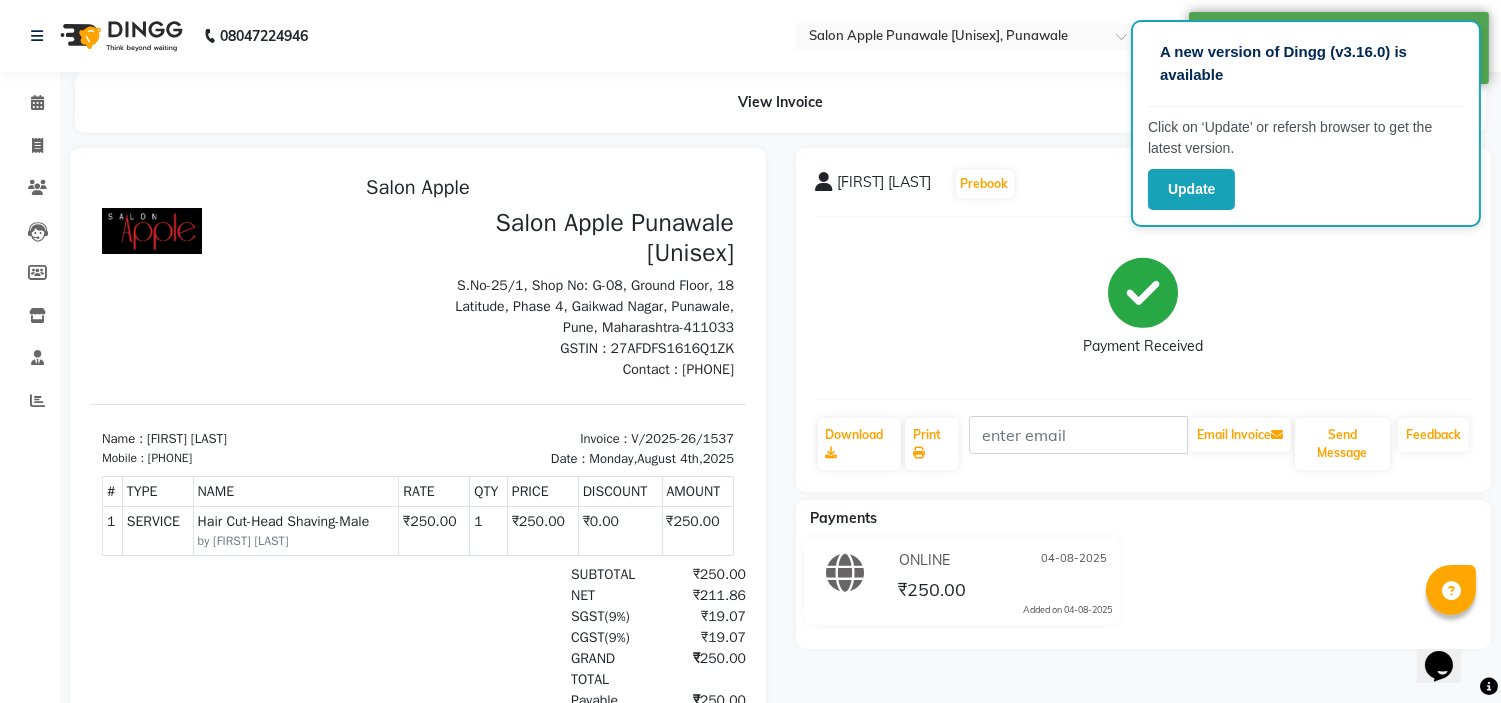 scroll, scrollTop: 0, scrollLeft: 0, axis: both 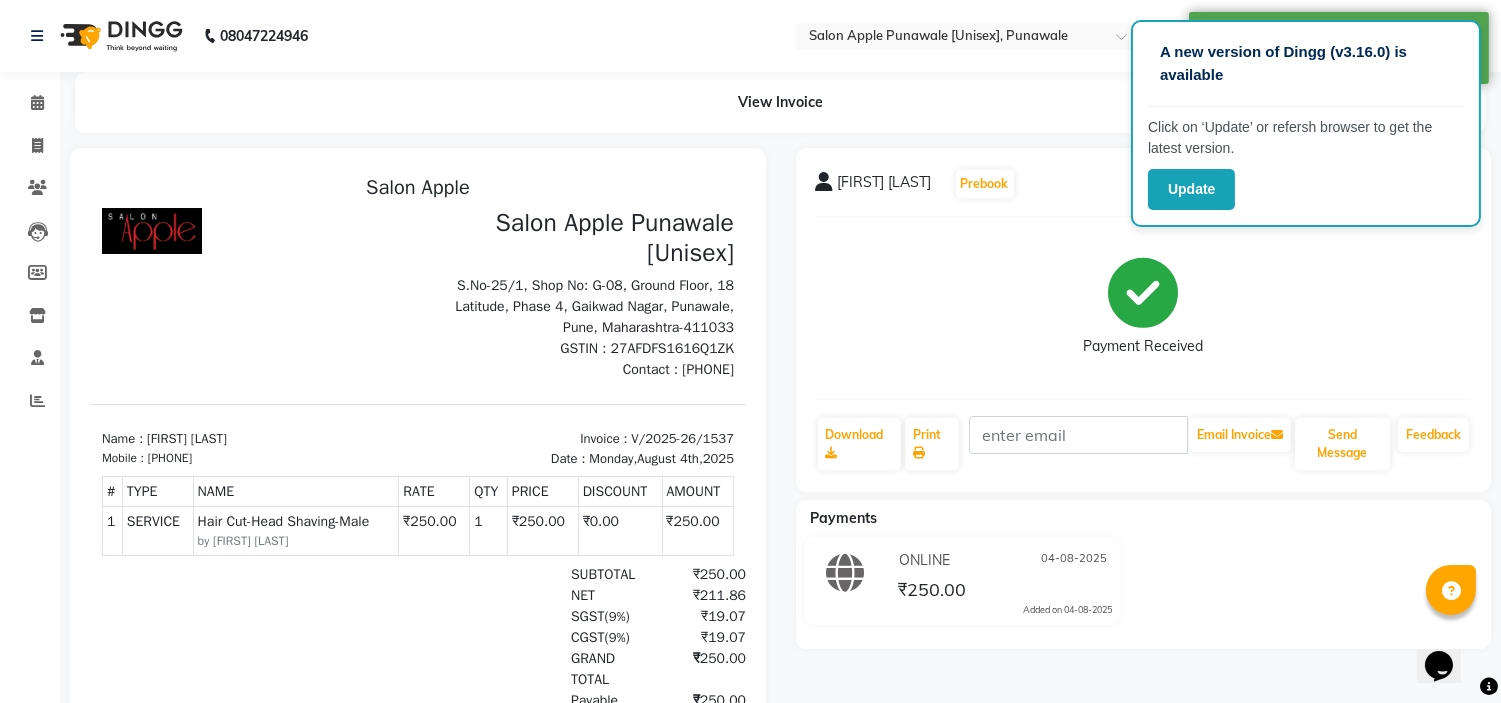 click on "Payment Received" 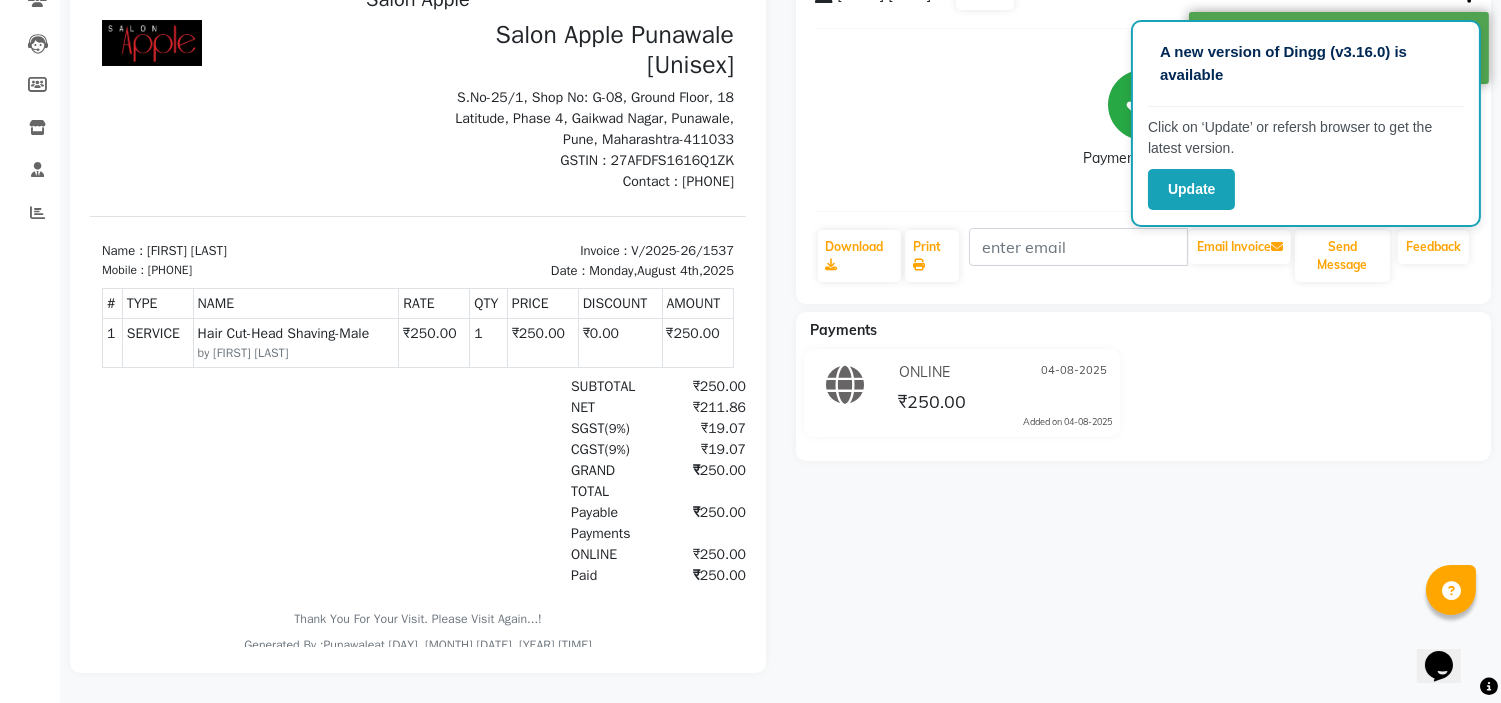 scroll, scrollTop: 0, scrollLeft: 0, axis: both 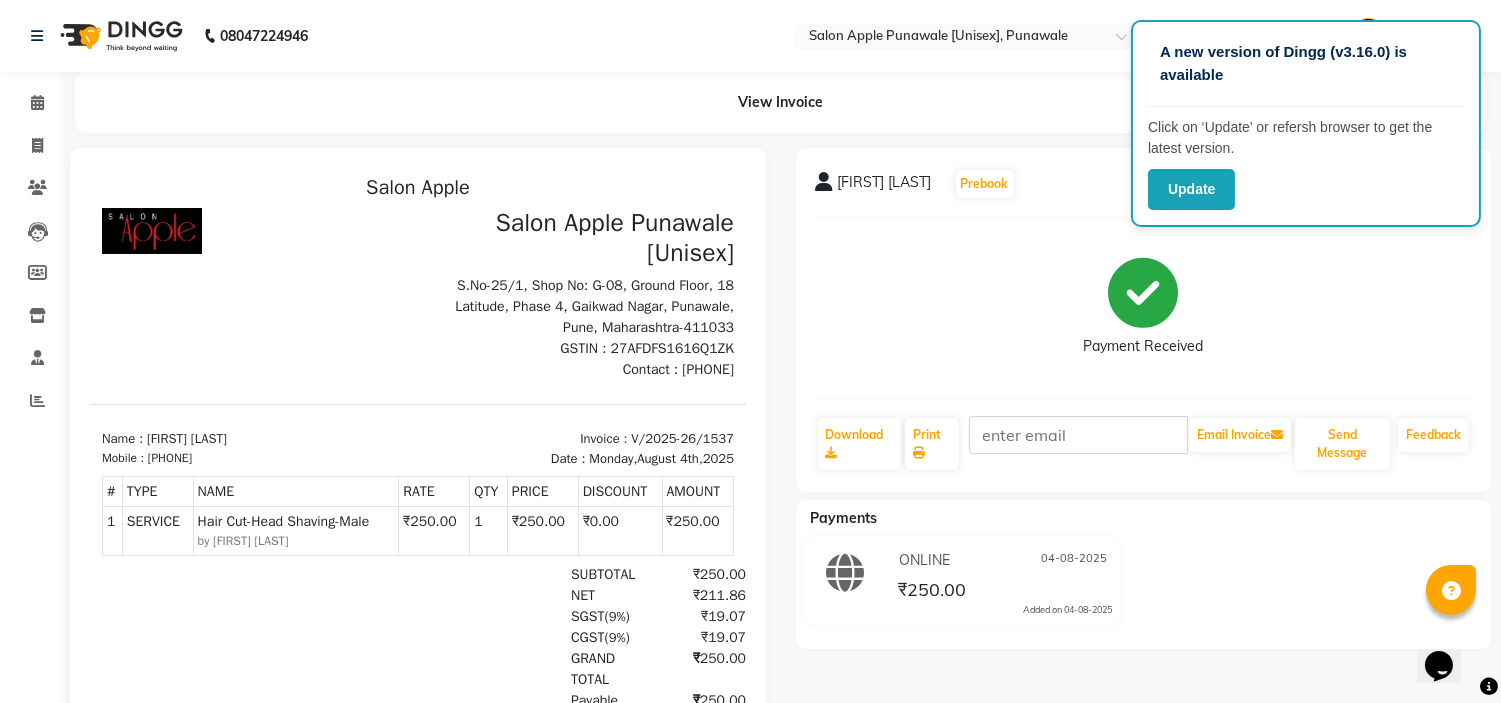 click on "₹250.00" at bounding box center [434, 530] 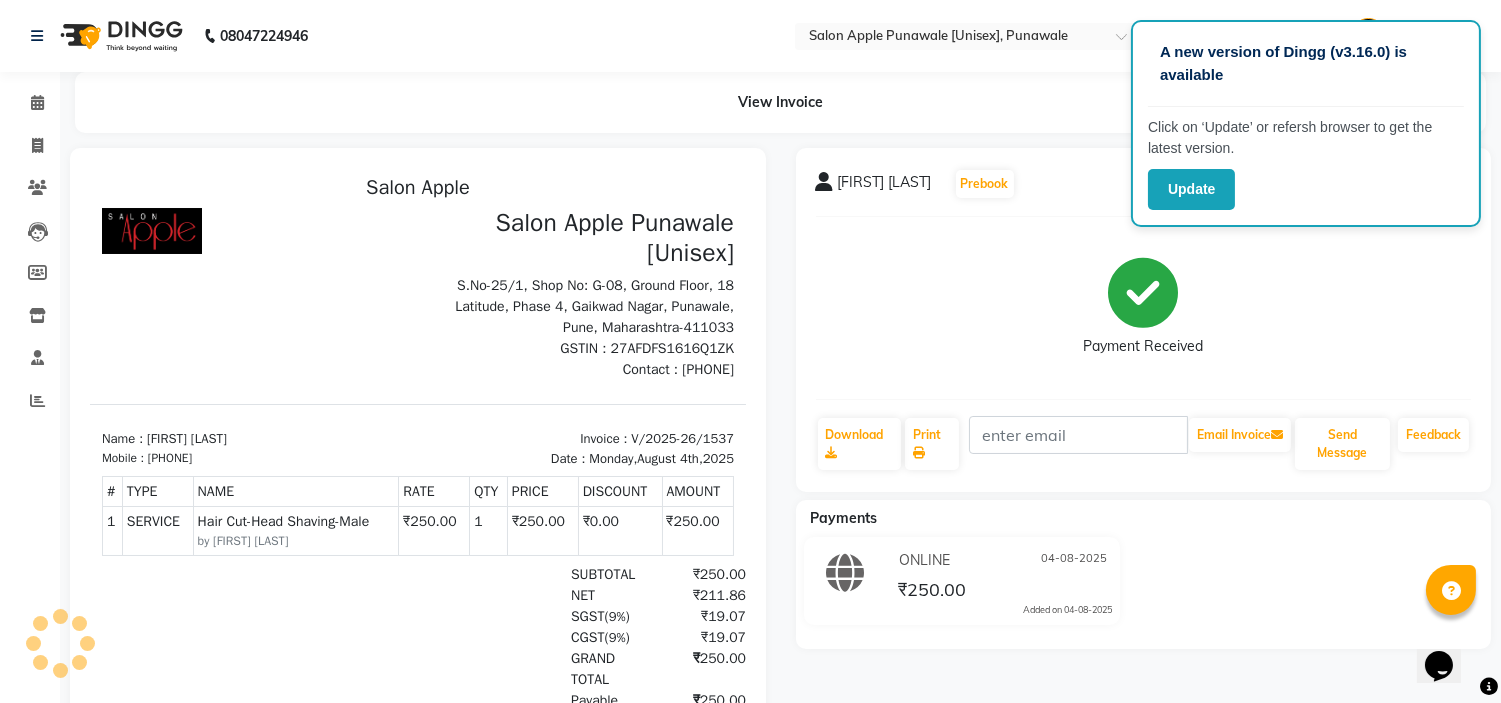 click on "₹250.00" at bounding box center [434, 530] 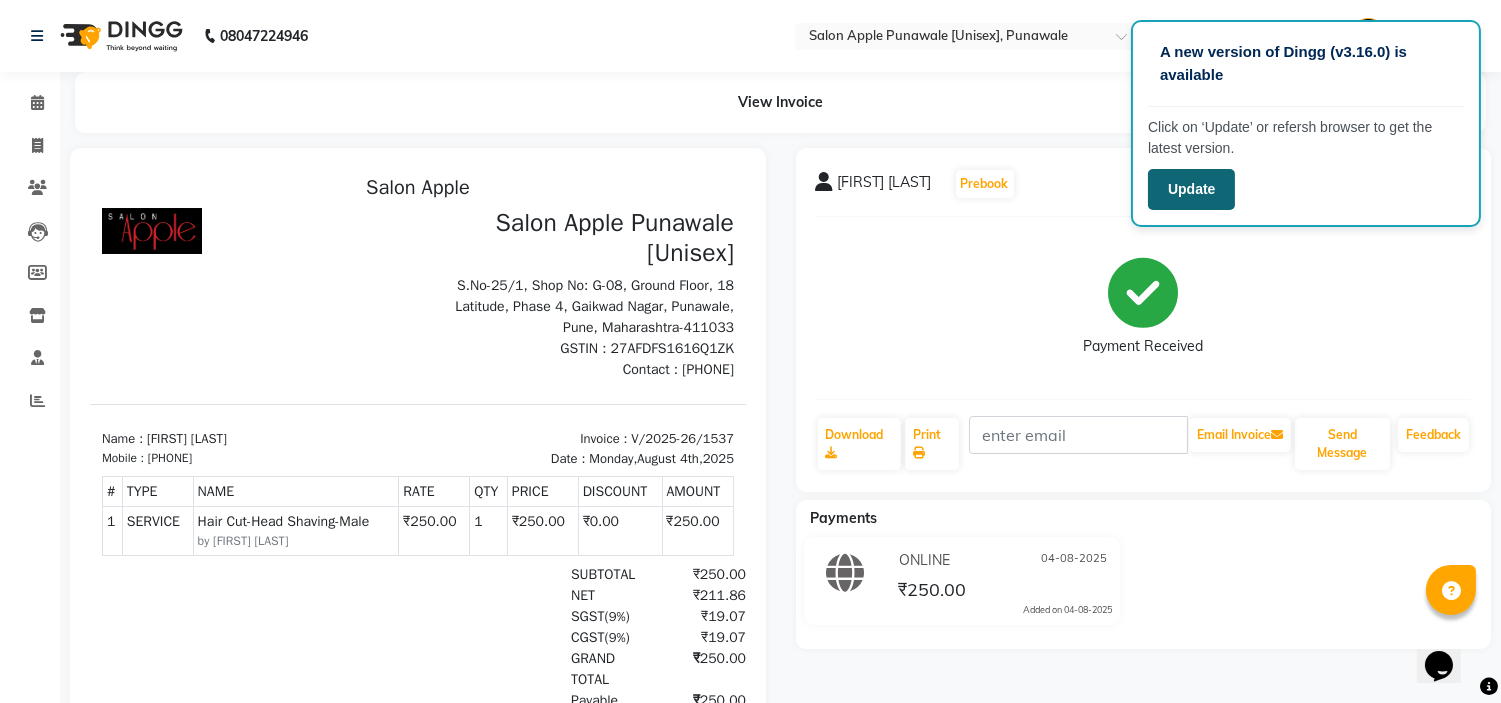 click on "Update" 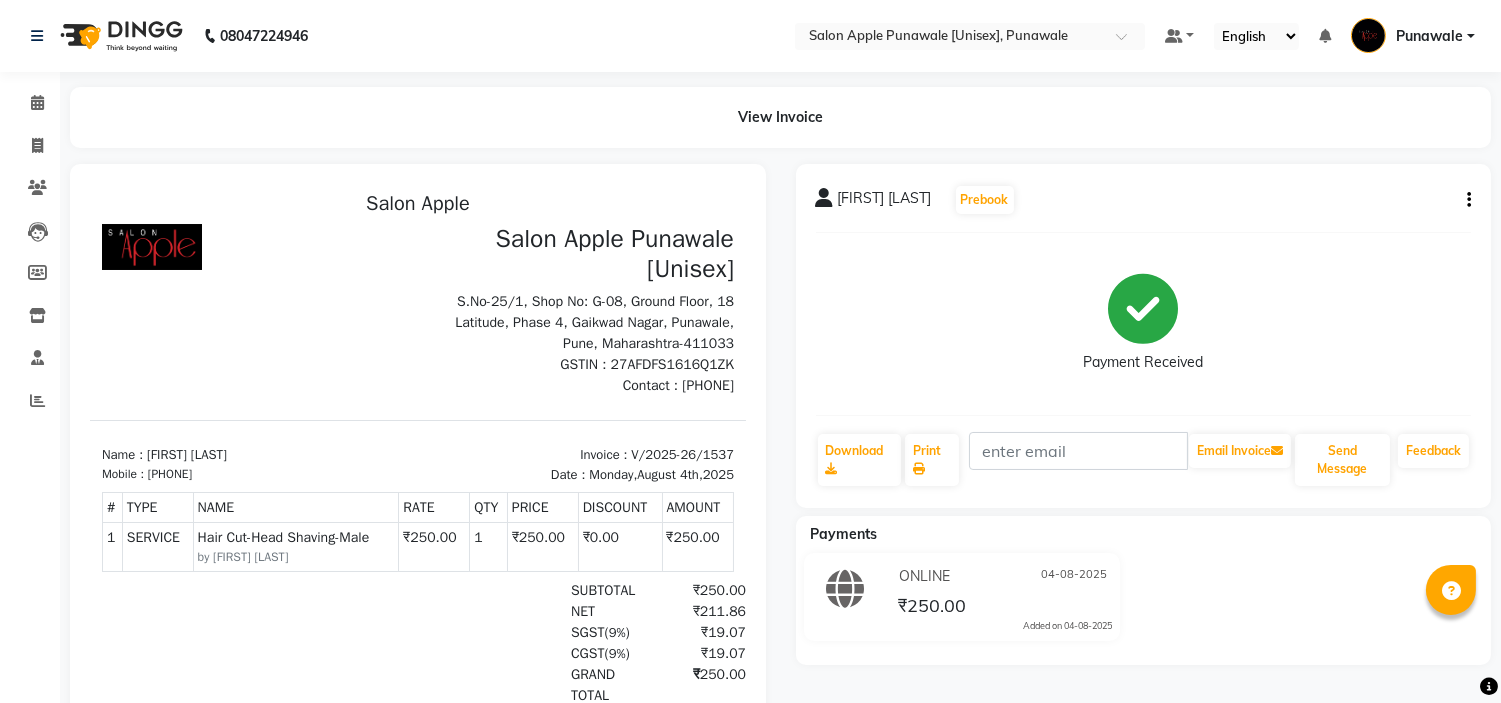scroll, scrollTop: 0, scrollLeft: 0, axis: both 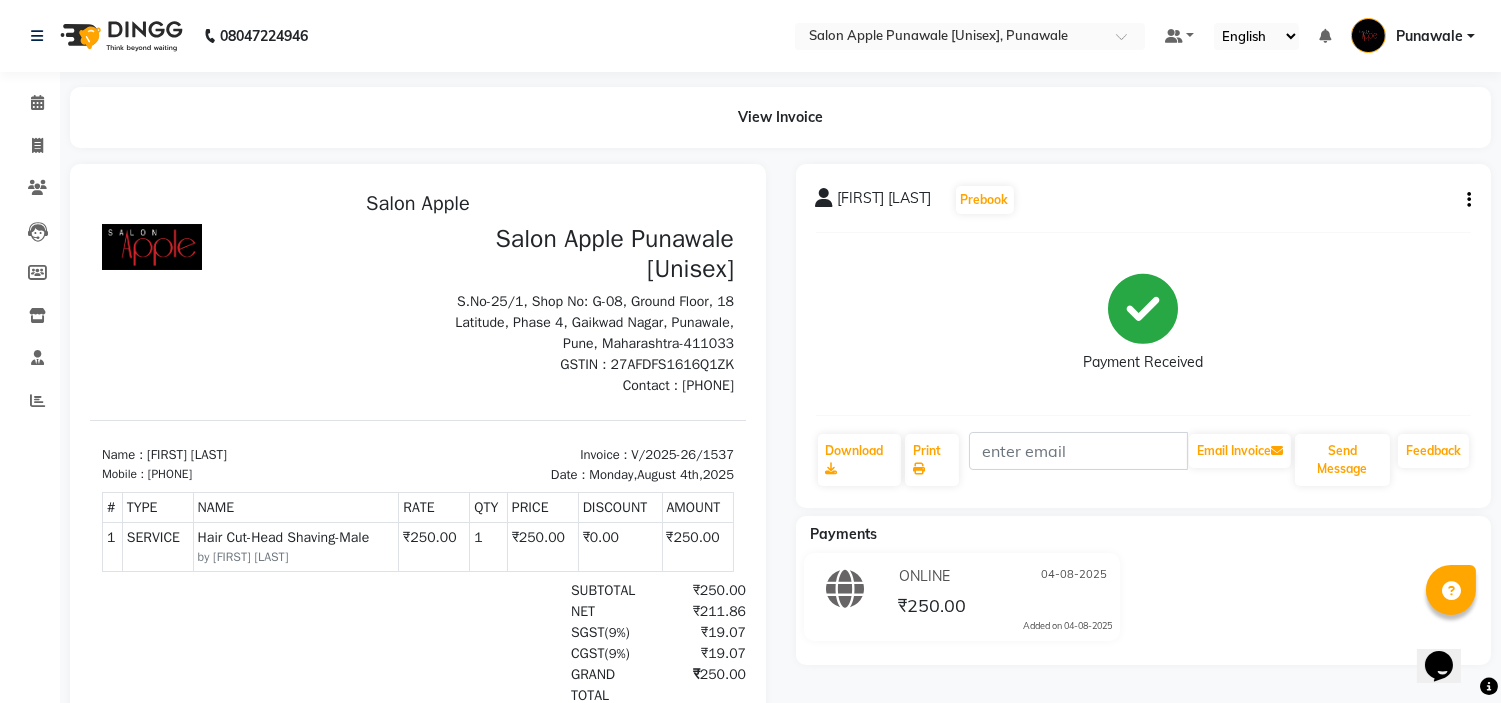 click 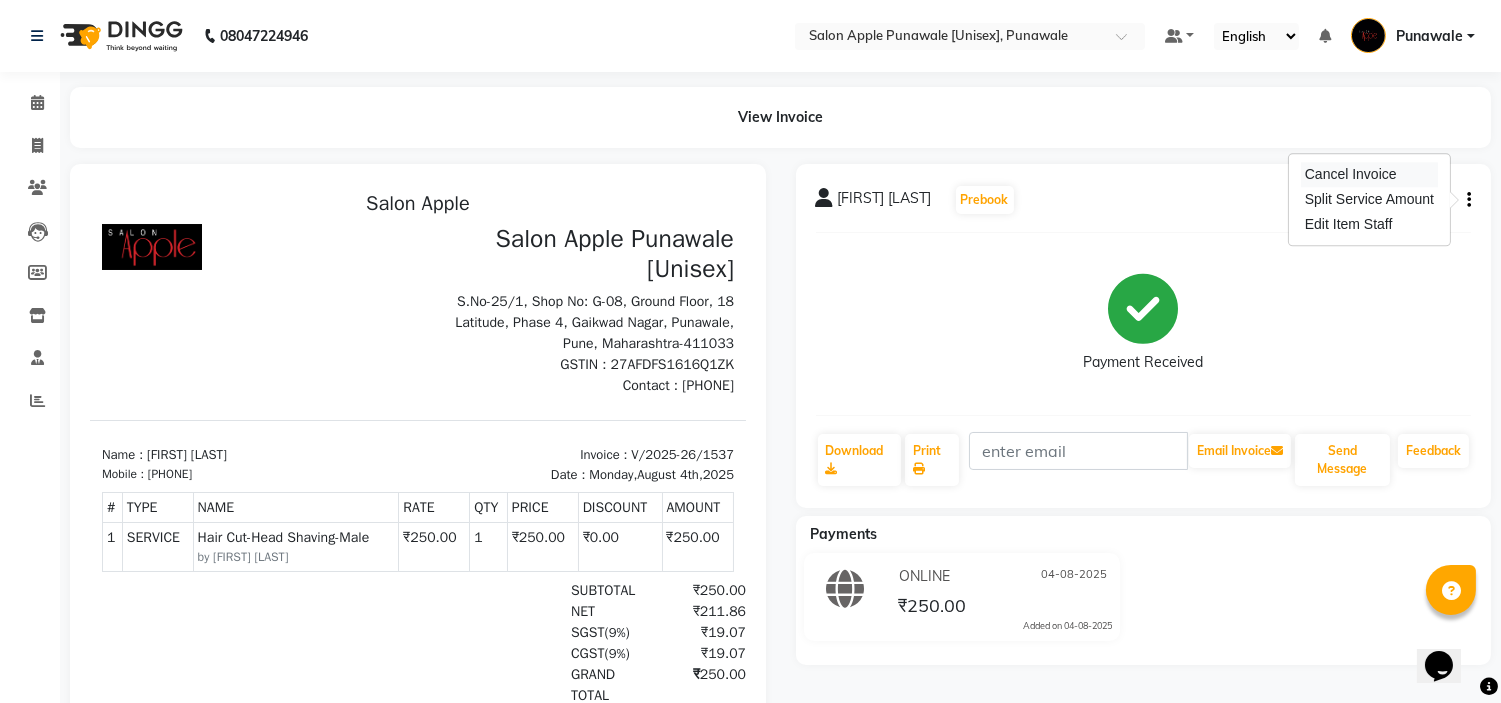 click on "Cancel Invoice" at bounding box center [1369, 174] 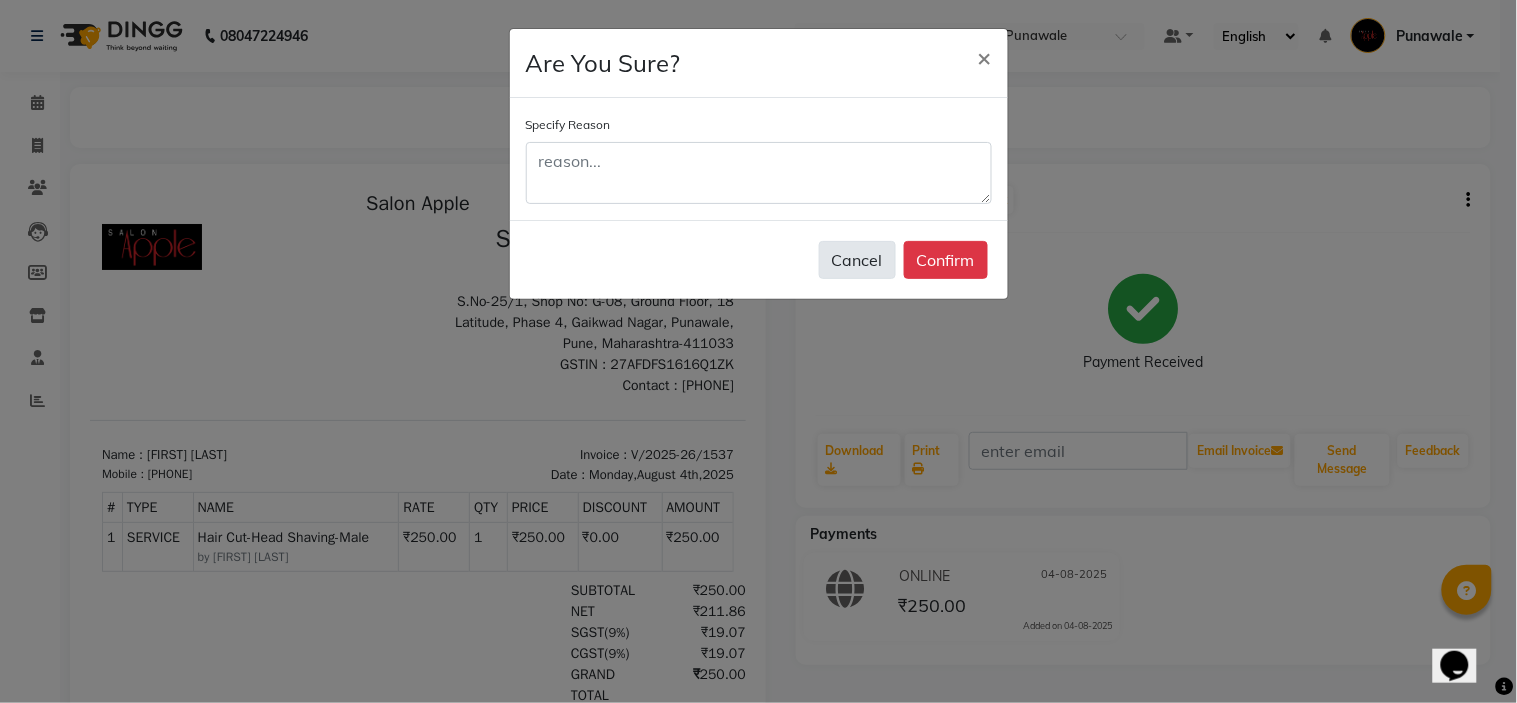click on "Cancel" 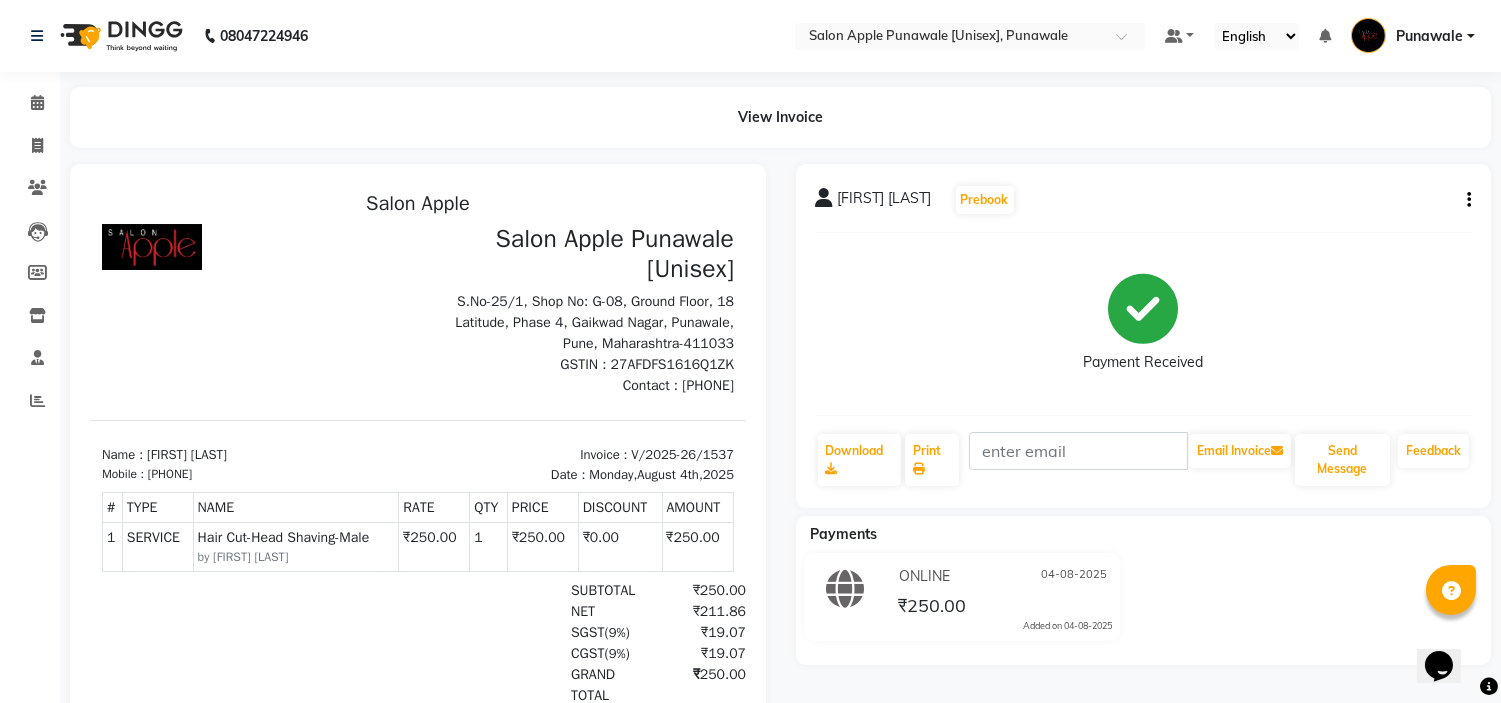 click 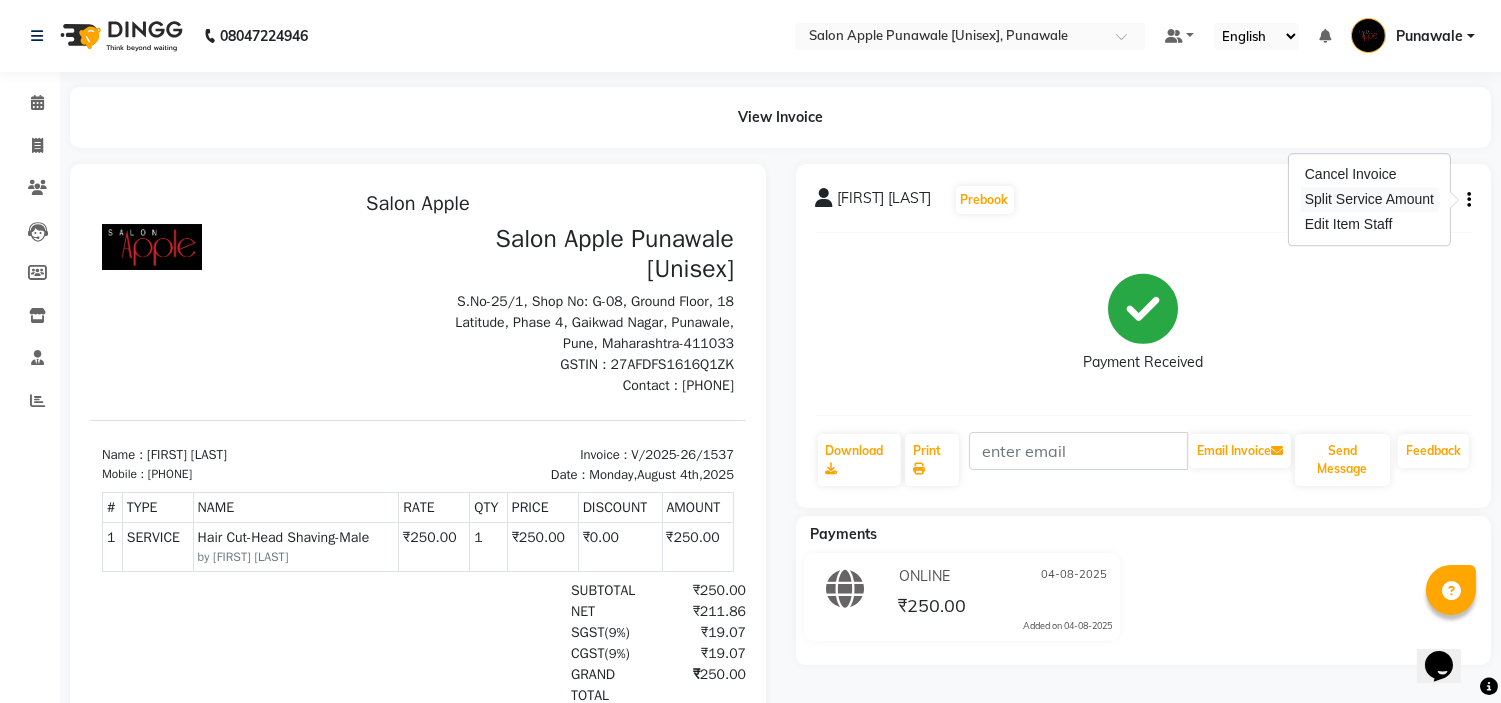 click on "Split Service Amount" at bounding box center (1369, 199) 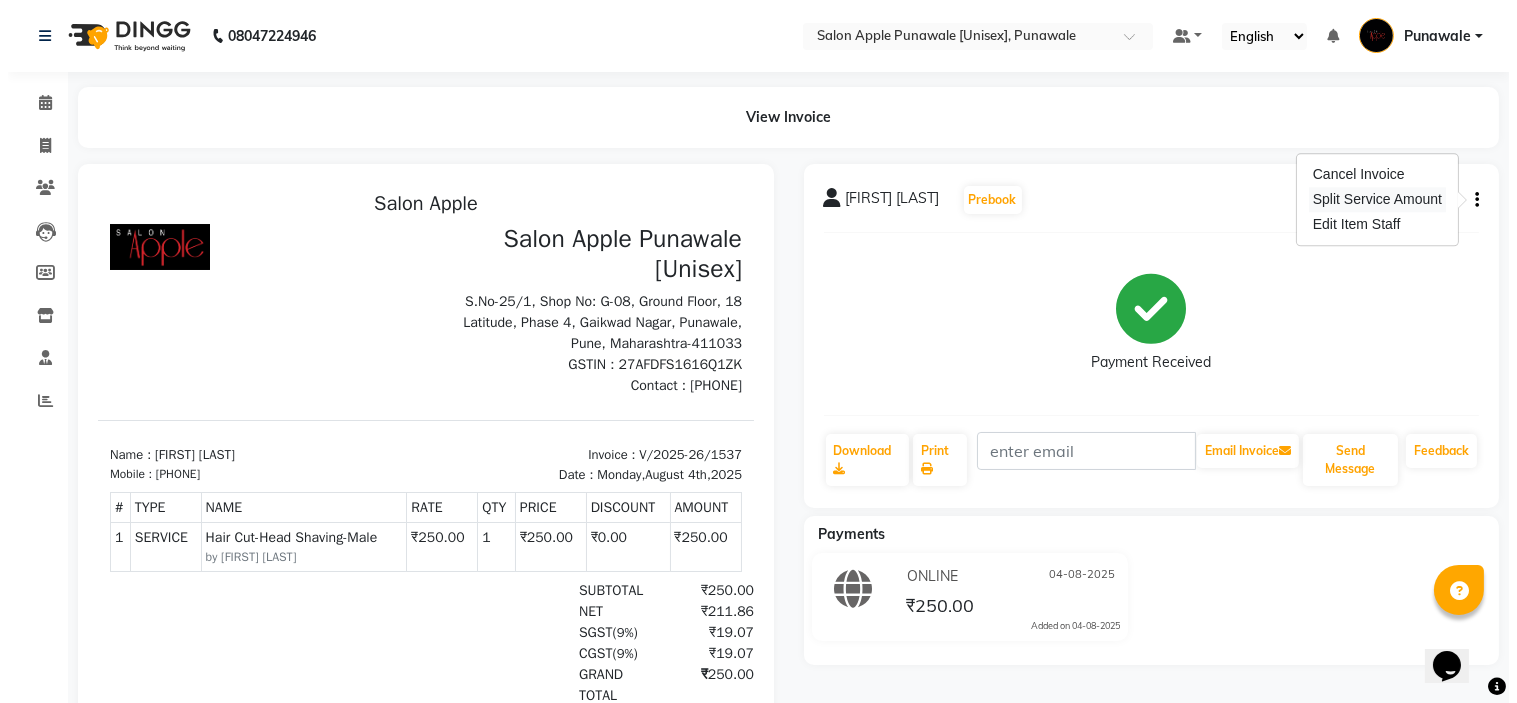 select on "80185" 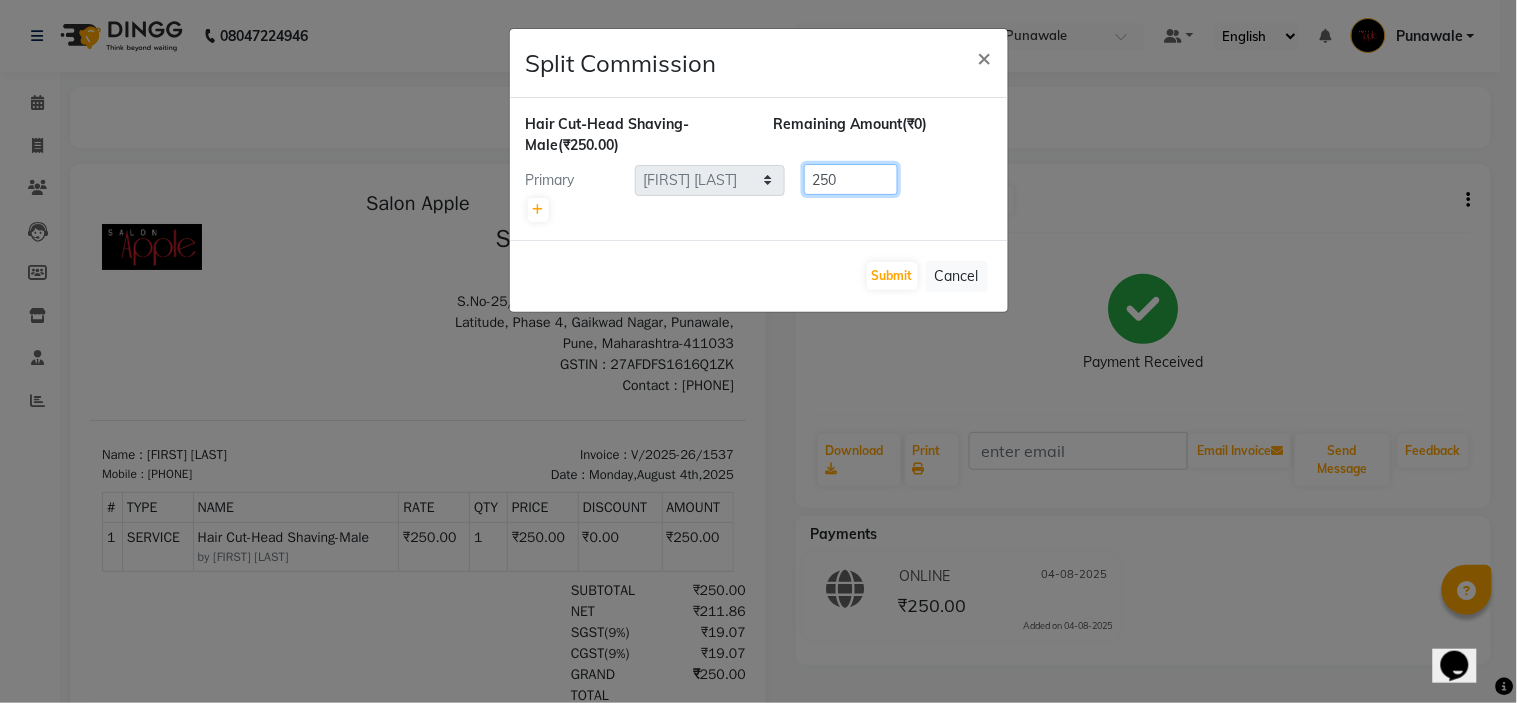 click on "250" 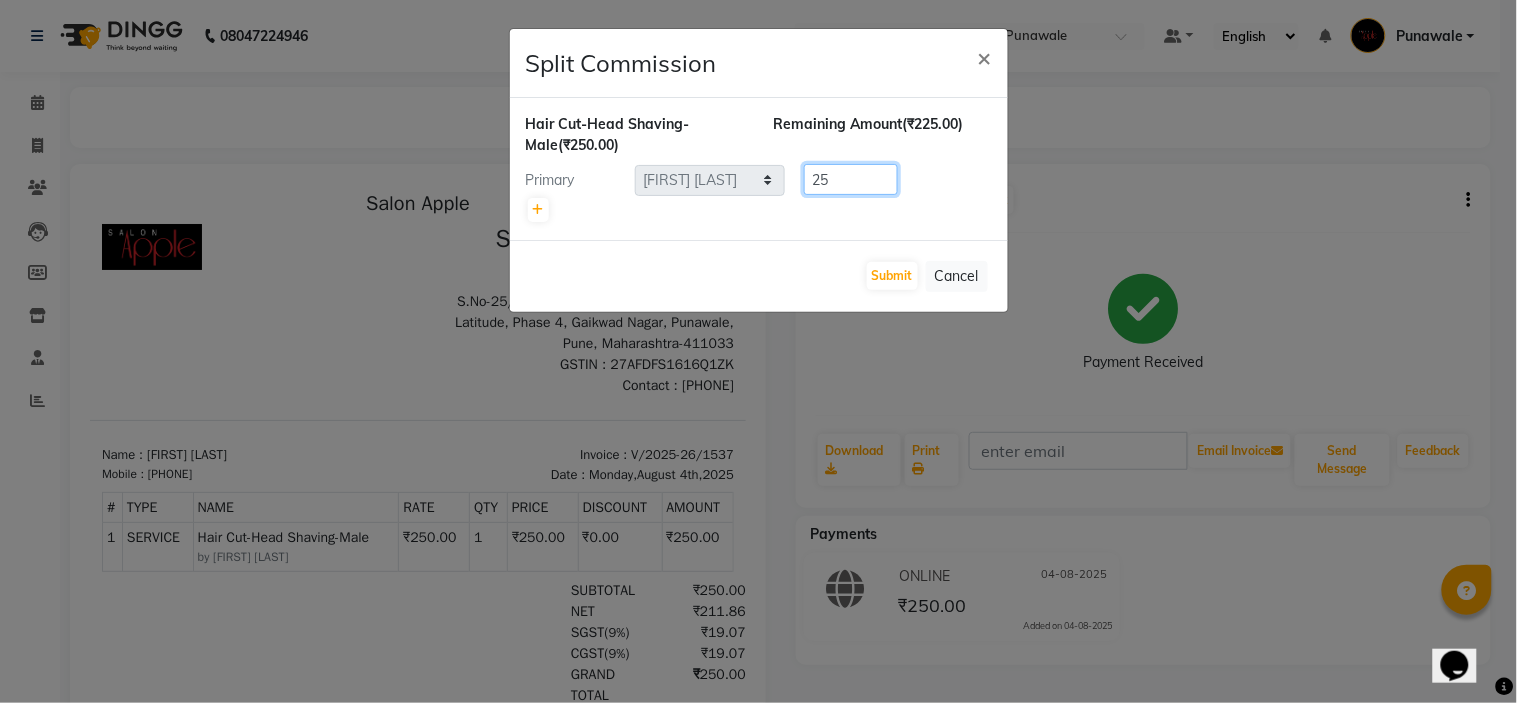type on "2" 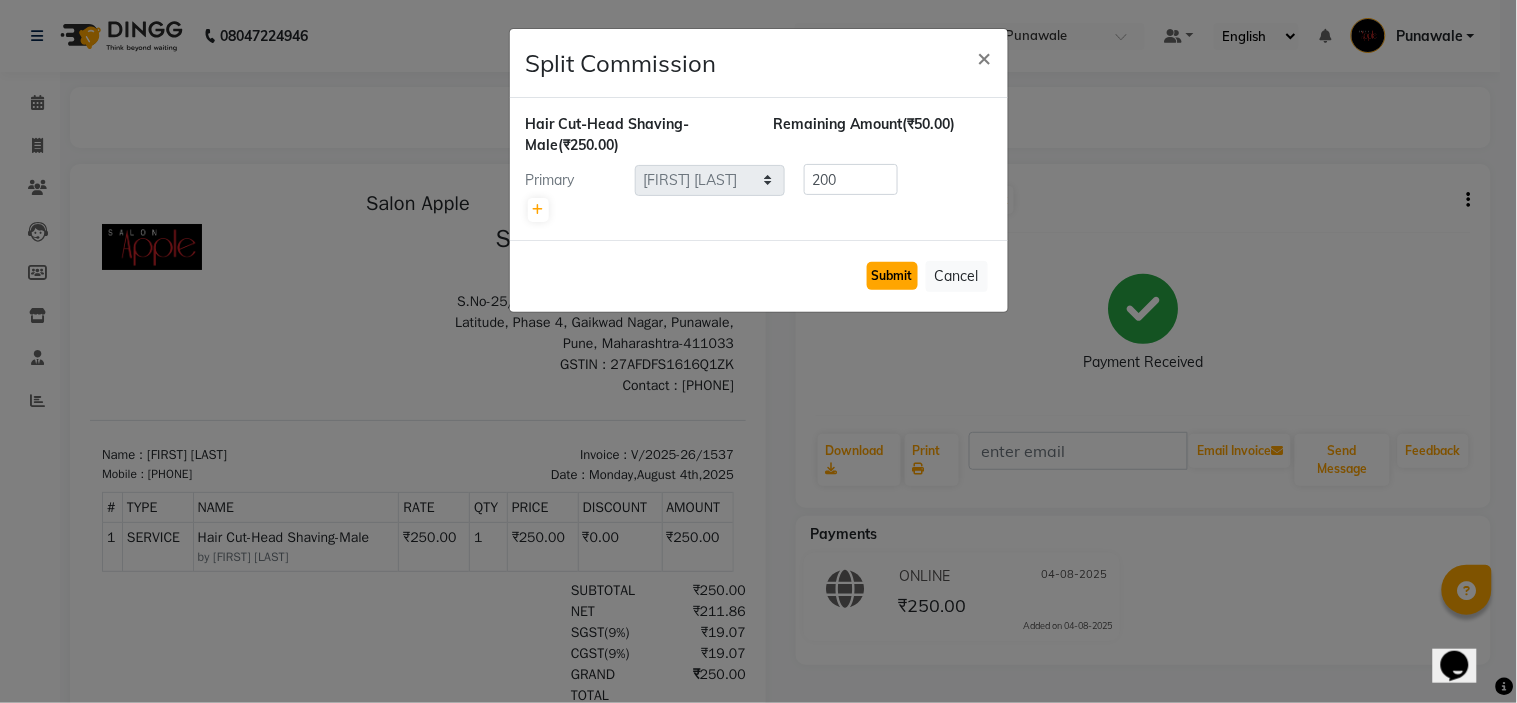 click on "Submit" 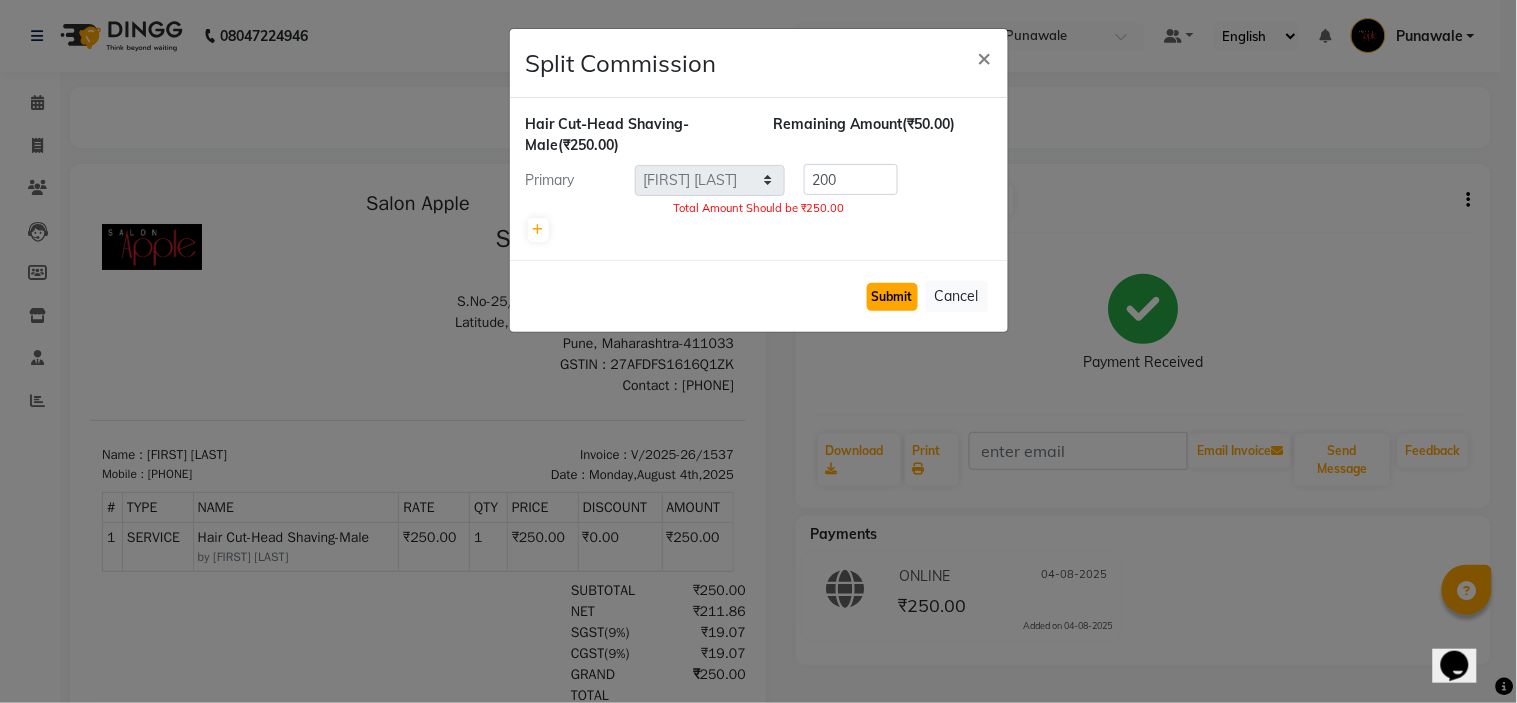 click on "Submit" 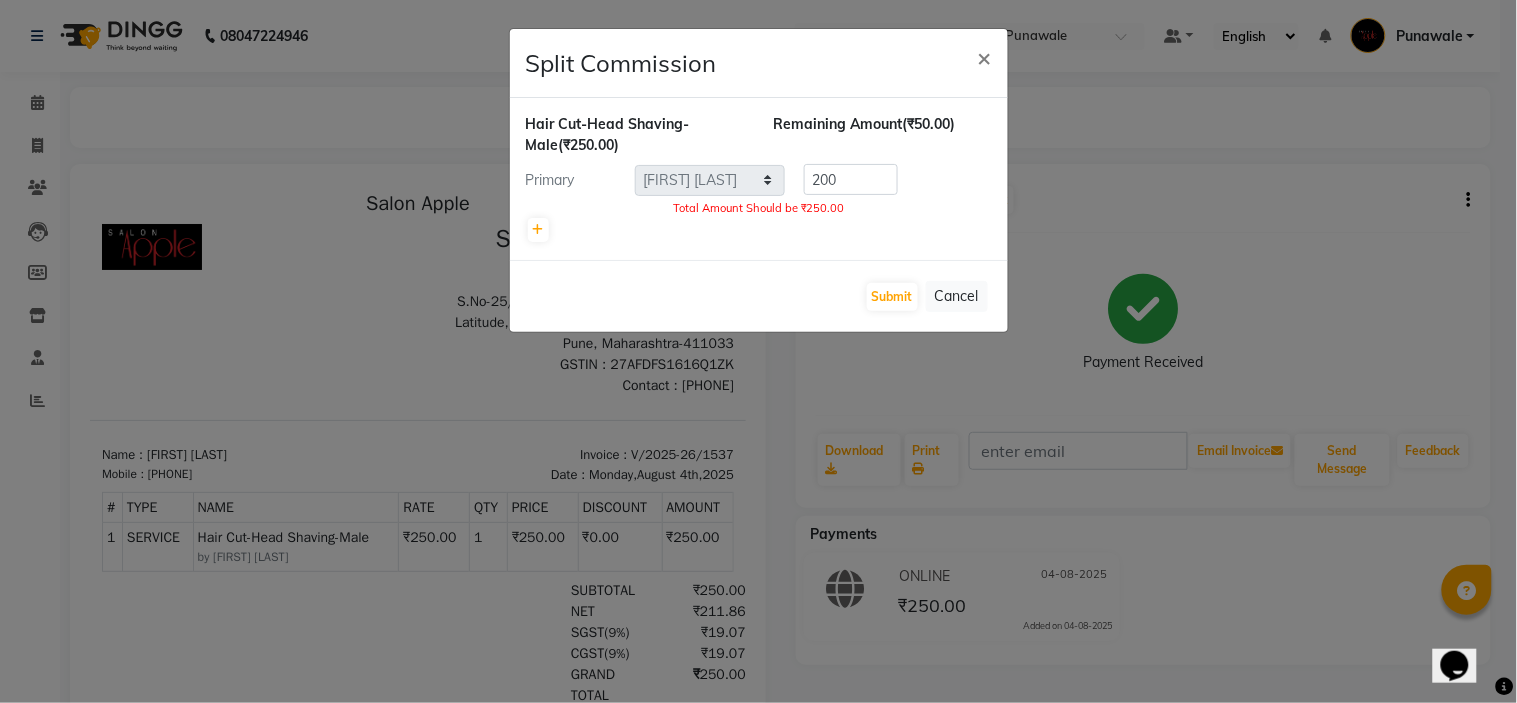 click on "Total Amount Should be ₹250.00" 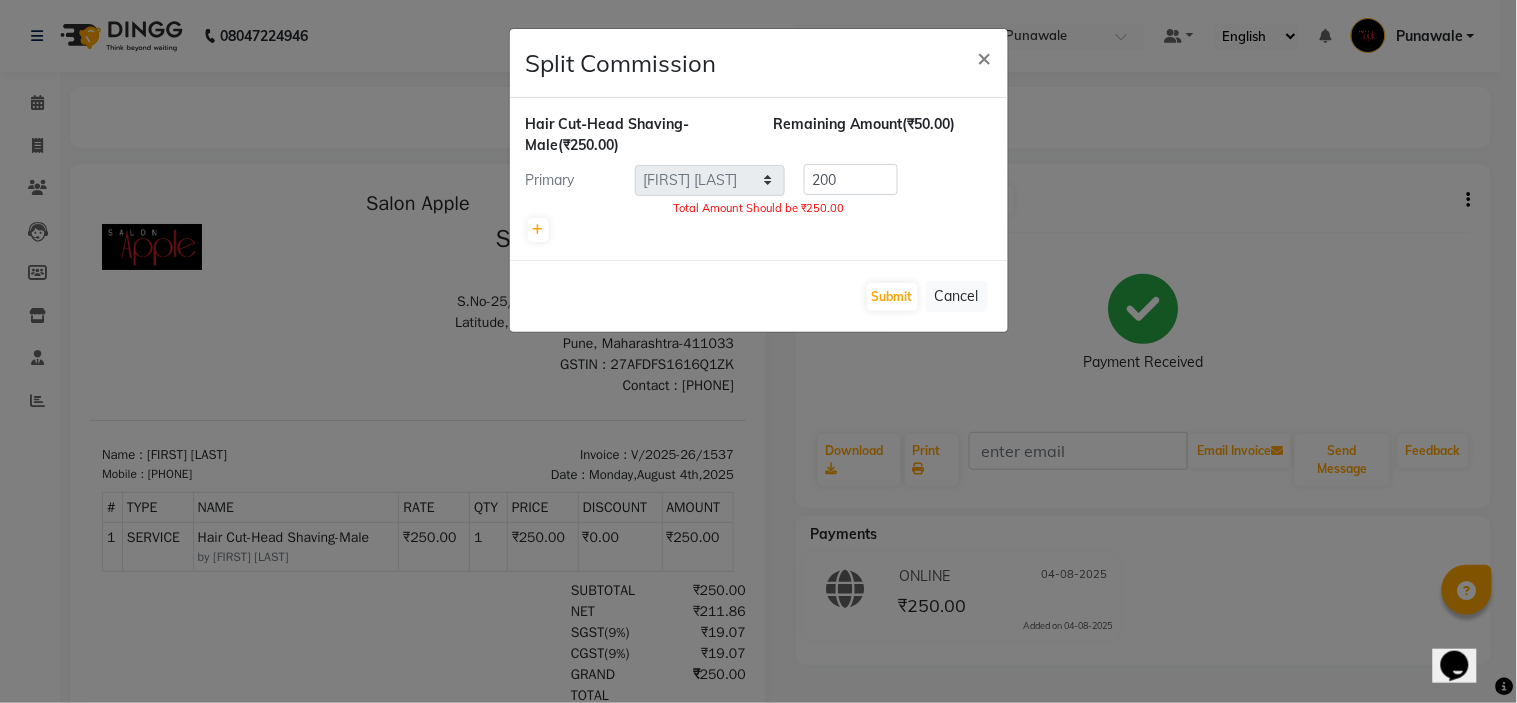 click on "Remaining Amount" 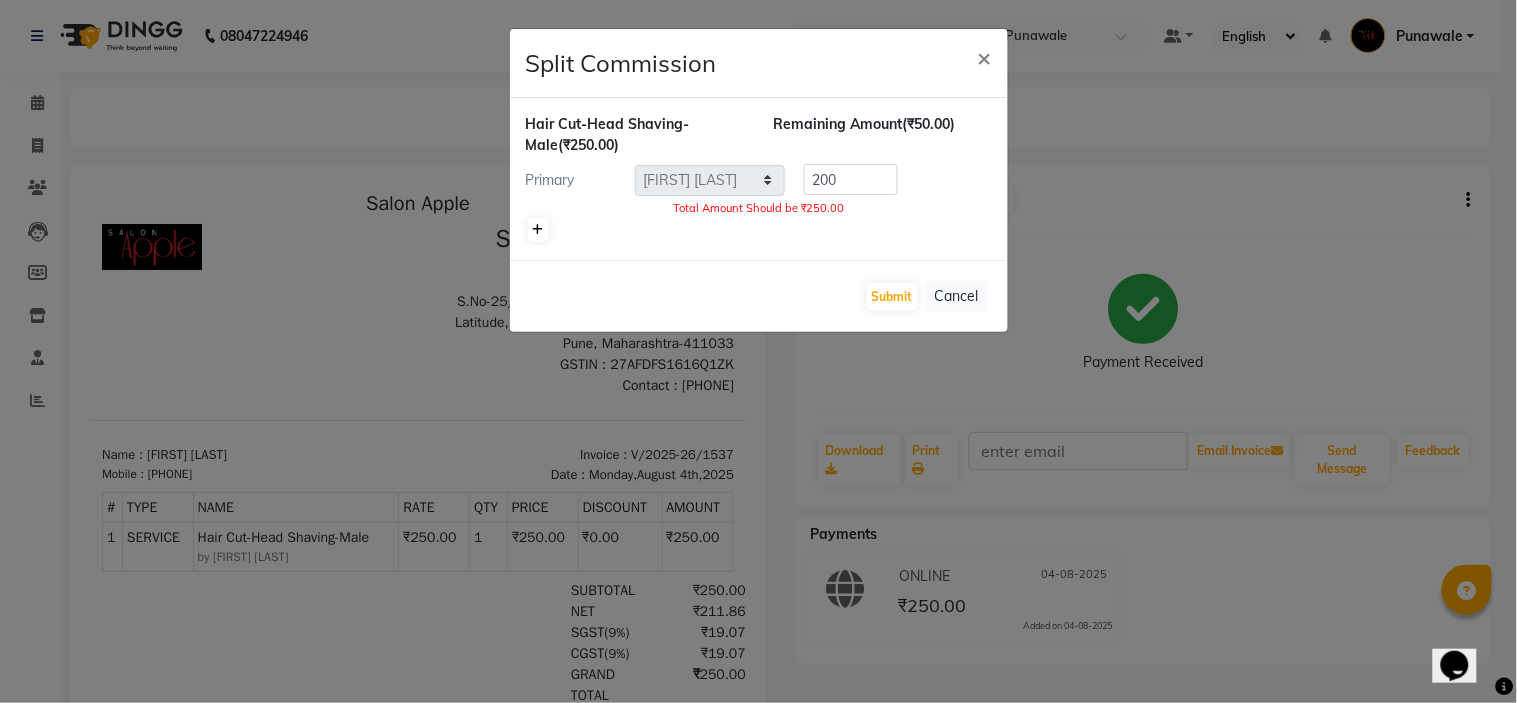 click 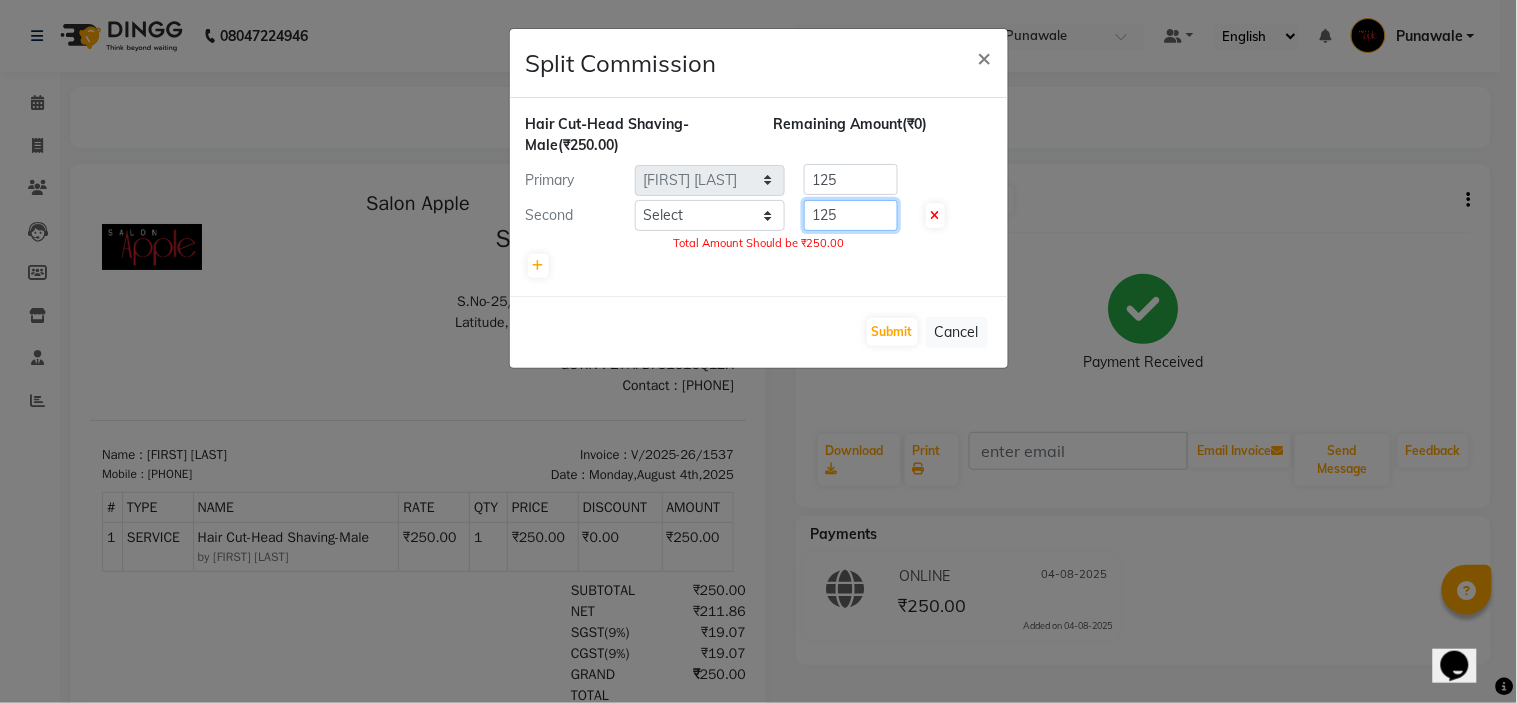 click on "125" 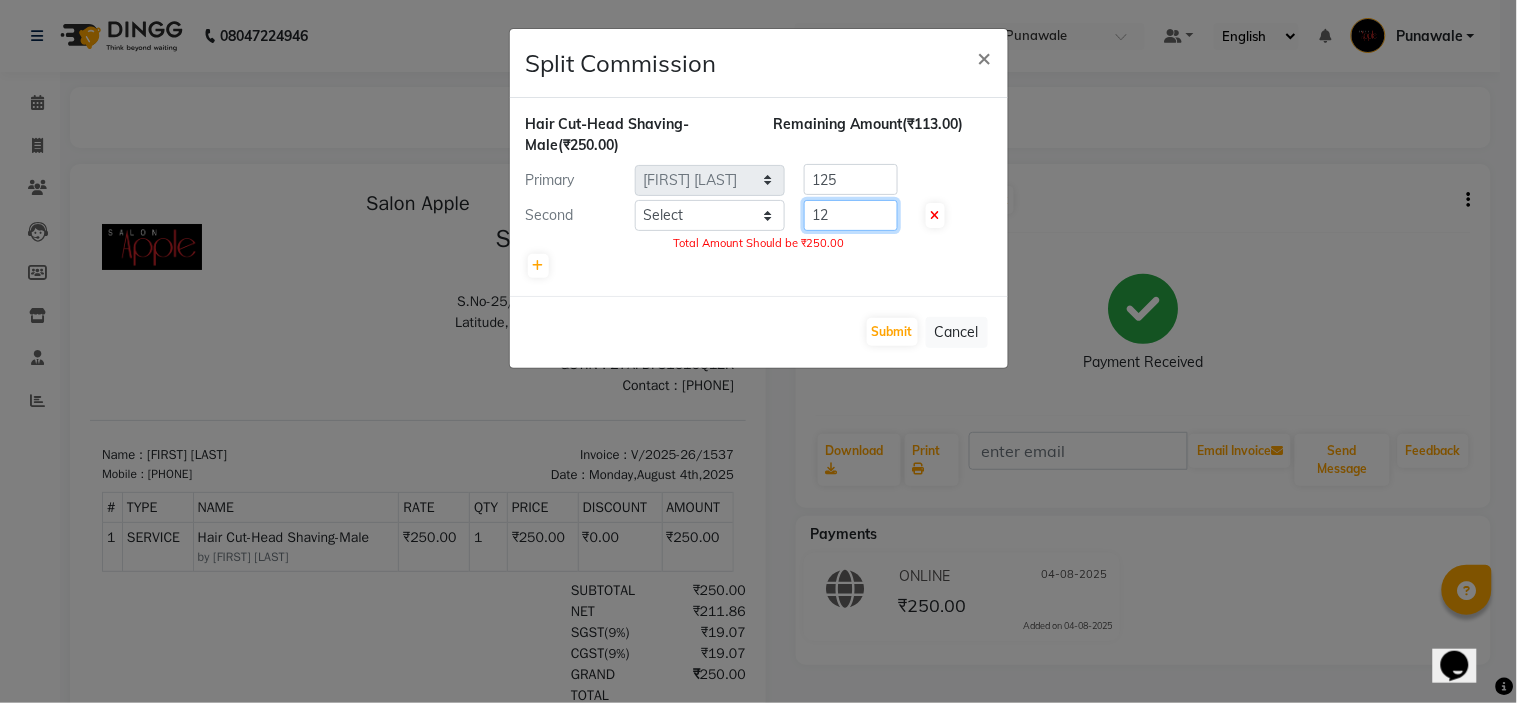 type on "1" 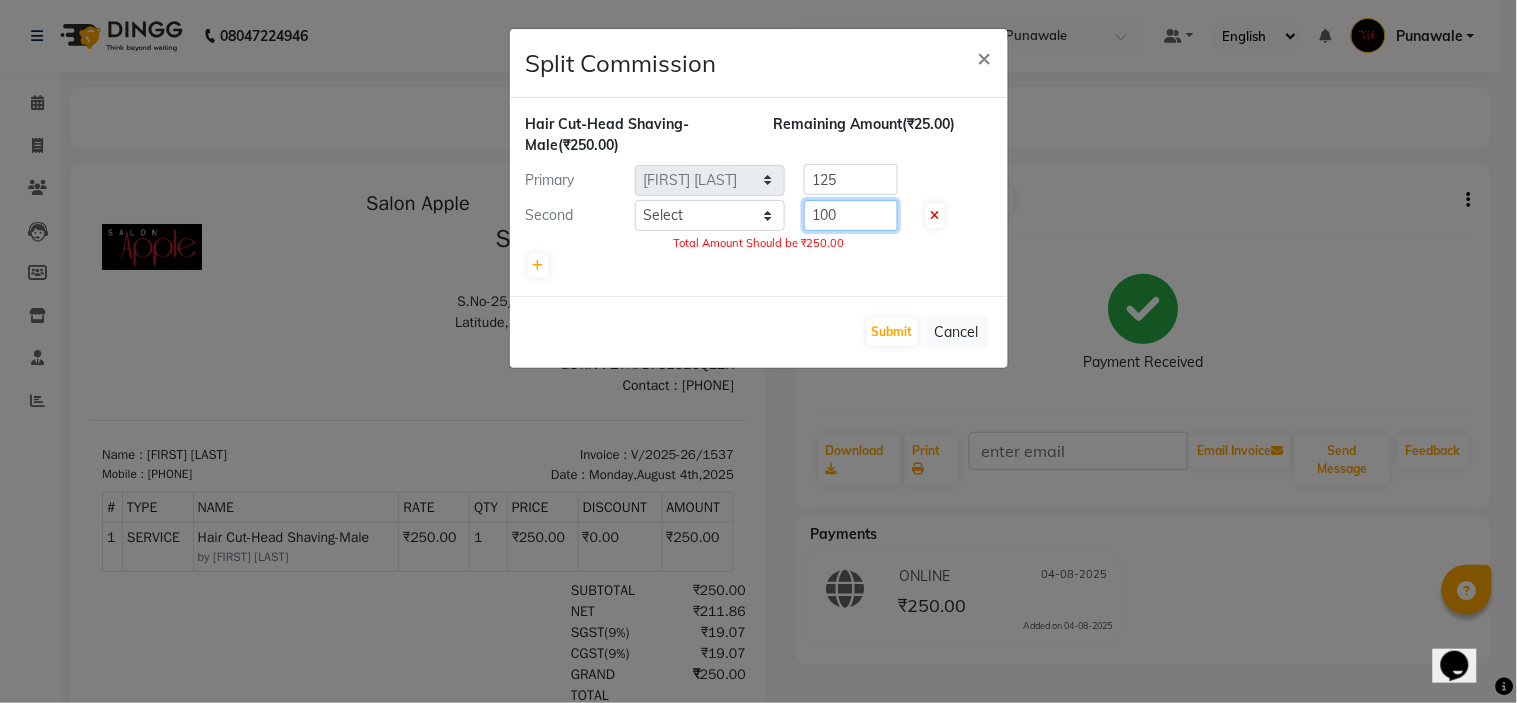 type on "100" 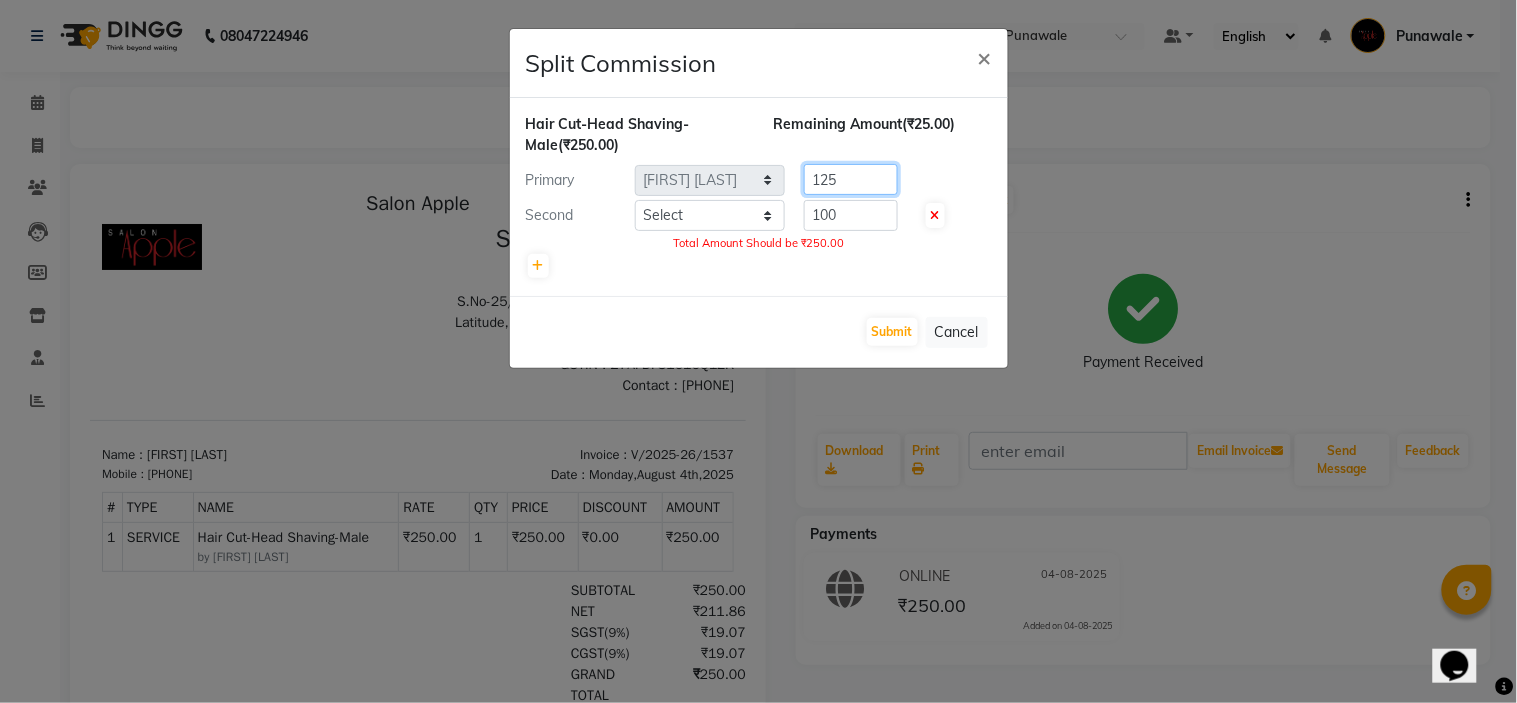 click on "125" 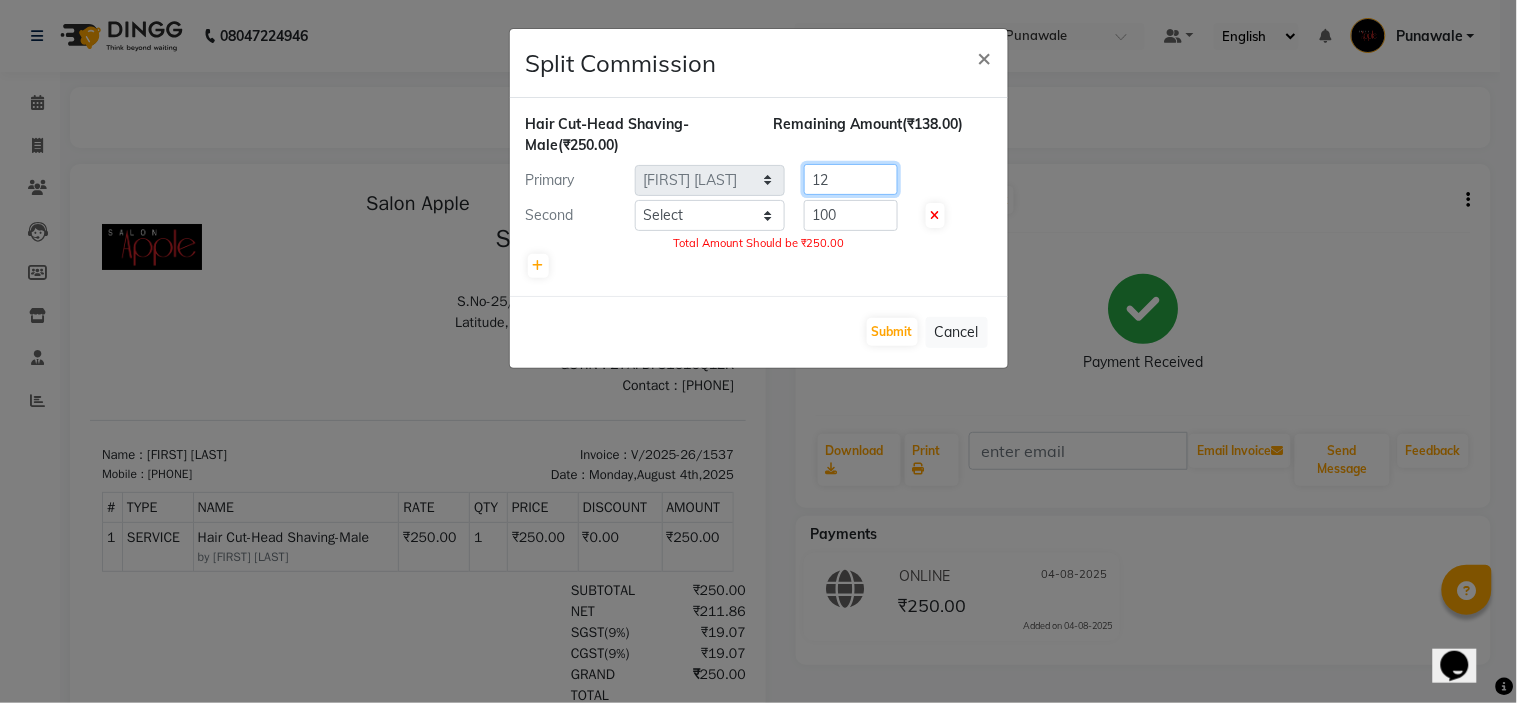 type on "1" 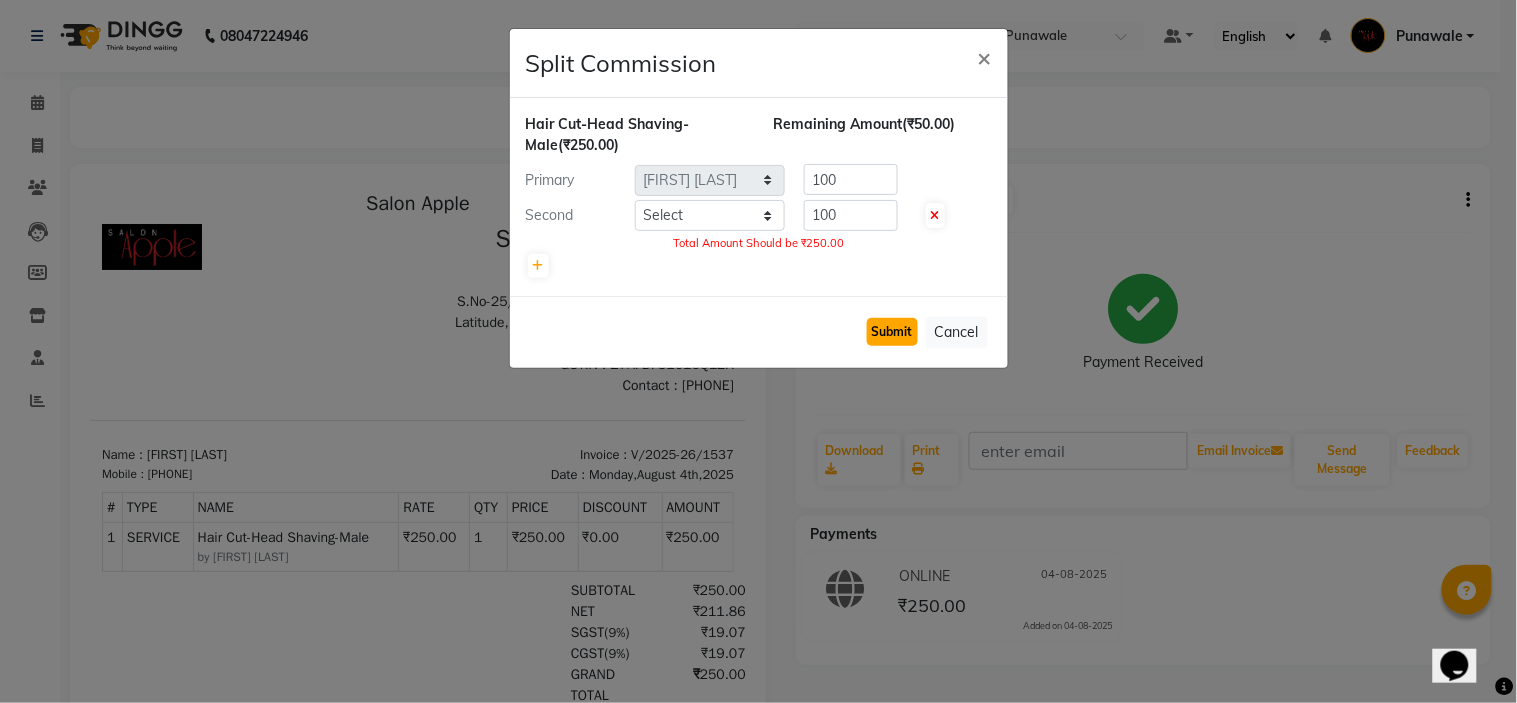 click on "Submit" 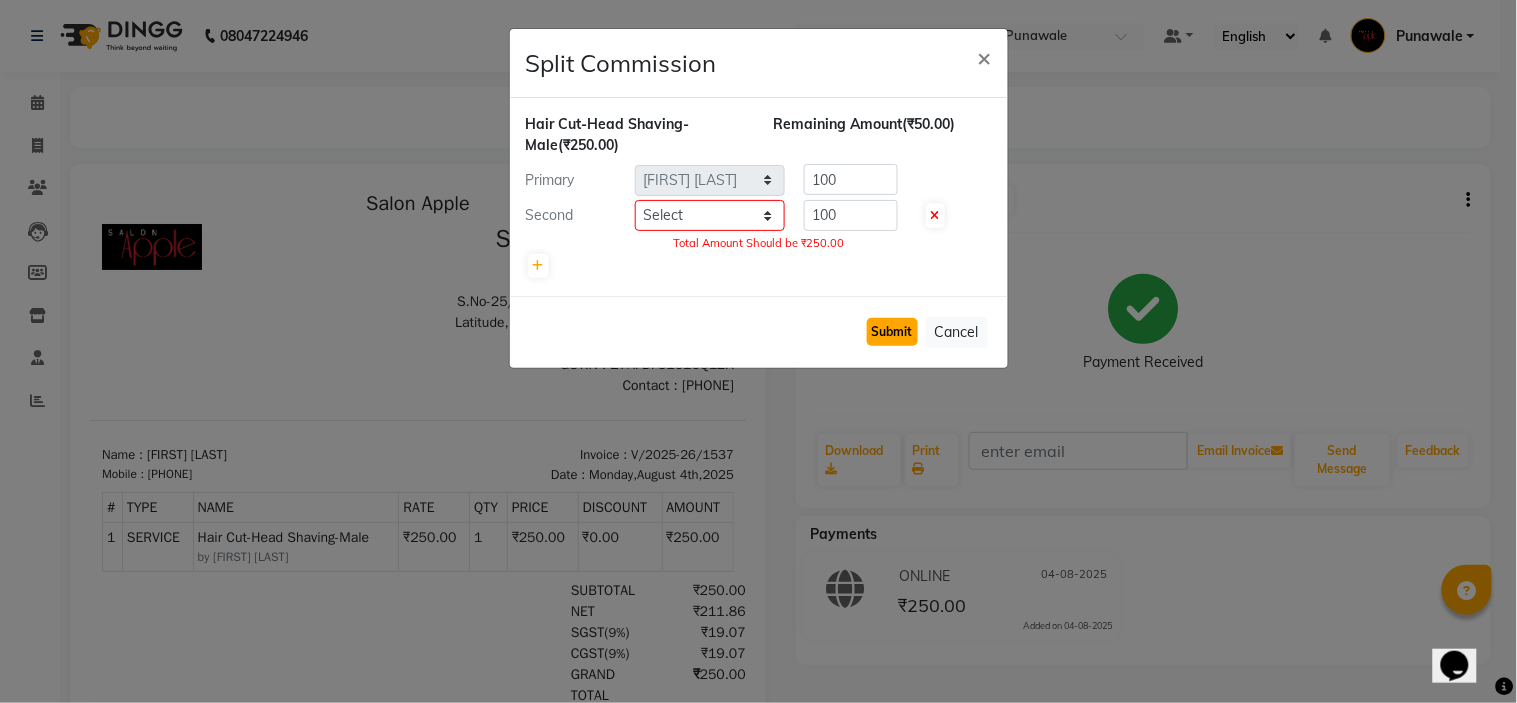 click on "Submit" 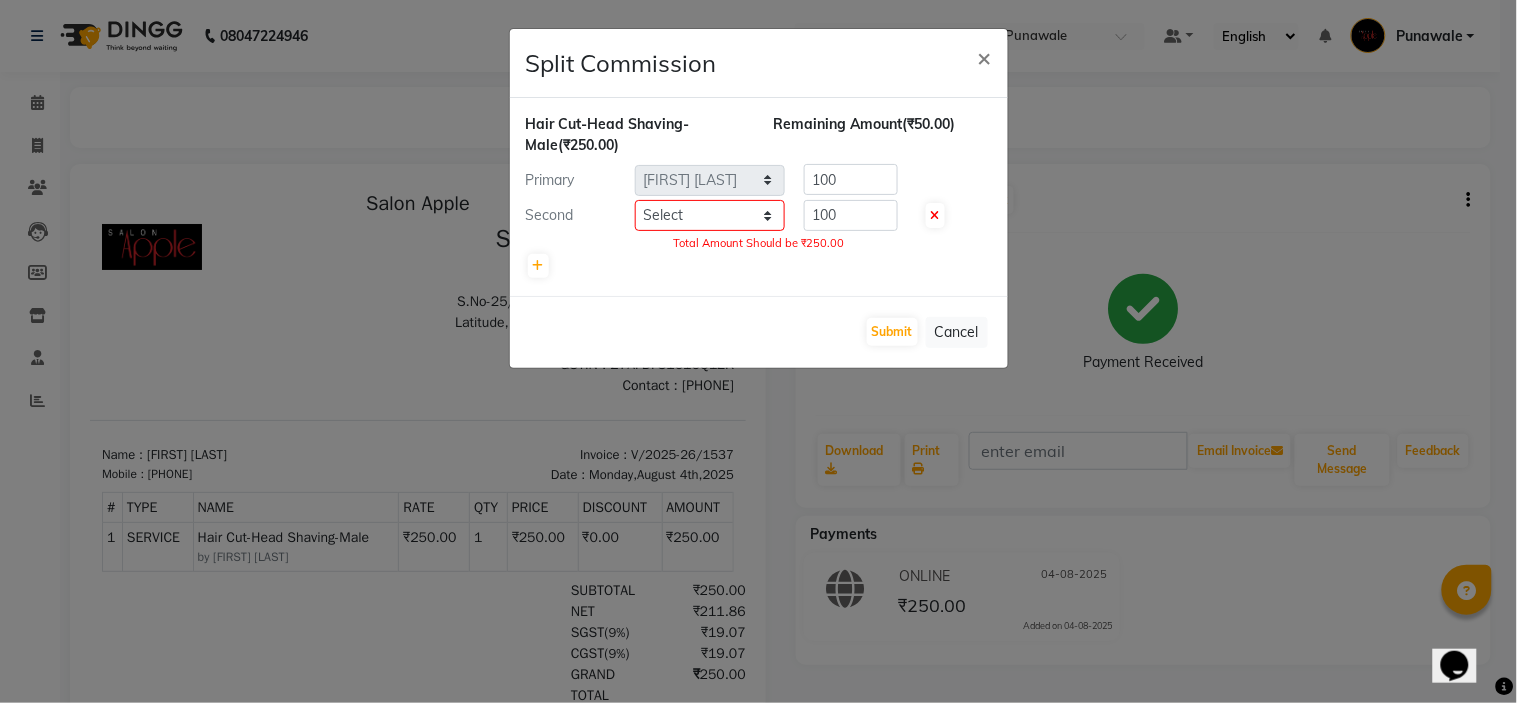click 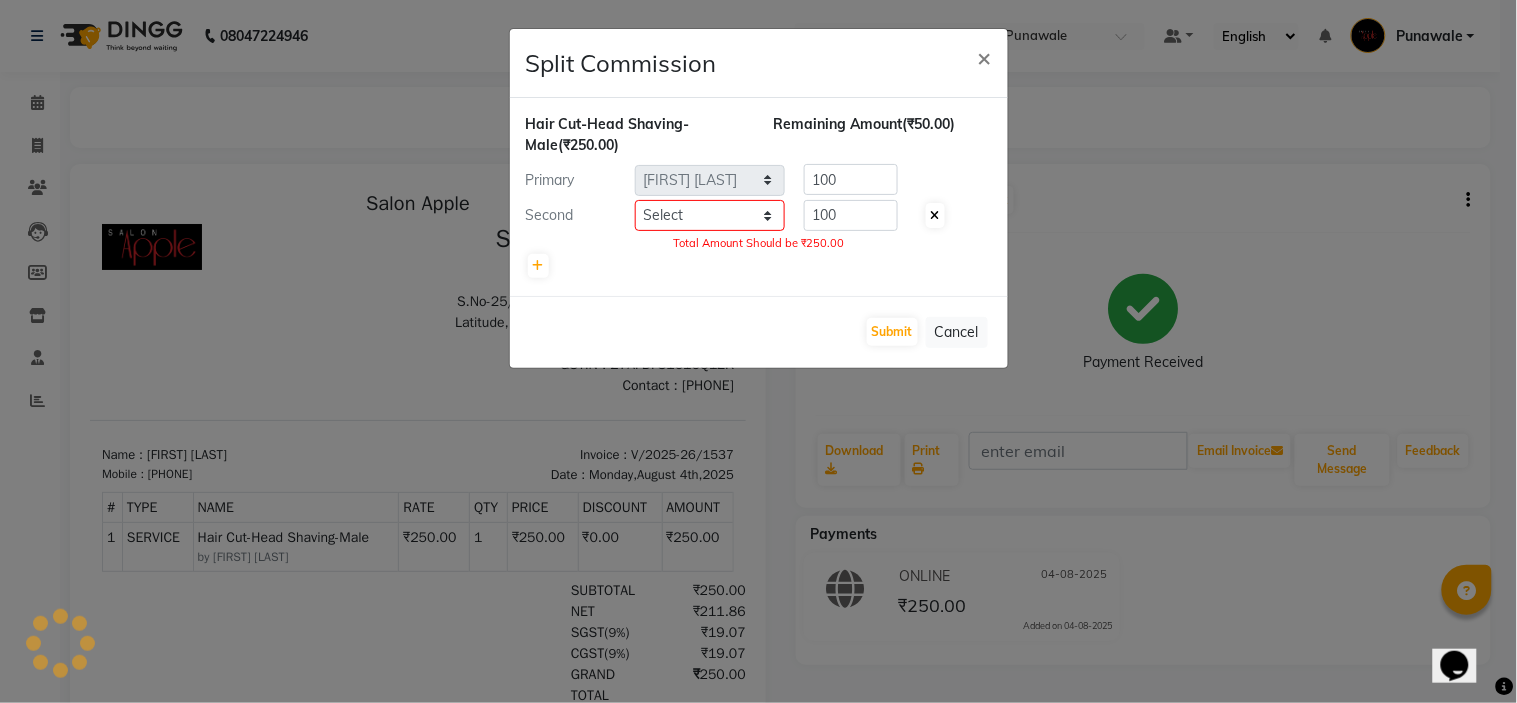 click 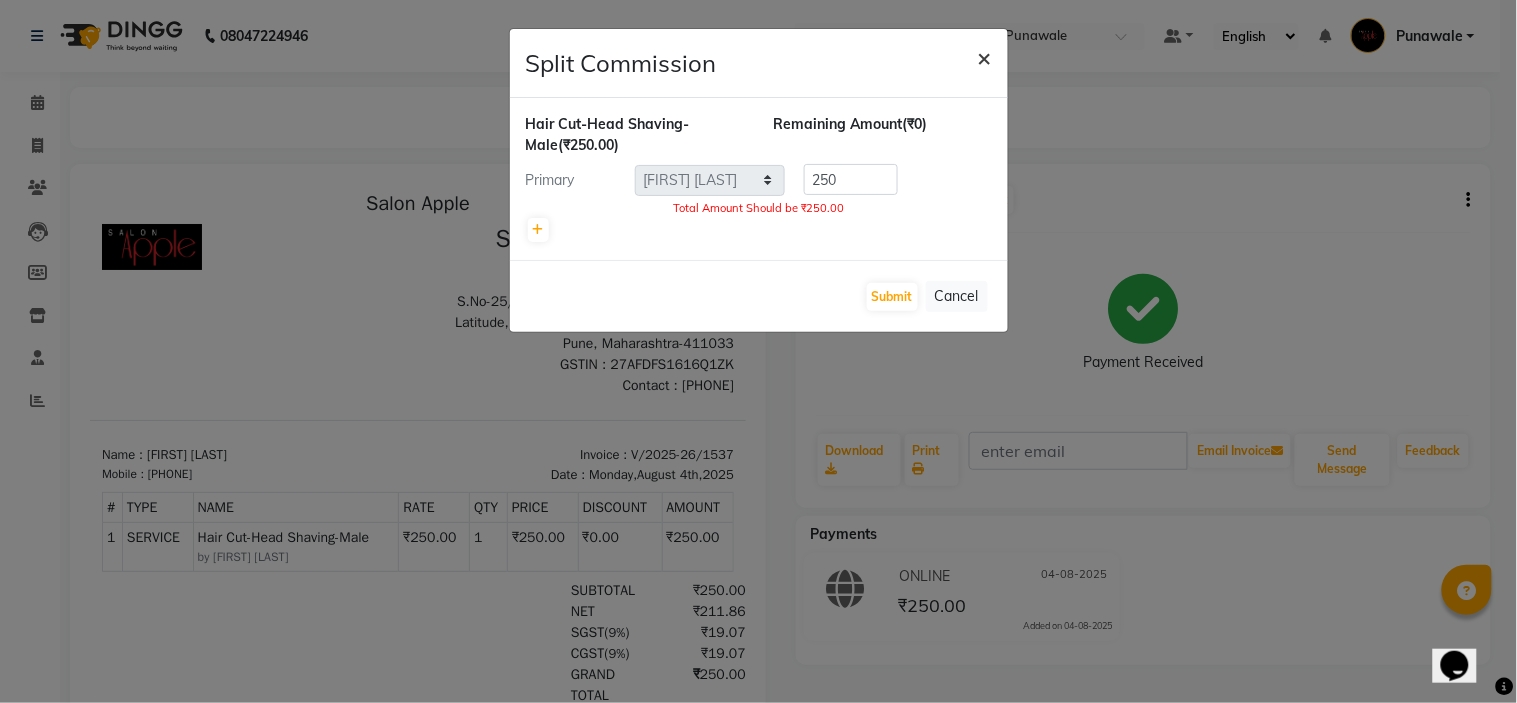 click on "×" 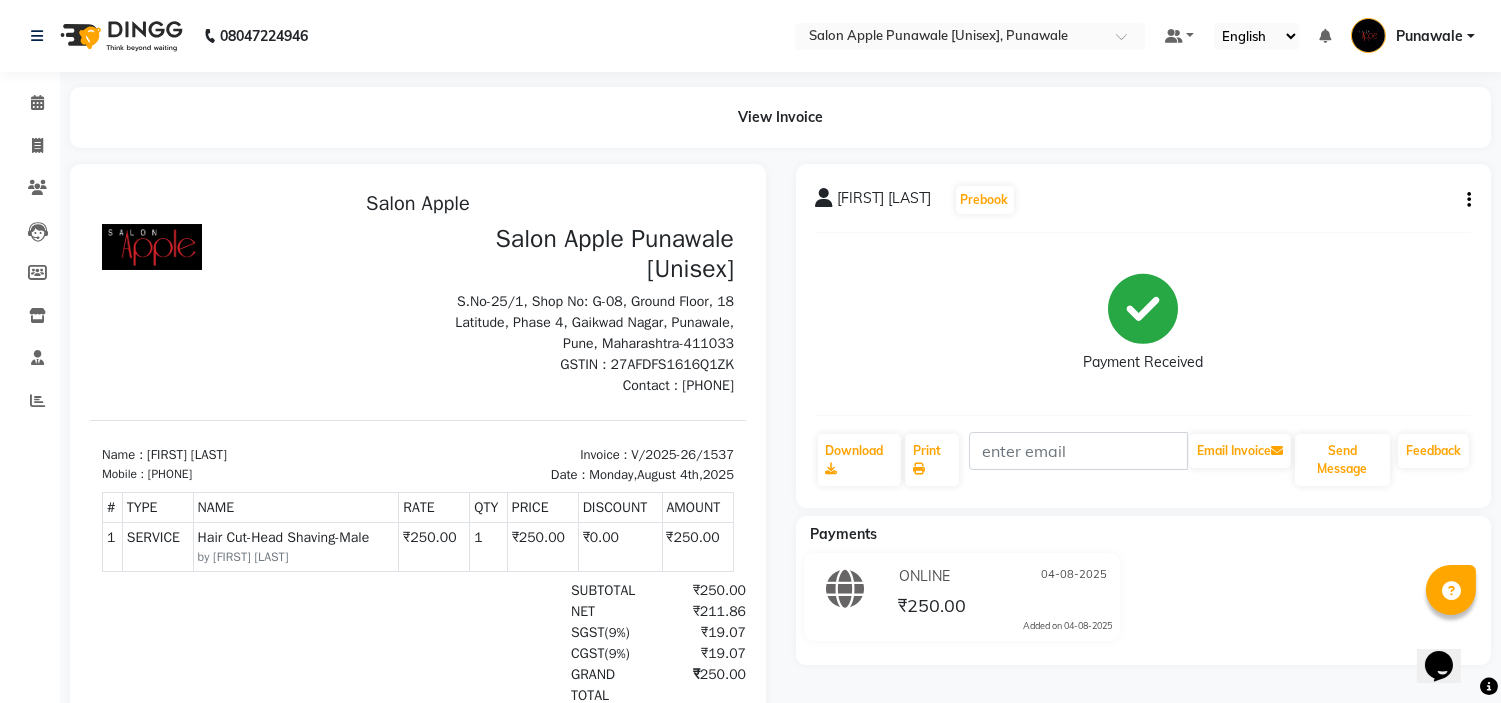 click on "₹250.00" 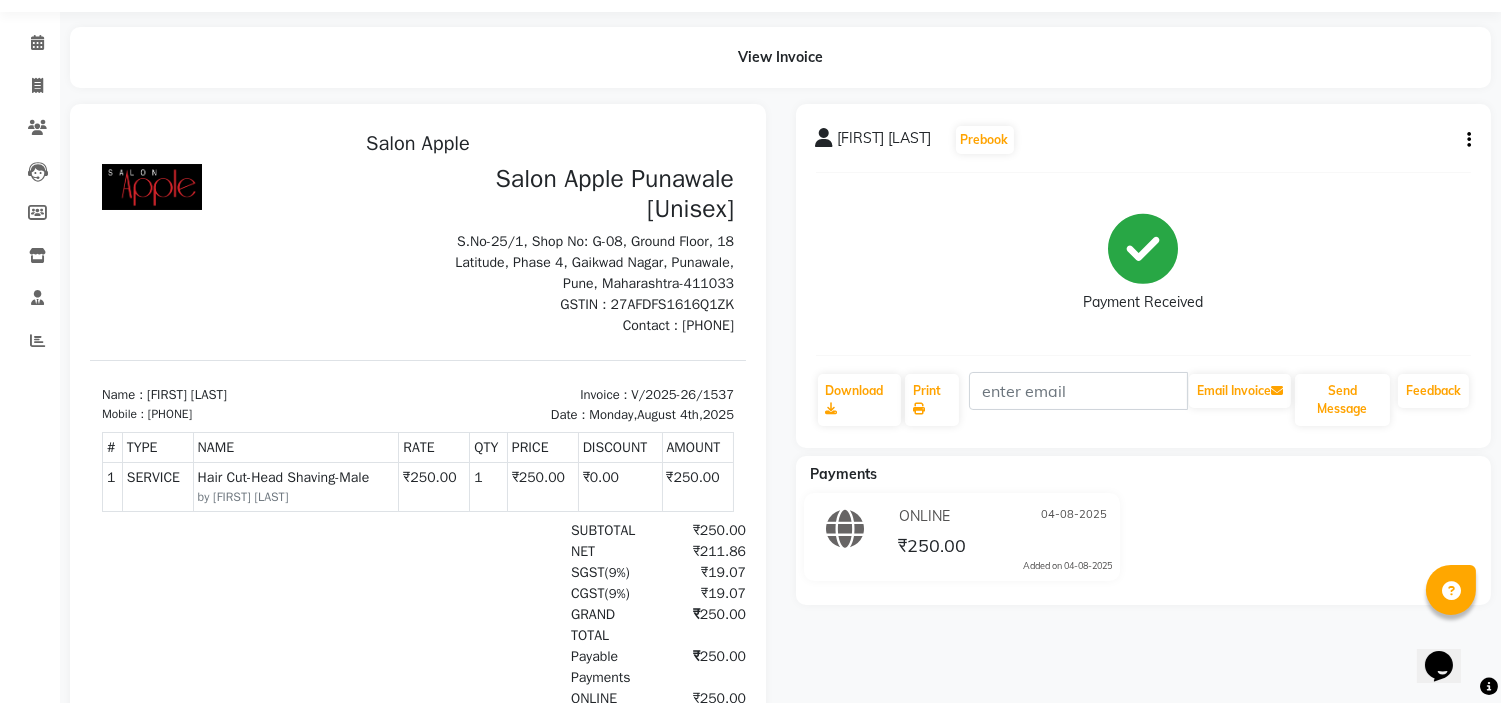 scroll, scrollTop: 111, scrollLeft: 0, axis: vertical 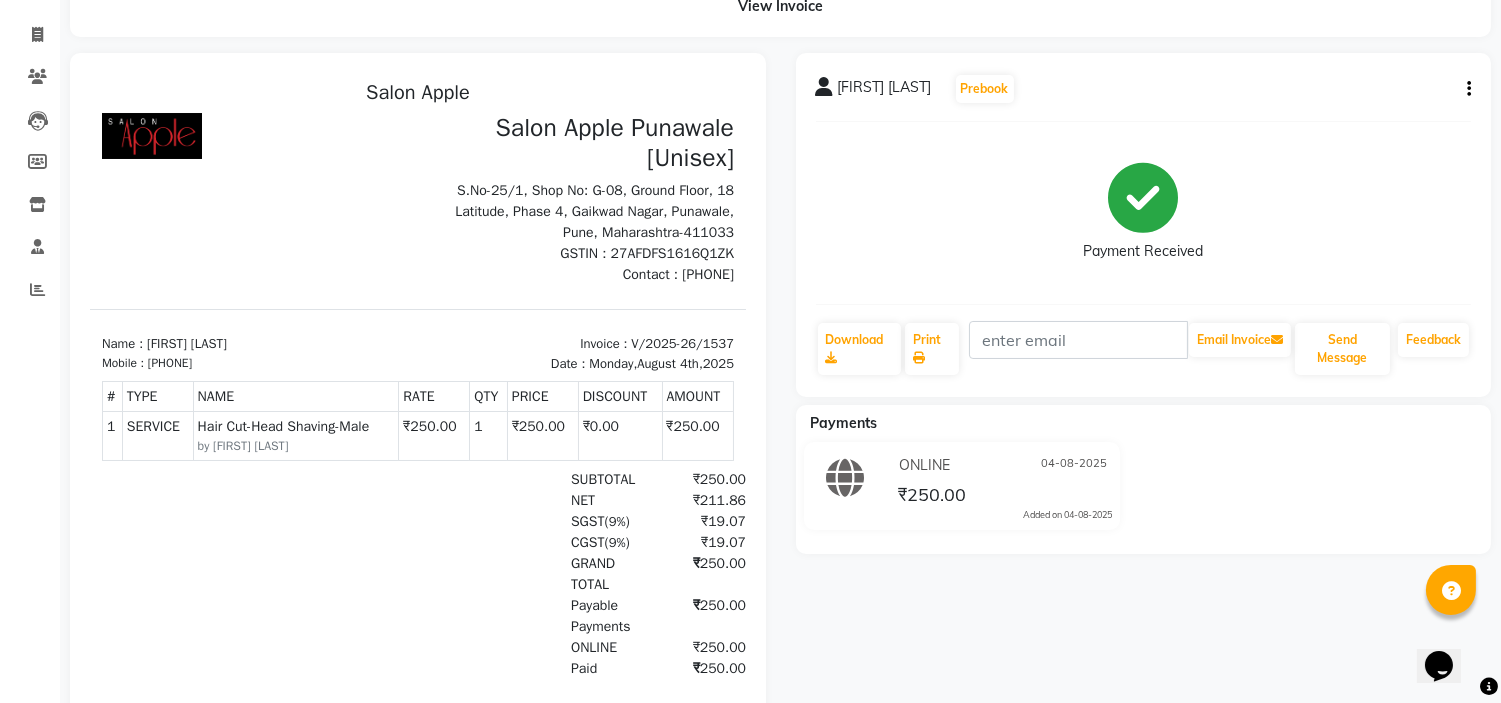 drag, startPoint x: 958, startPoint y: 477, endPoint x: 1365, endPoint y: 90, distance: 561.62085 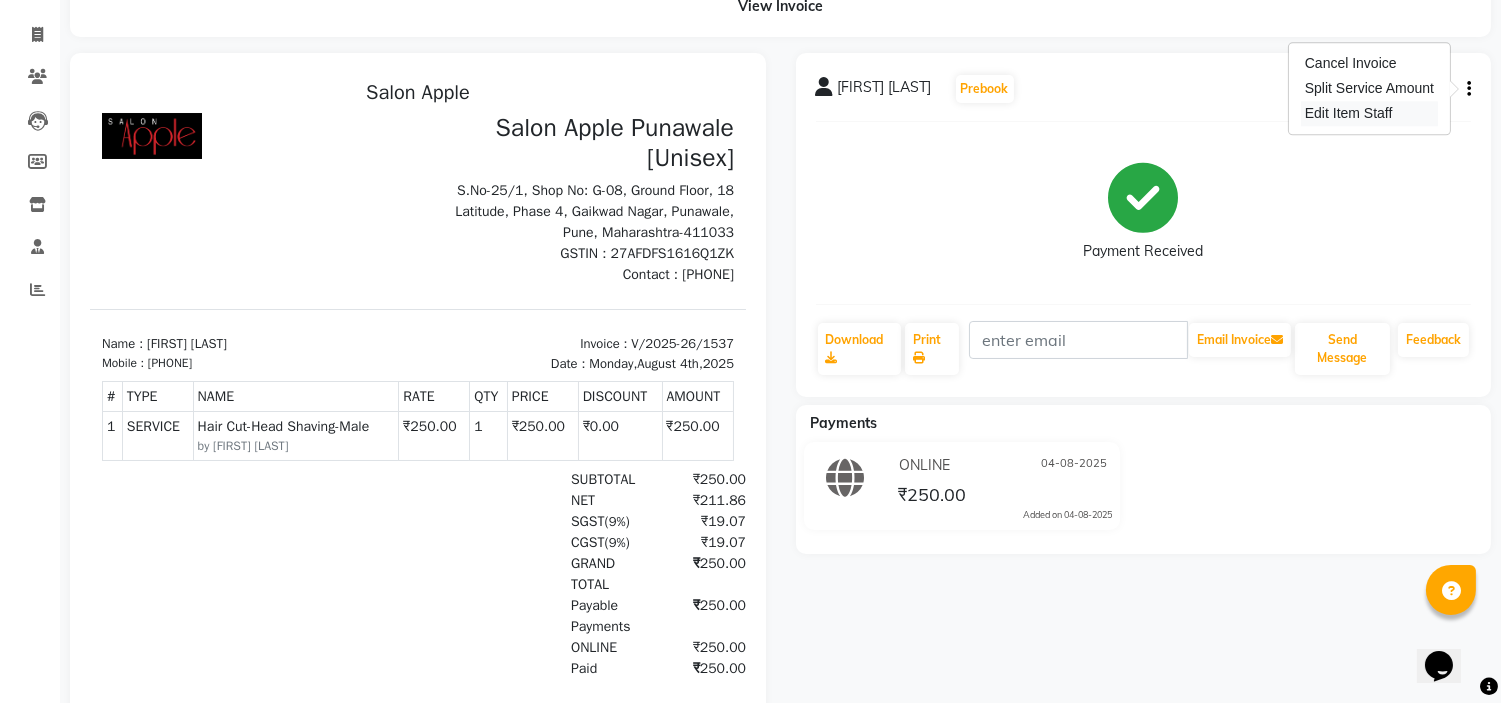 click on "Edit Item Staff" at bounding box center [1369, 113] 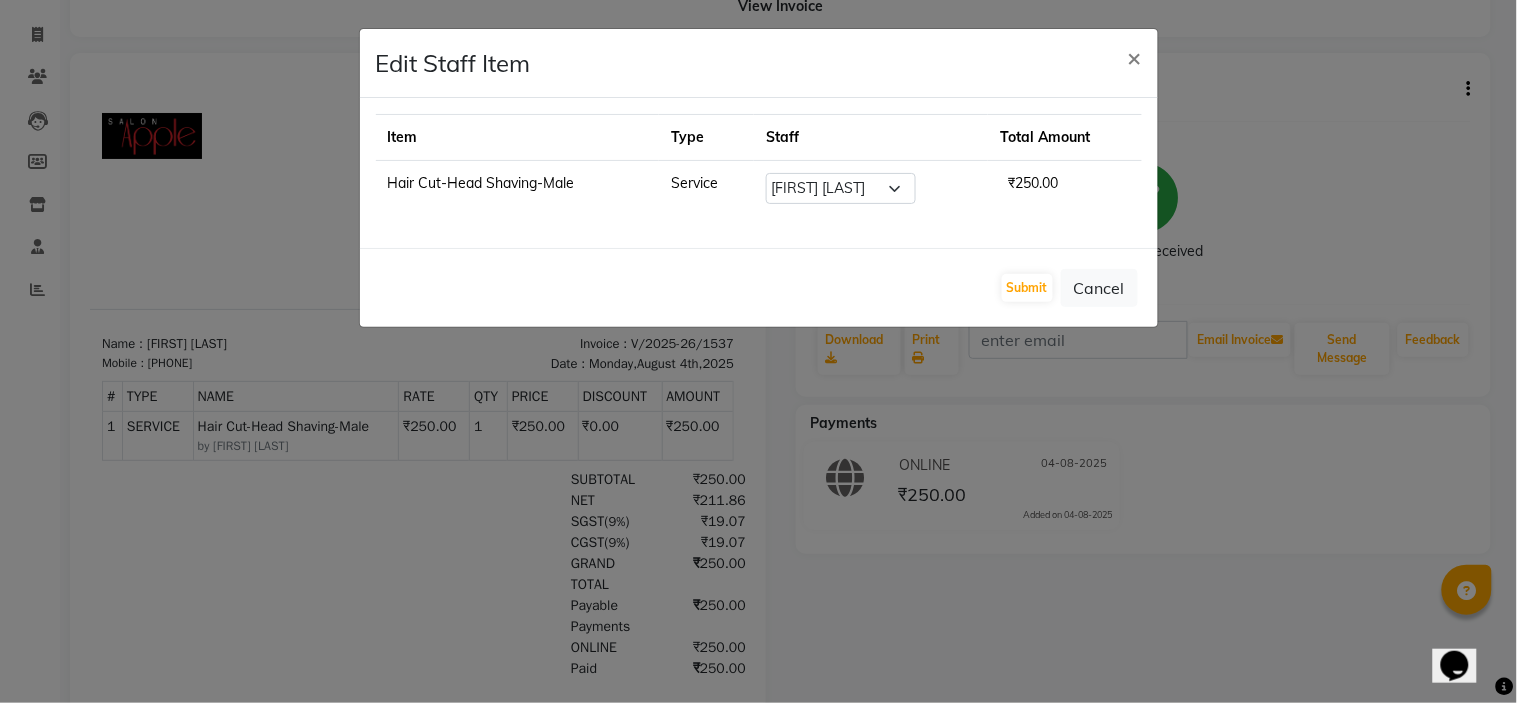 click on "₹250.00" 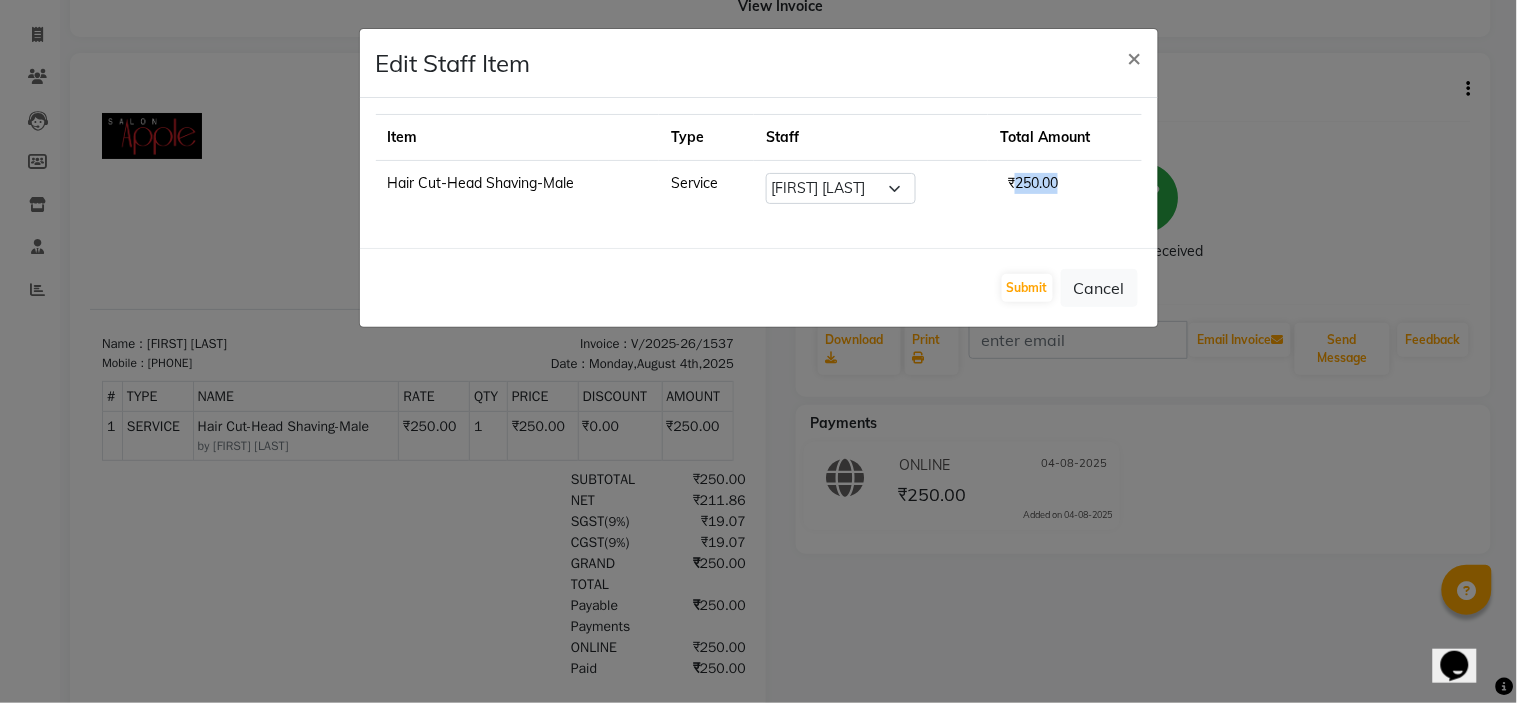 click on "₹250.00" 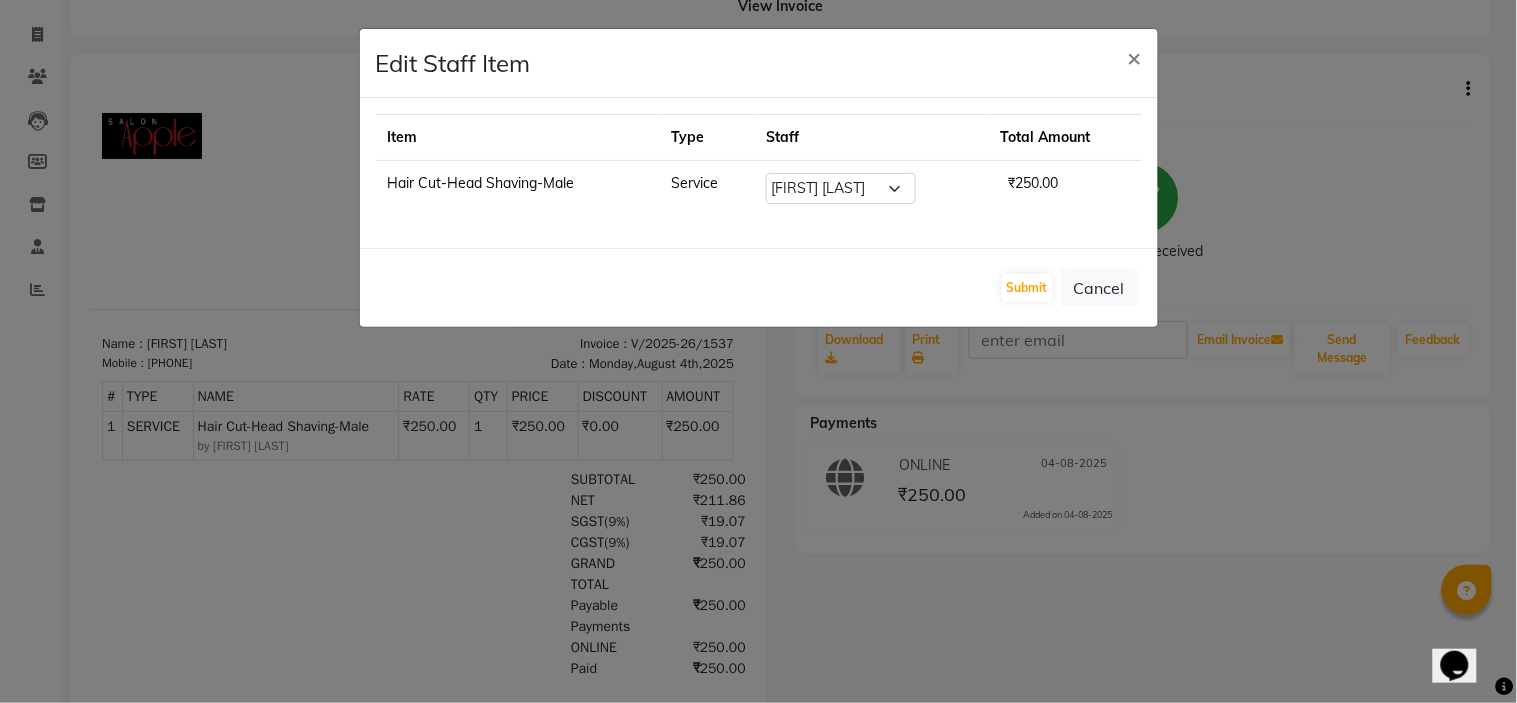 click on "₹250.00" 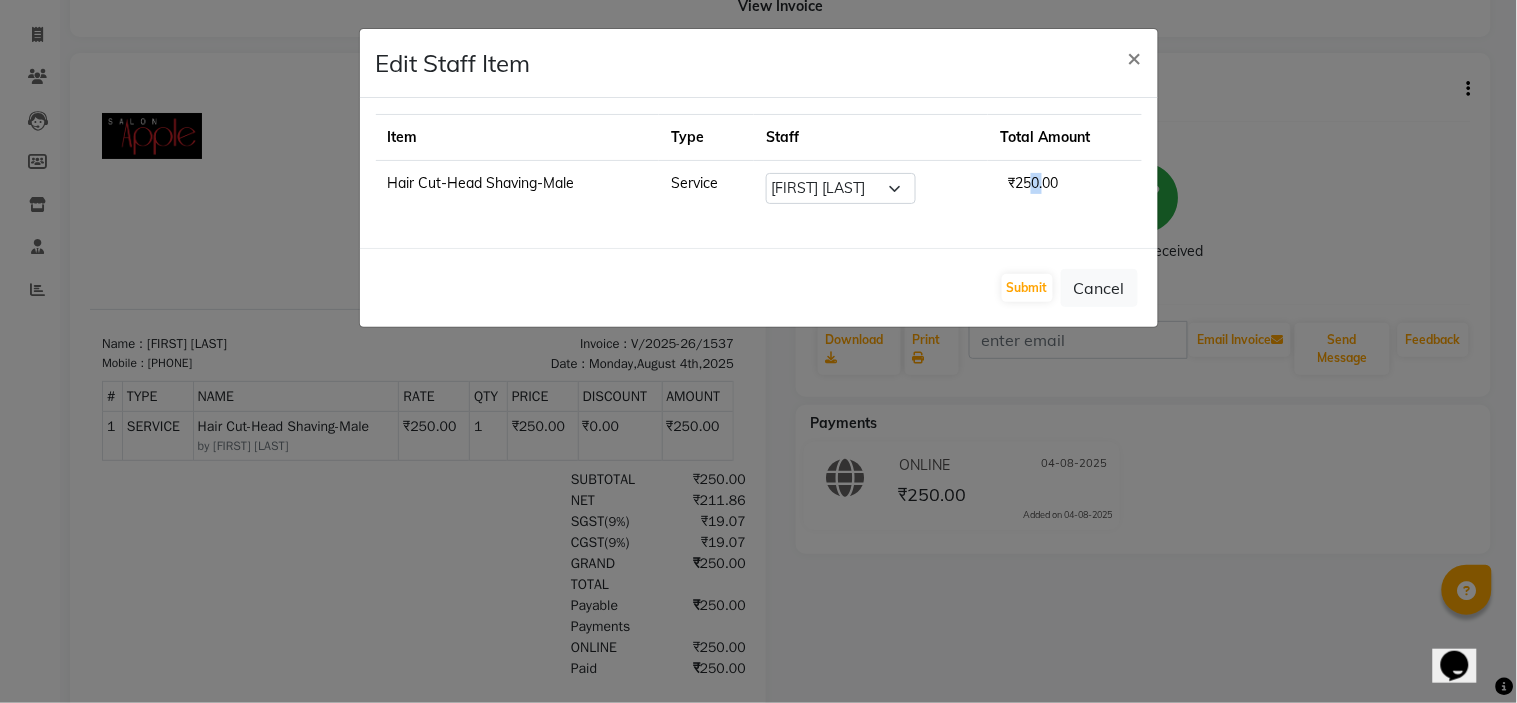 click on "₹250.00" 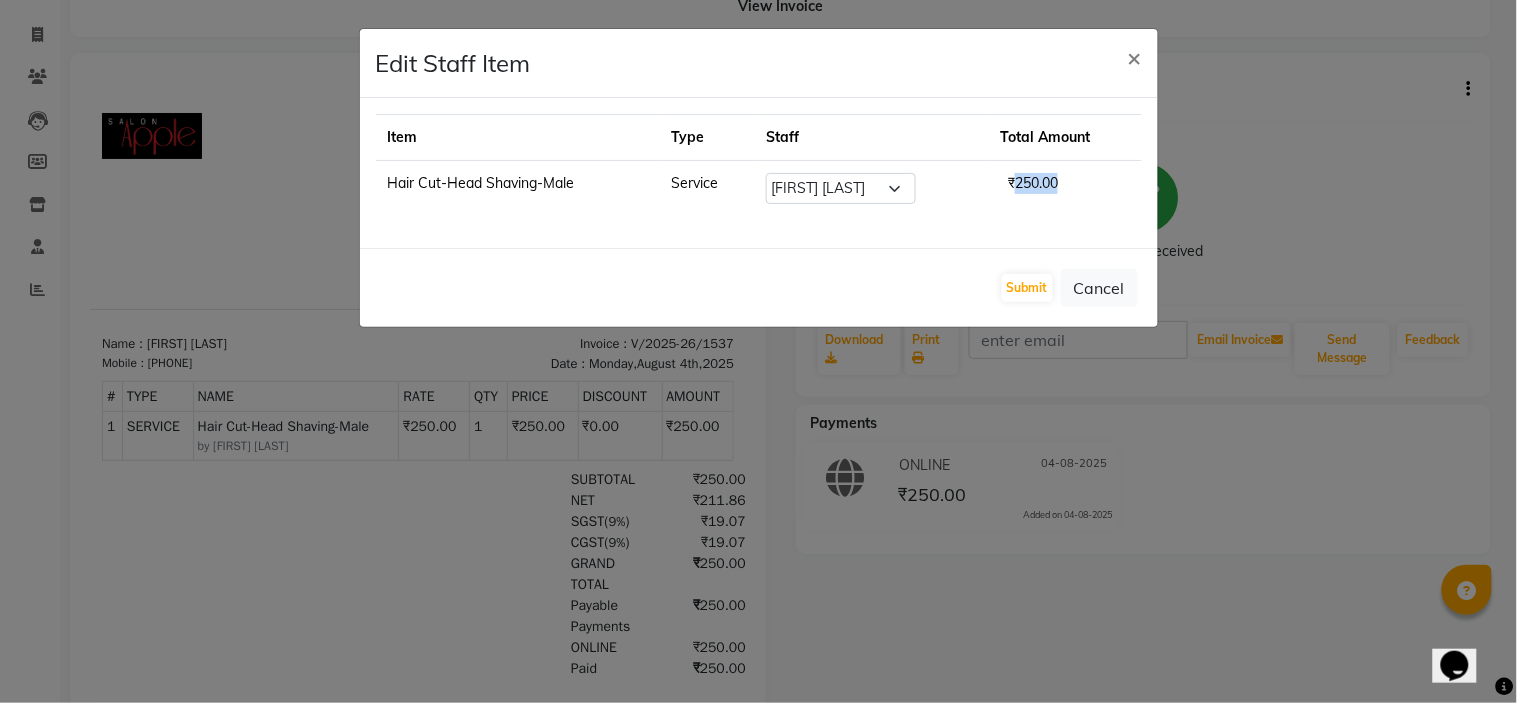 click on "₹250.00" 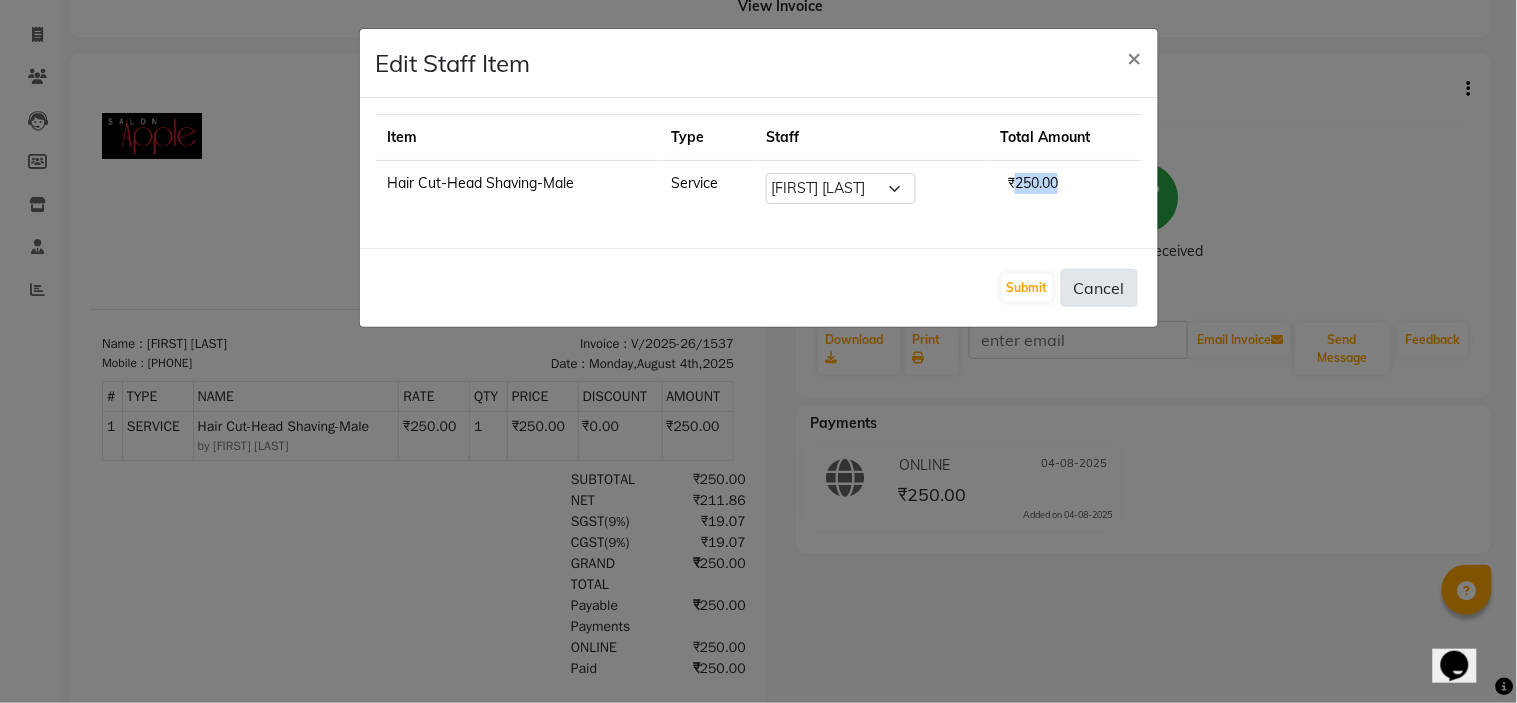 click on "Cancel" 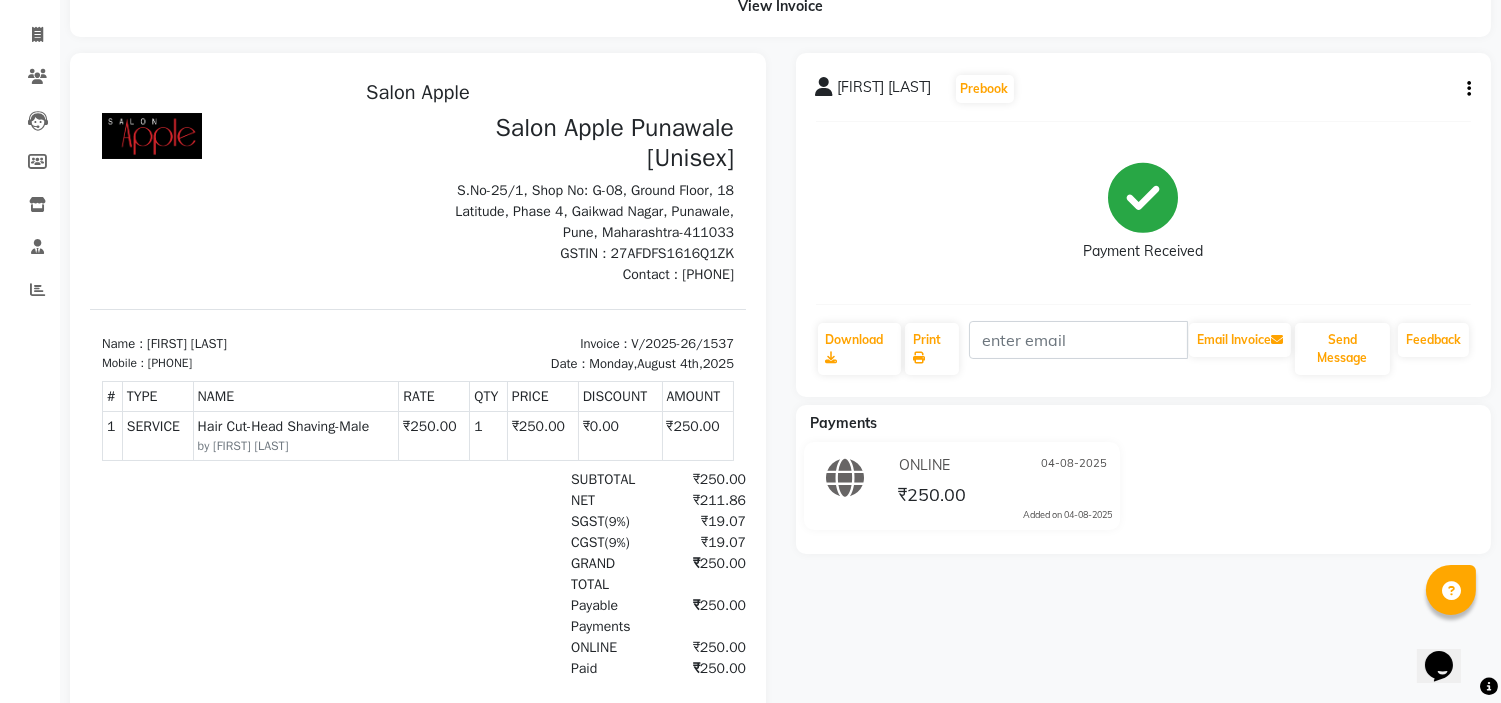 click 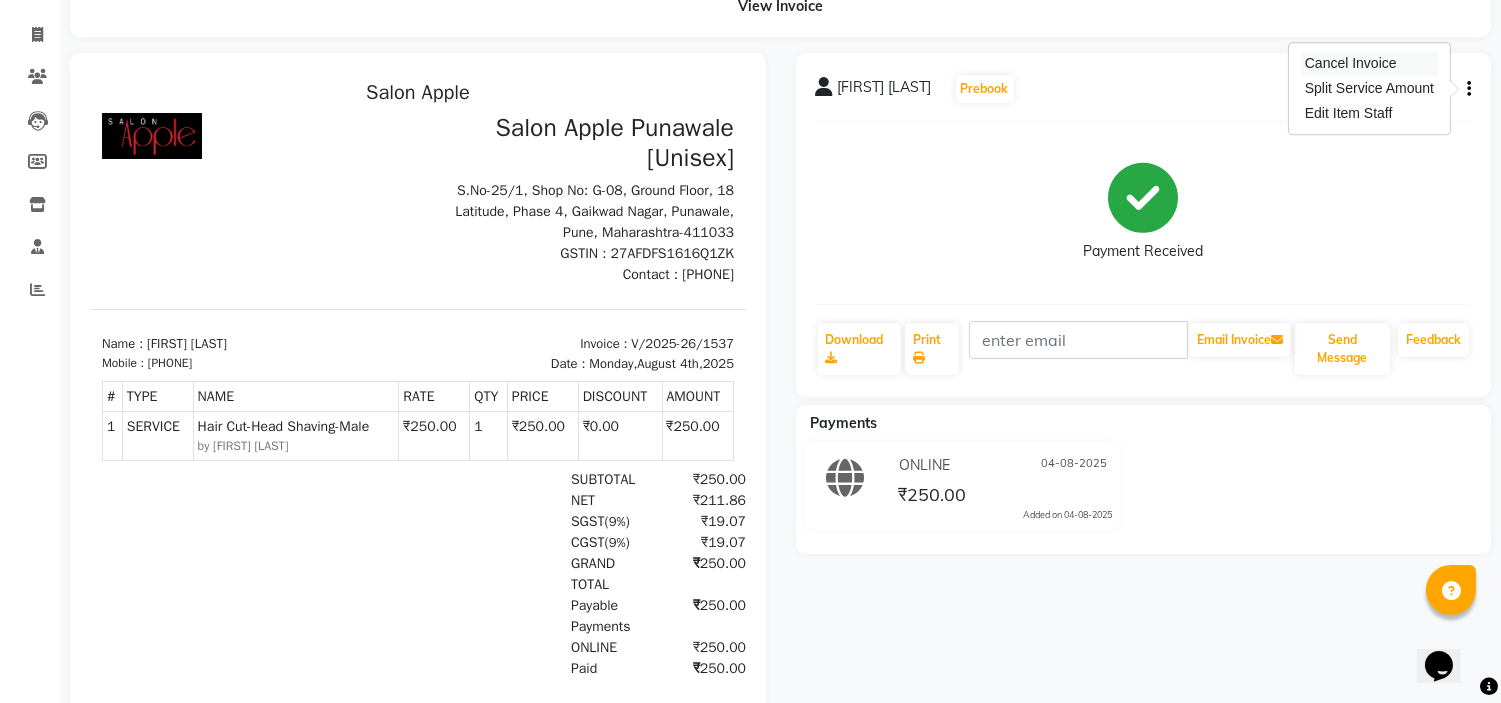 click on "Cancel Invoice" at bounding box center [1369, 63] 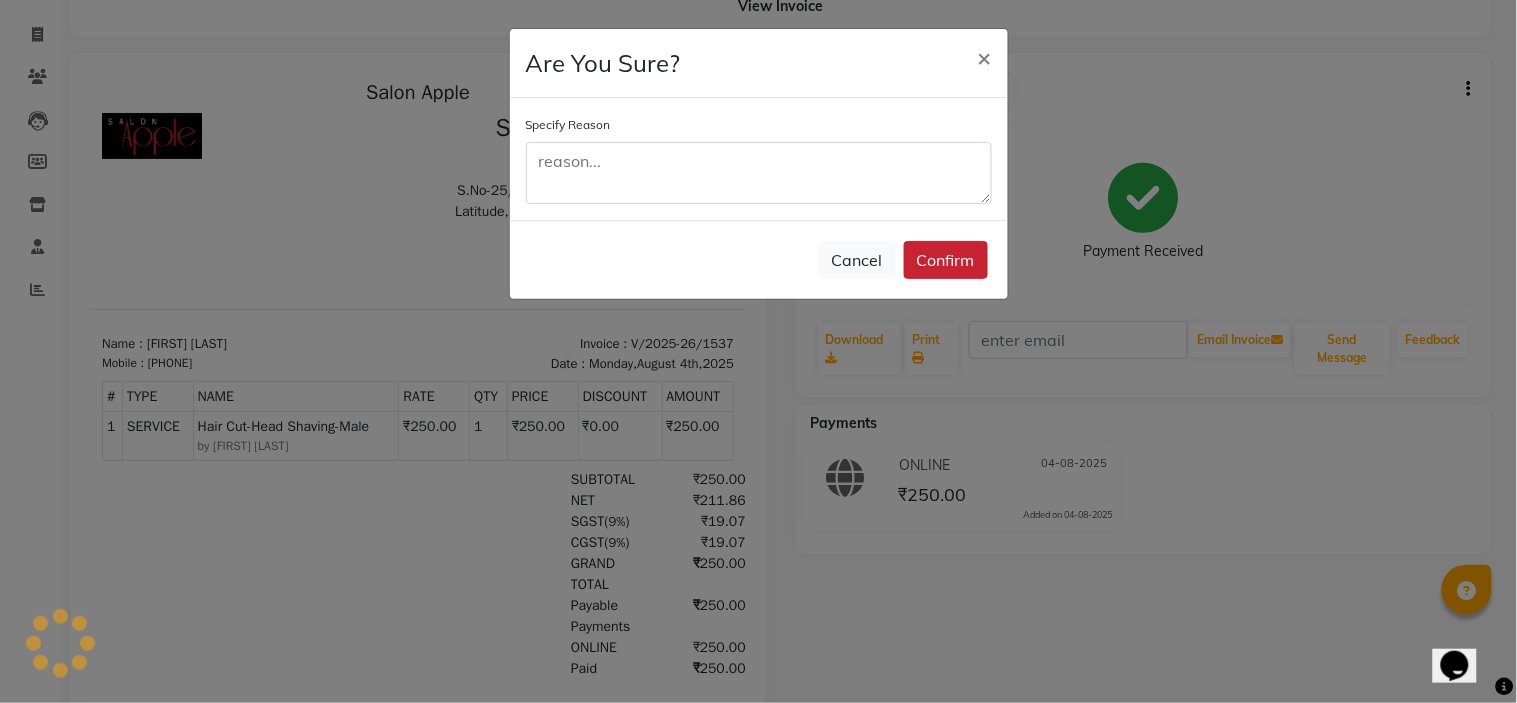 click on "Confirm" 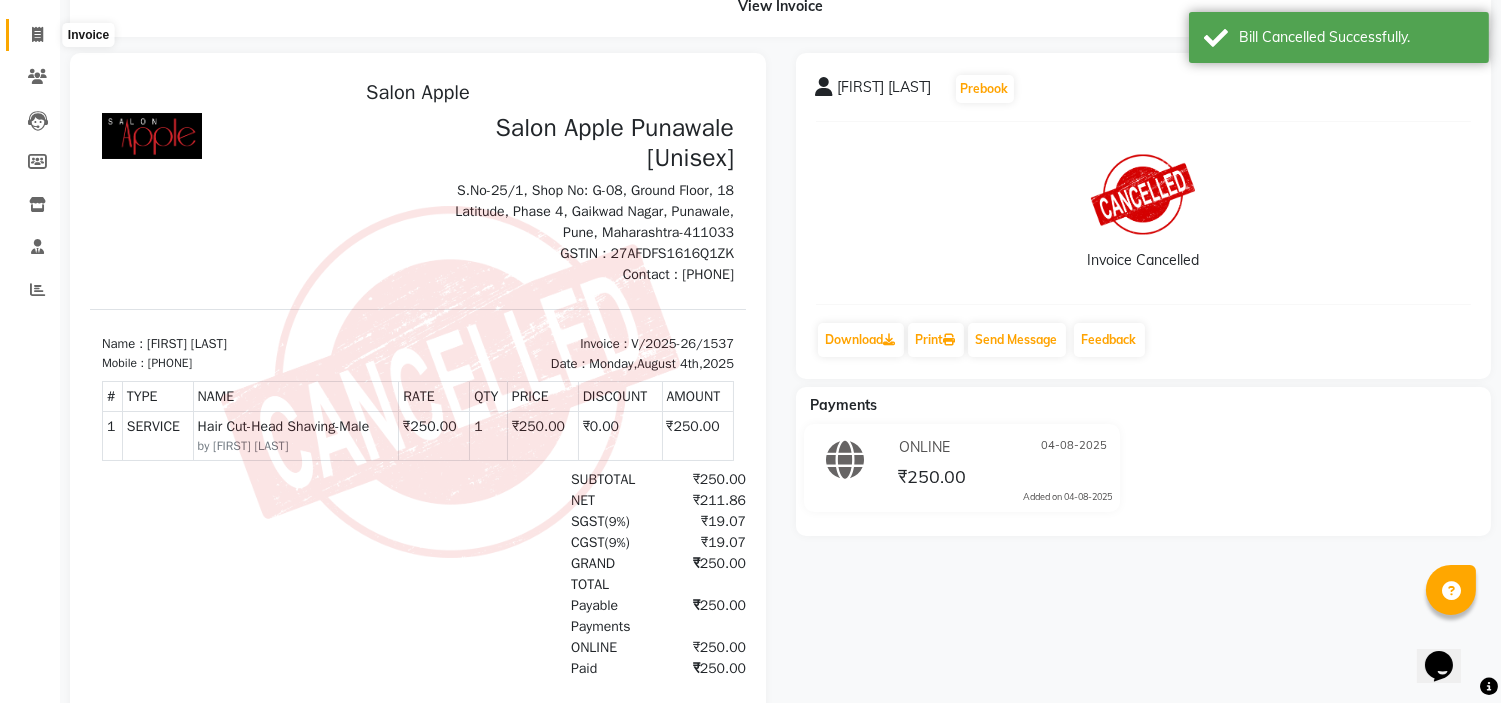 click 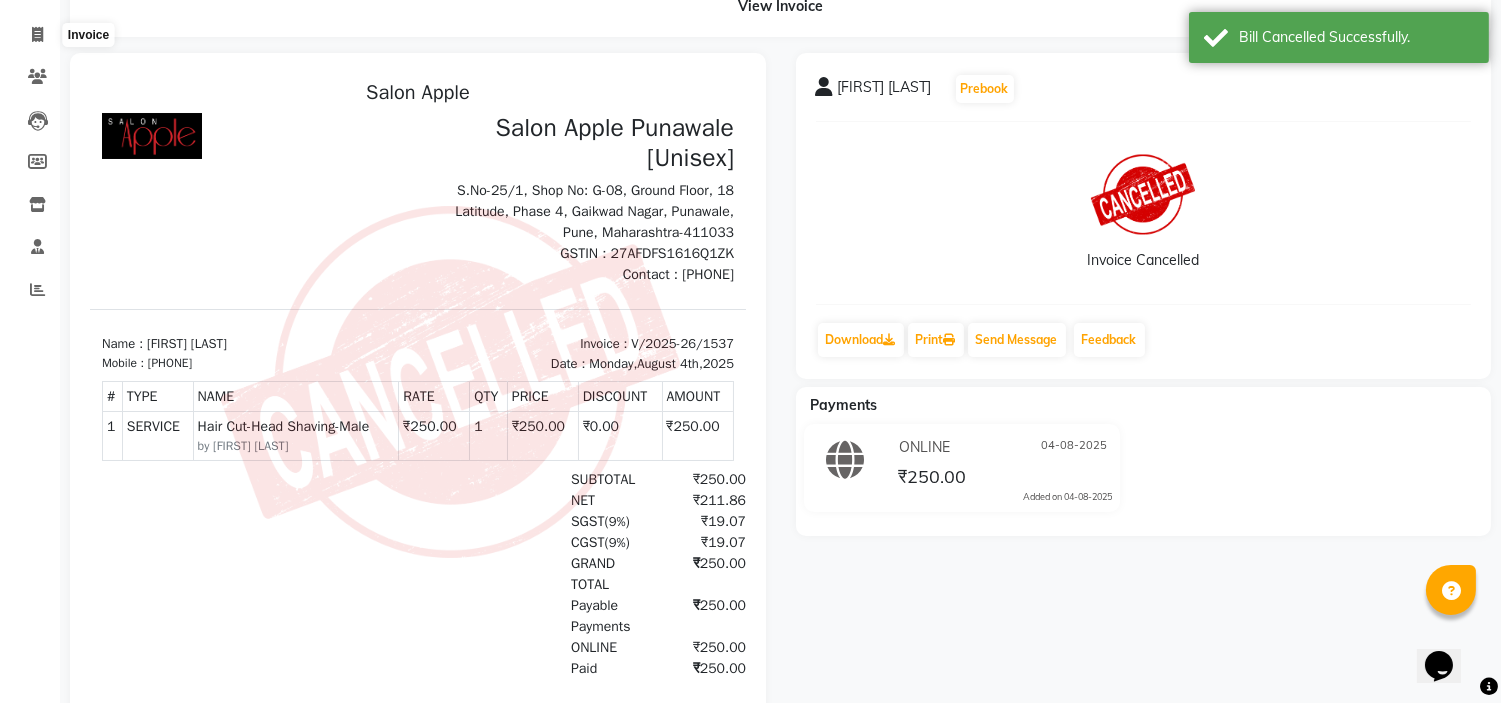 select on "5421" 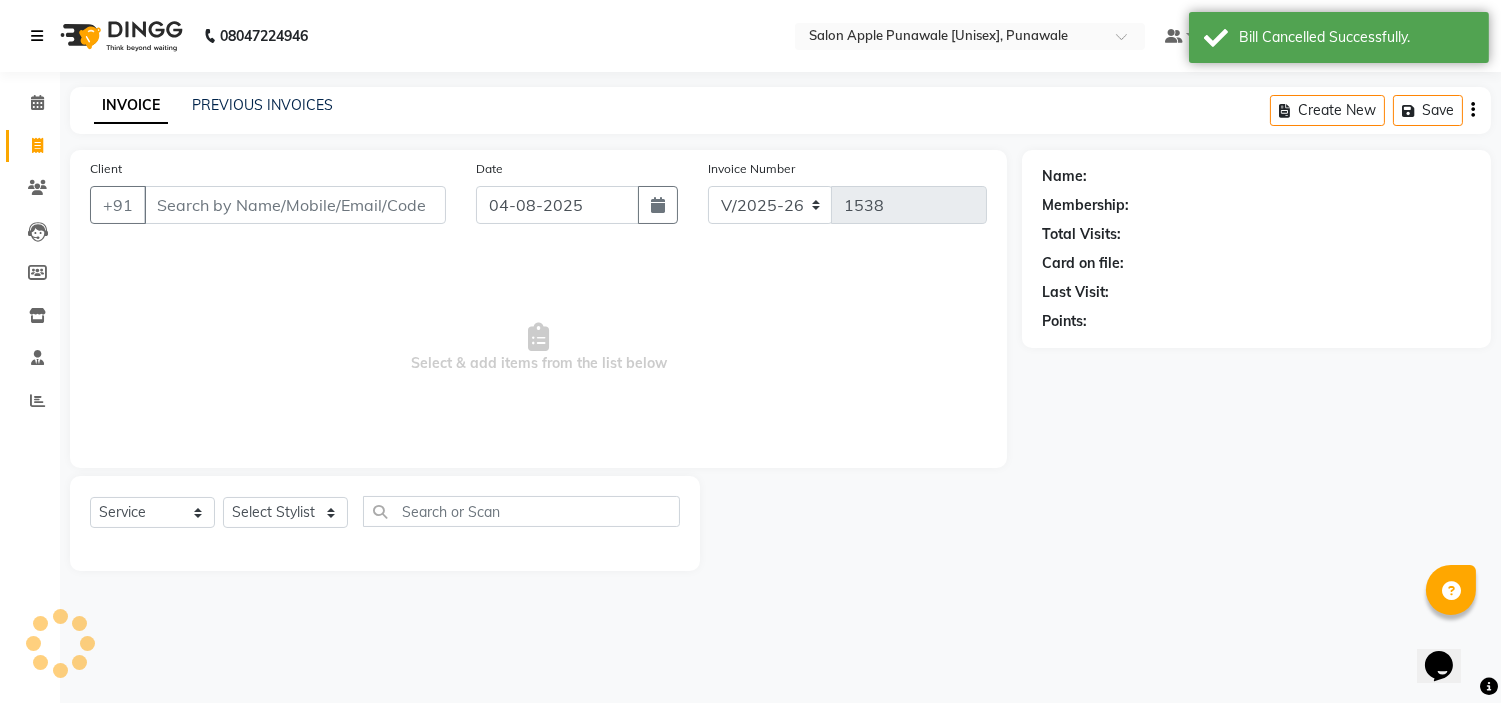 scroll, scrollTop: 0, scrollLeft: 0, axis: both 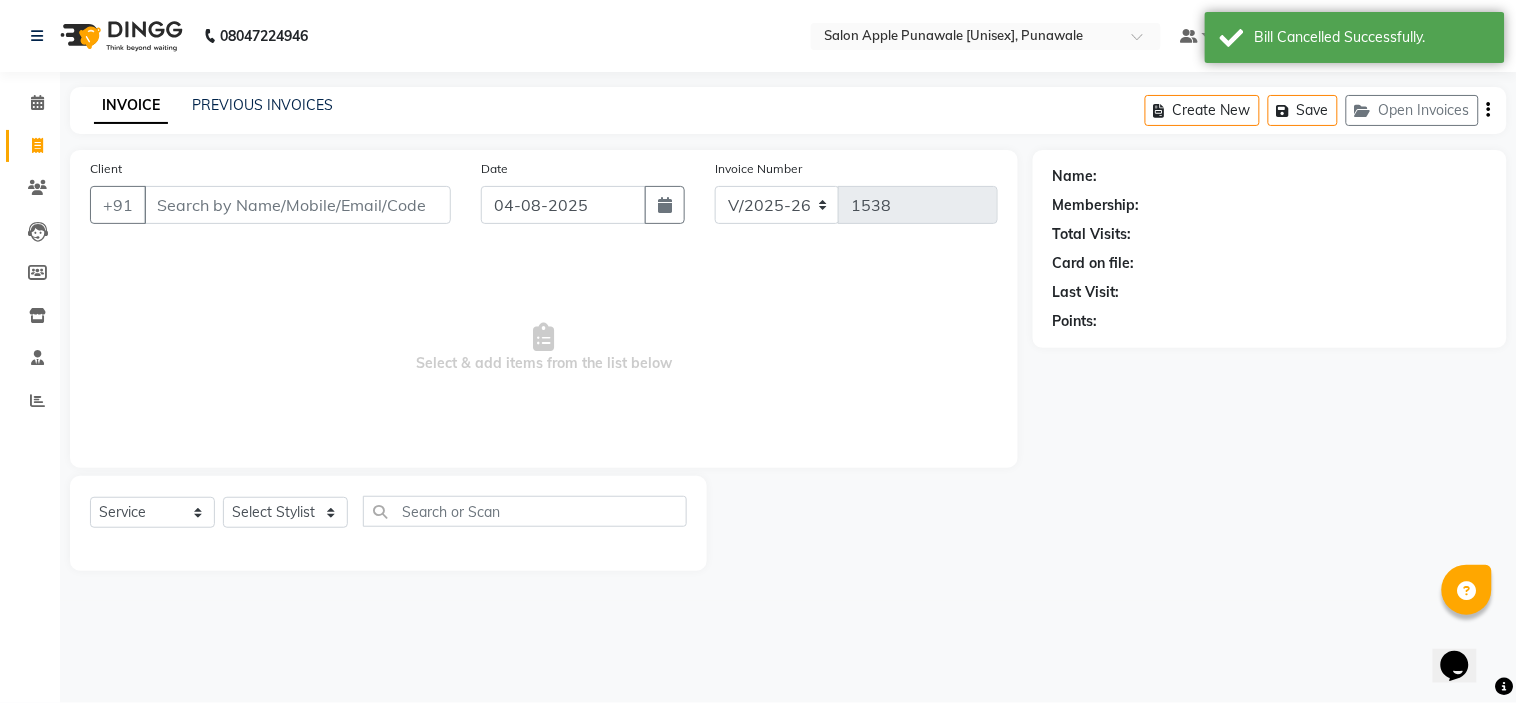 click on "Client" at bounding box center [297, 205] 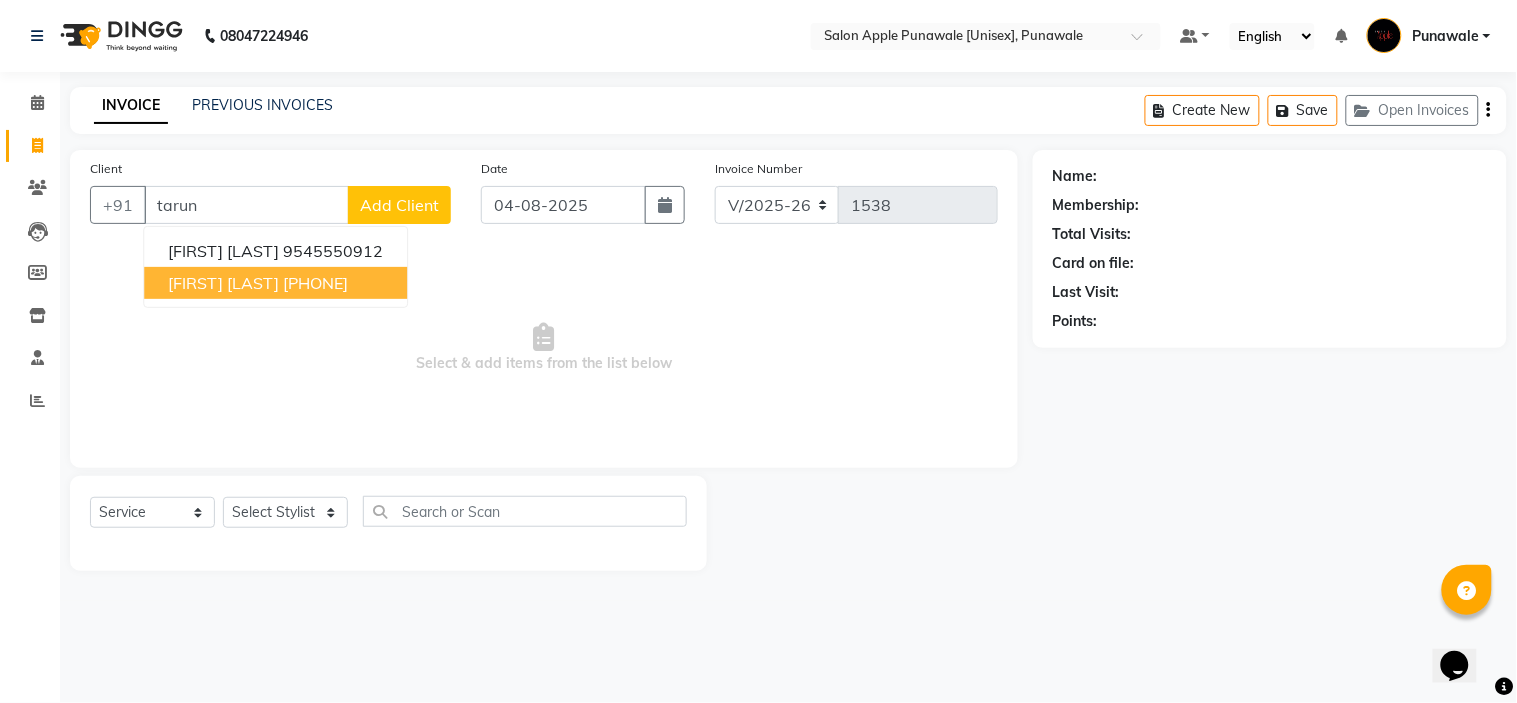 click on "[PHONE]" at bounding box center (315, 283) 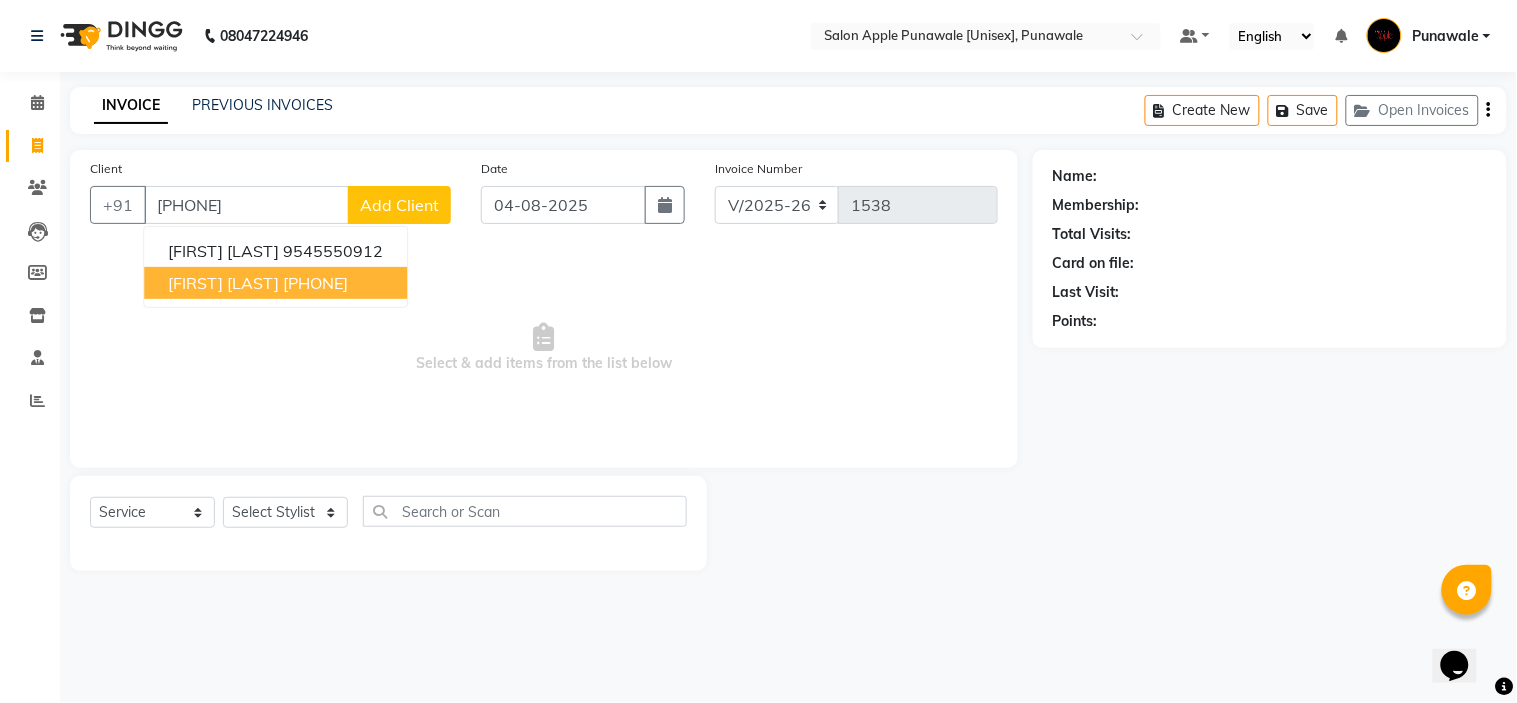 type on "[PHONE]" 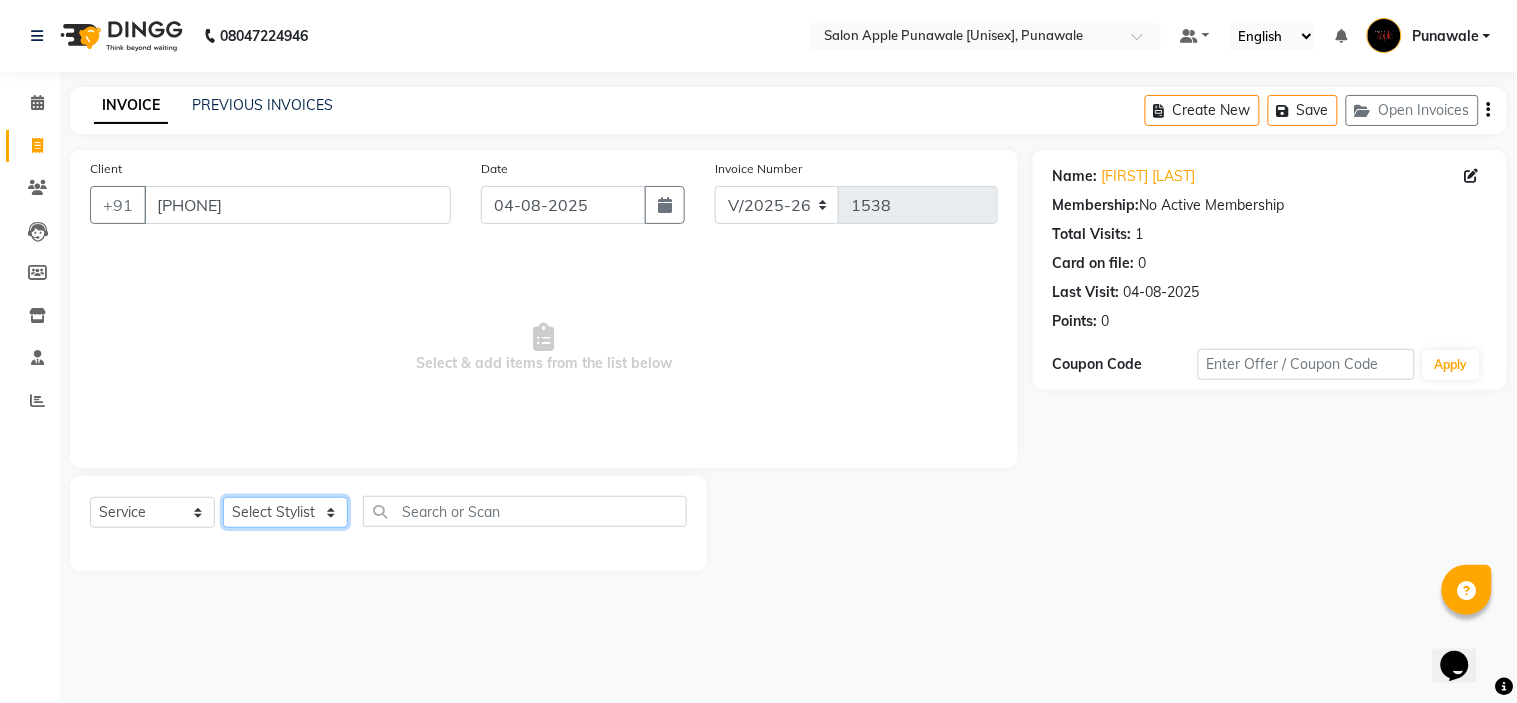 click on "Select Stylist Avi Sonawane Kamlesh Nikam Kaveri Nikam Pallavi Waghamare Shruti Khapake Sneha Jadhav Sohail Shaikh  Vivek Hire" 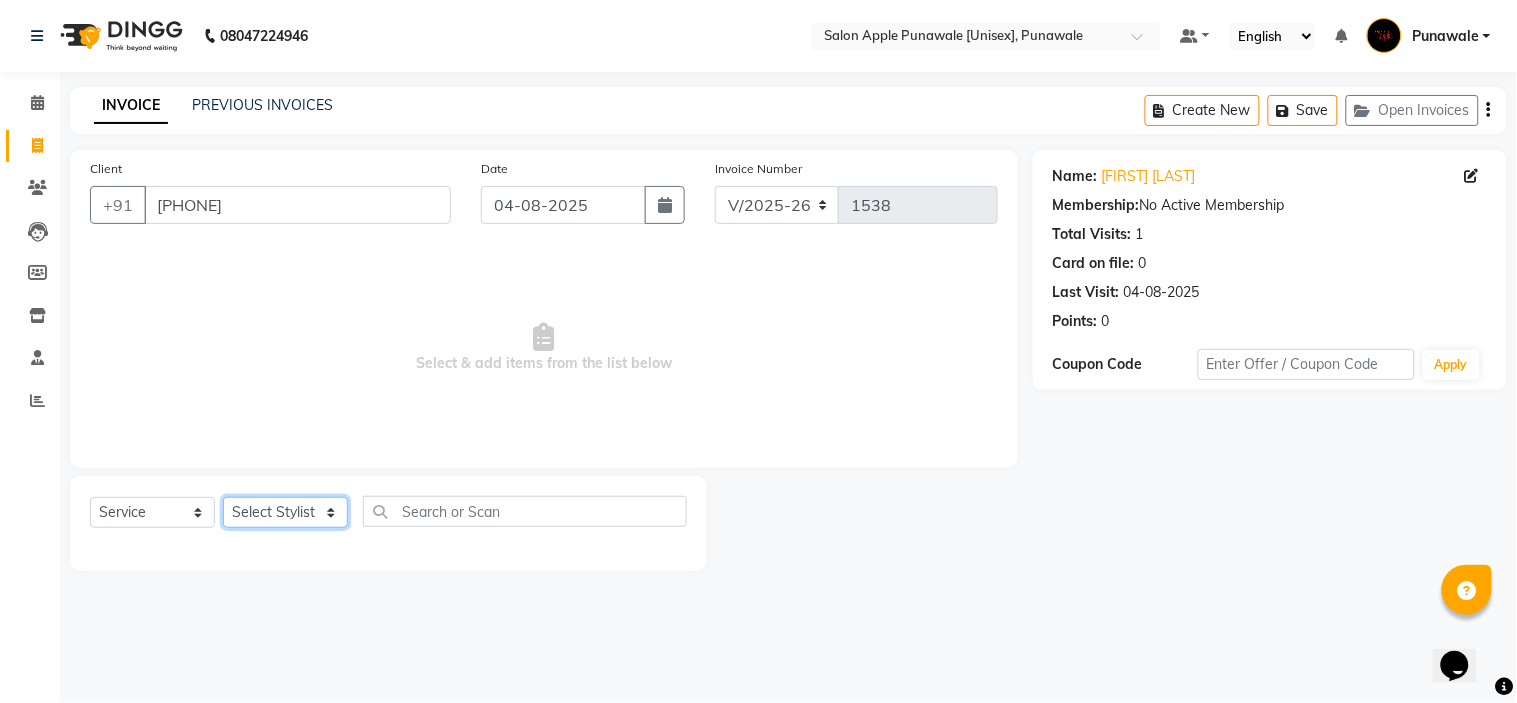 select on "80185" 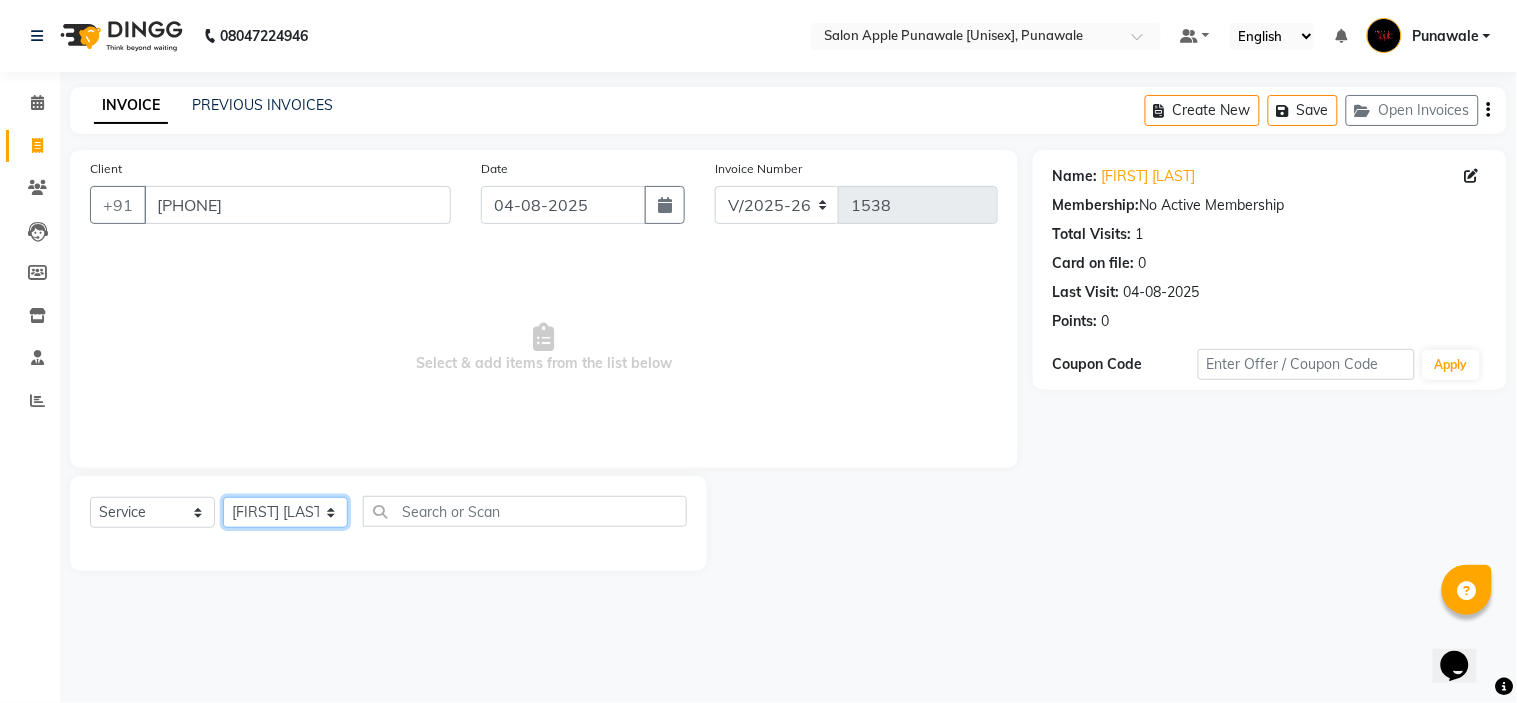 click on "Select Stylist Avi Sonawane Kamlesh Nikam Kaveri Nikam Pallavi Waghamare Shruti Khapake Sneha Jadhav Sohail Shaikh  Vivek Hire" 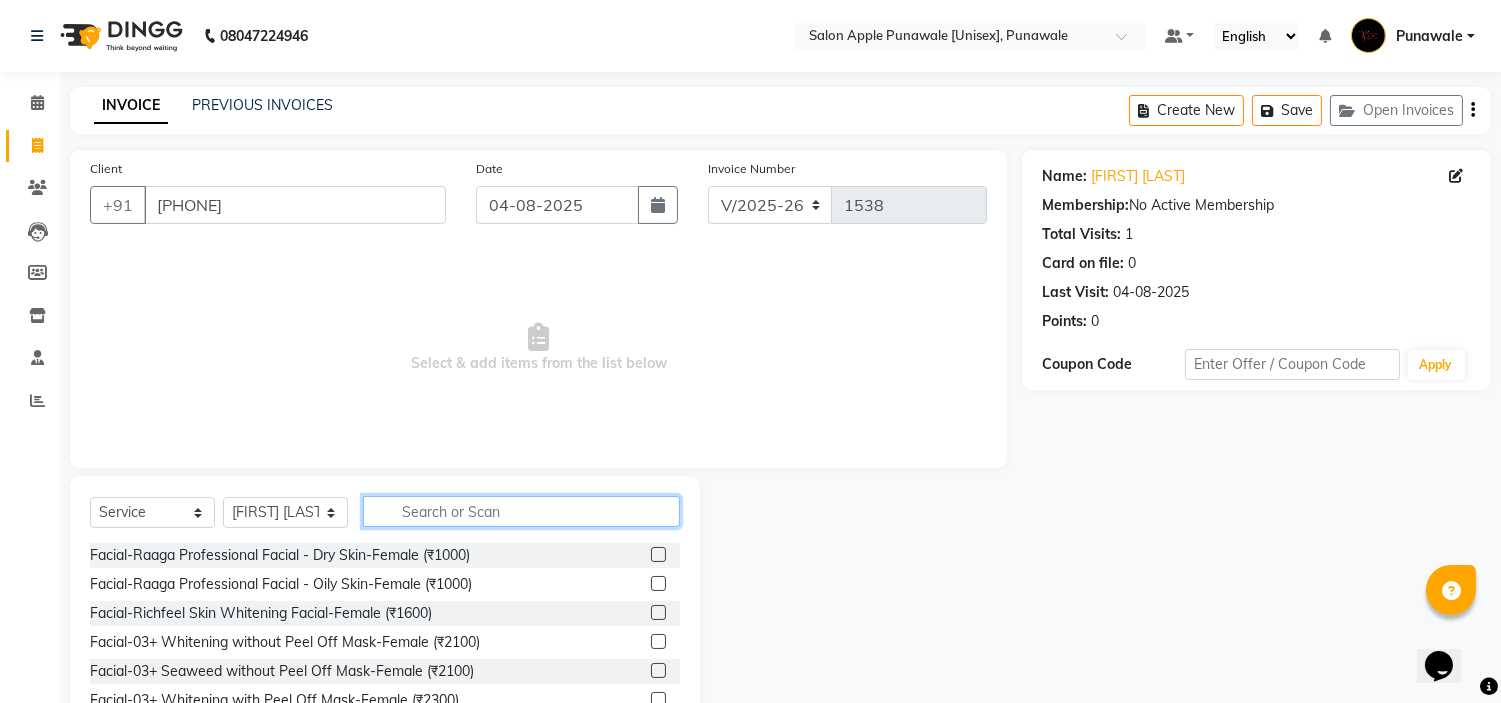 click 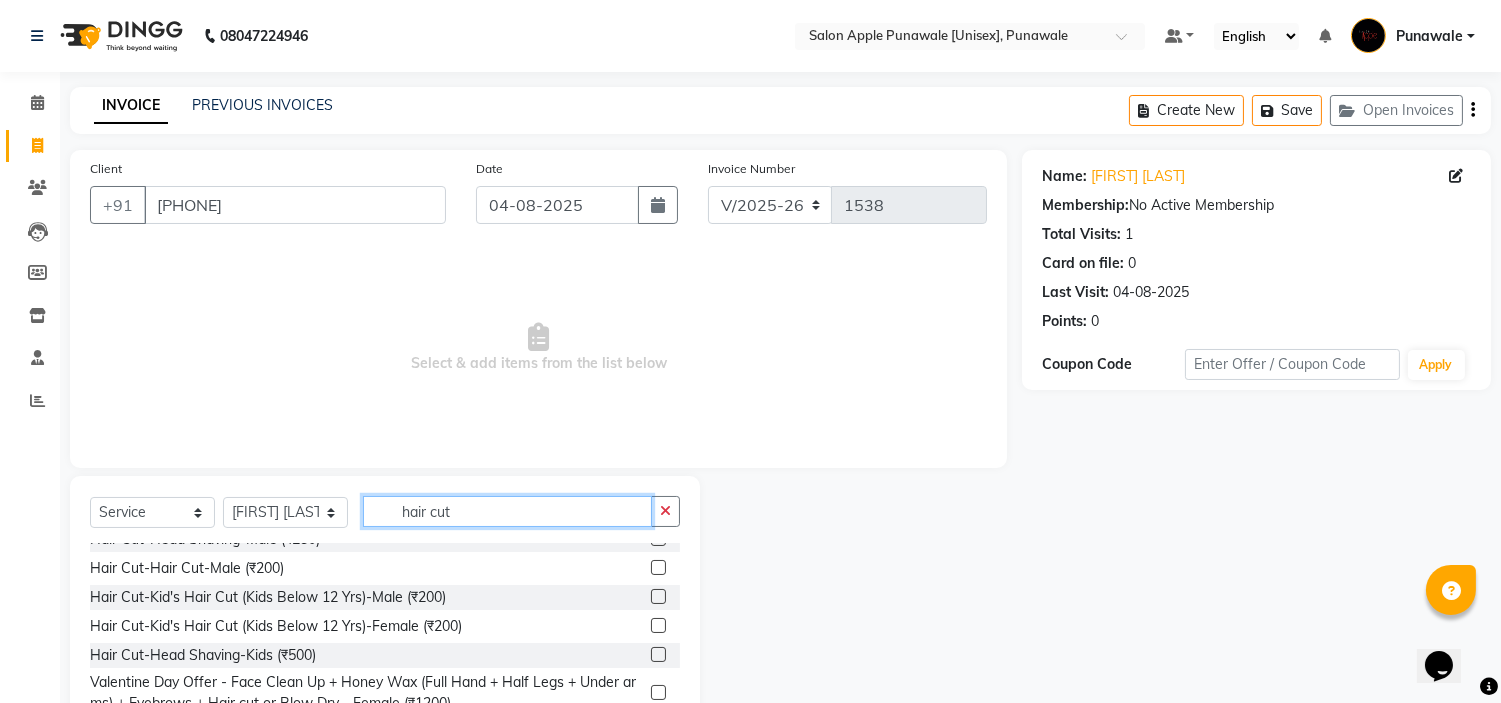 scroll, scrollTop: 384, scrollLeft: 0, axis: vertical 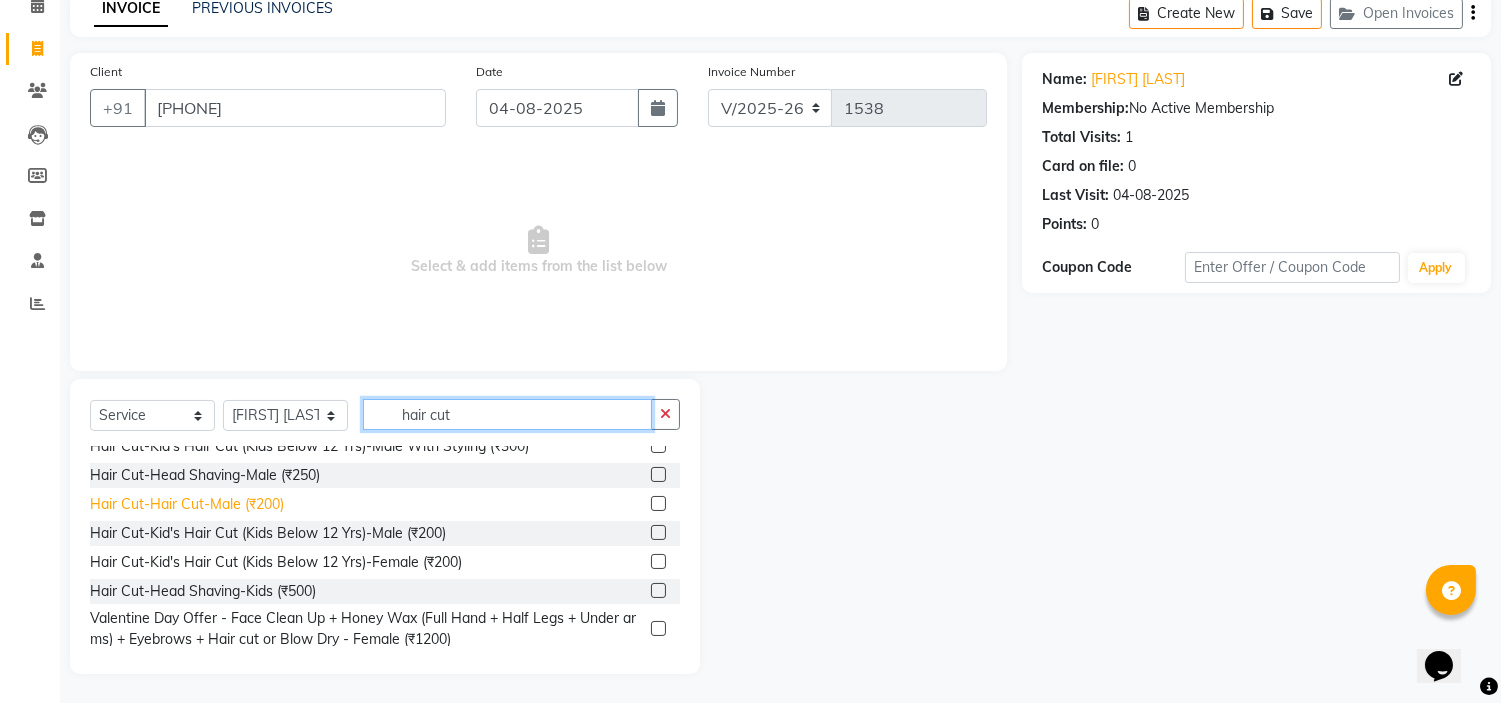 type on "hair cut" 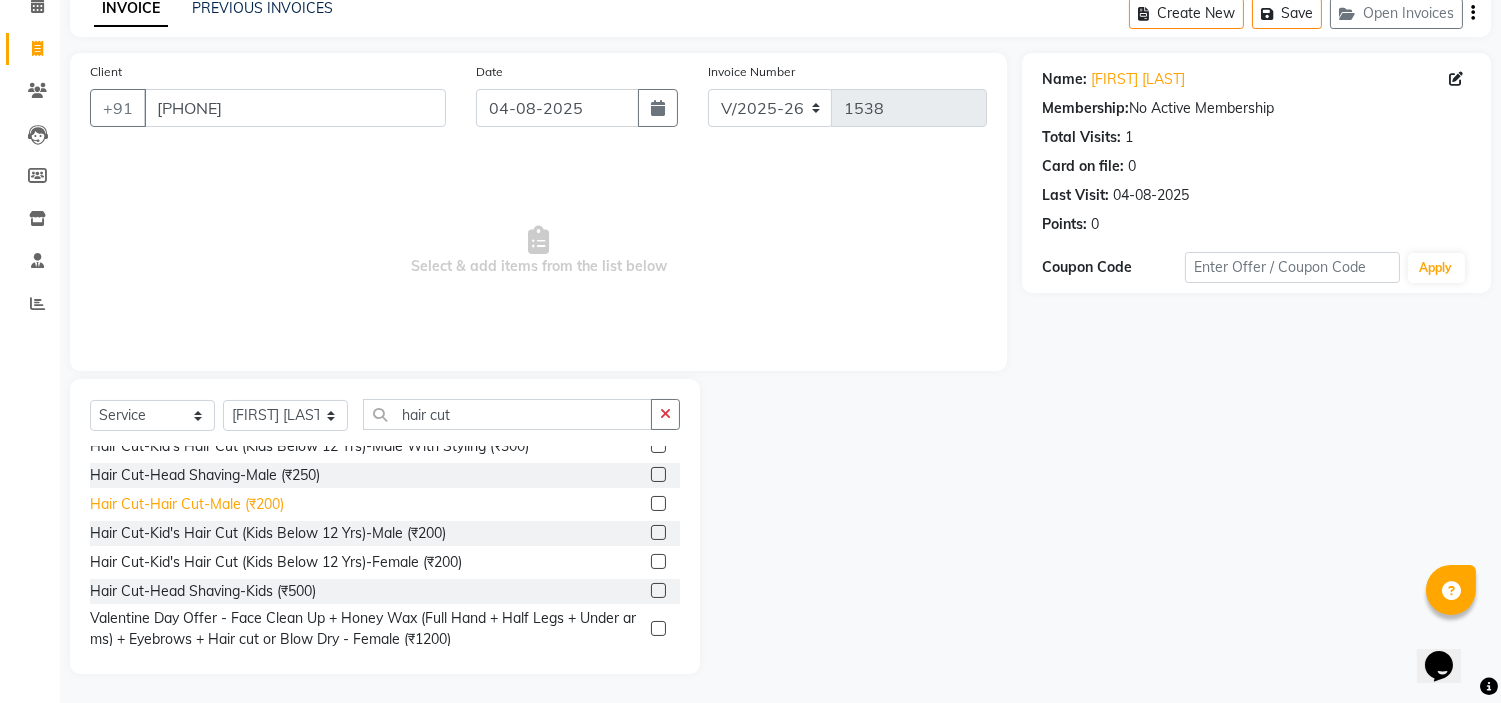 click on "Hair Cut-Hair Cut-Male  (₹200)" 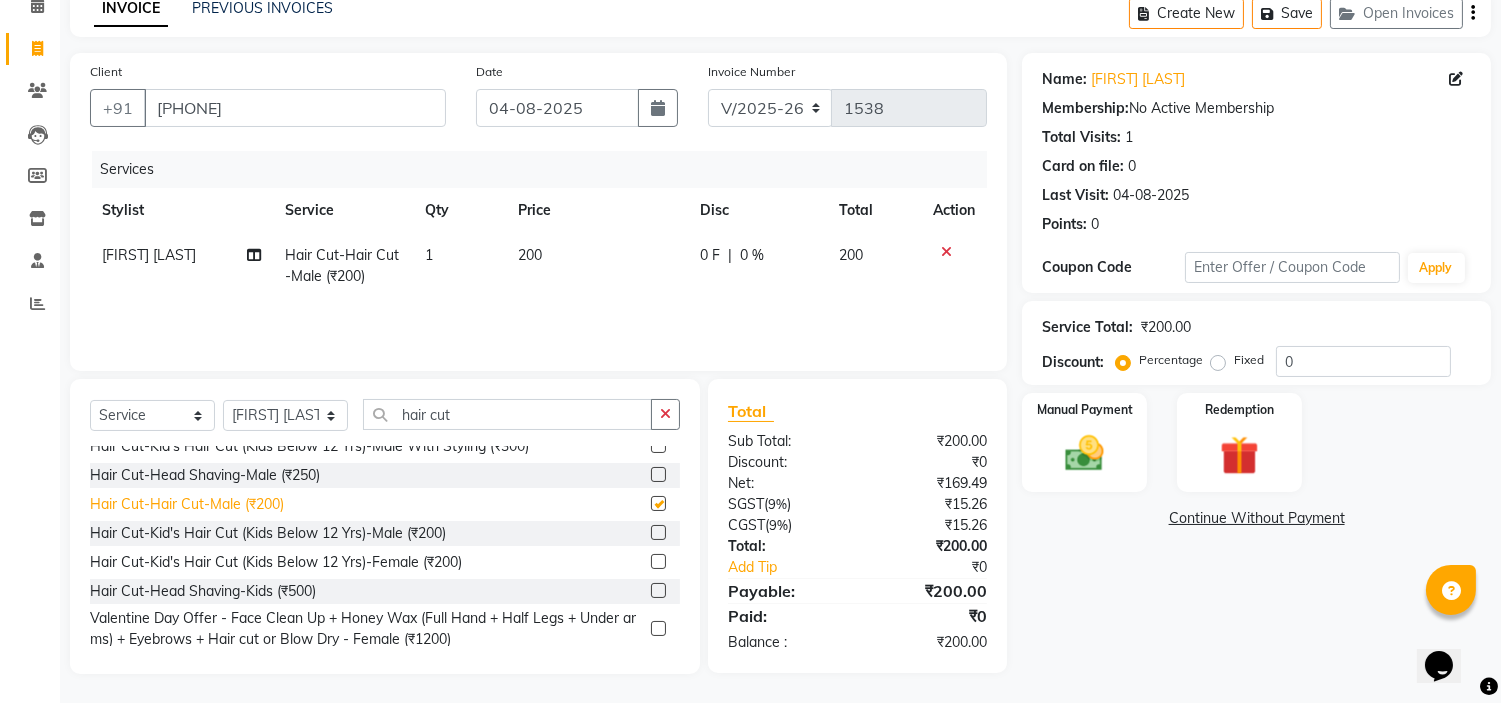 checkbox on "false" 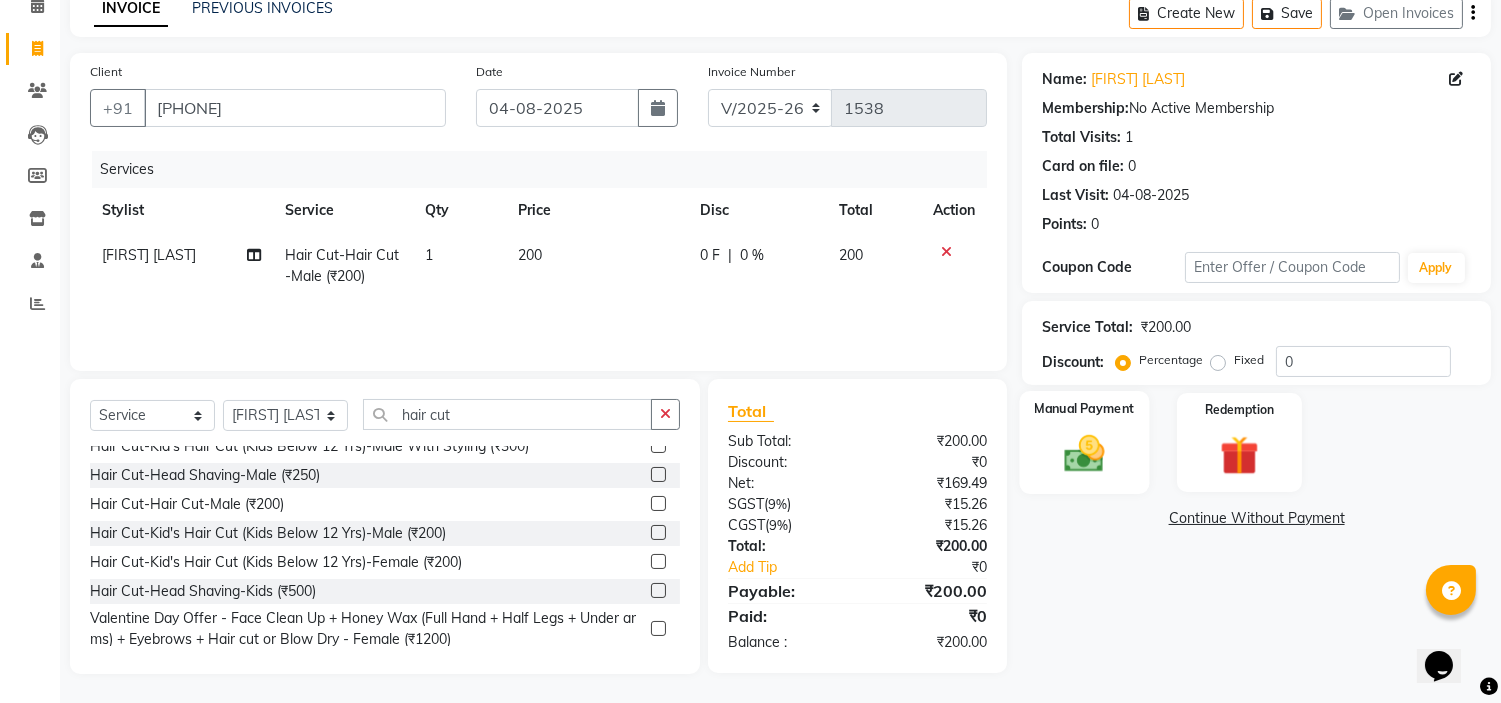 click 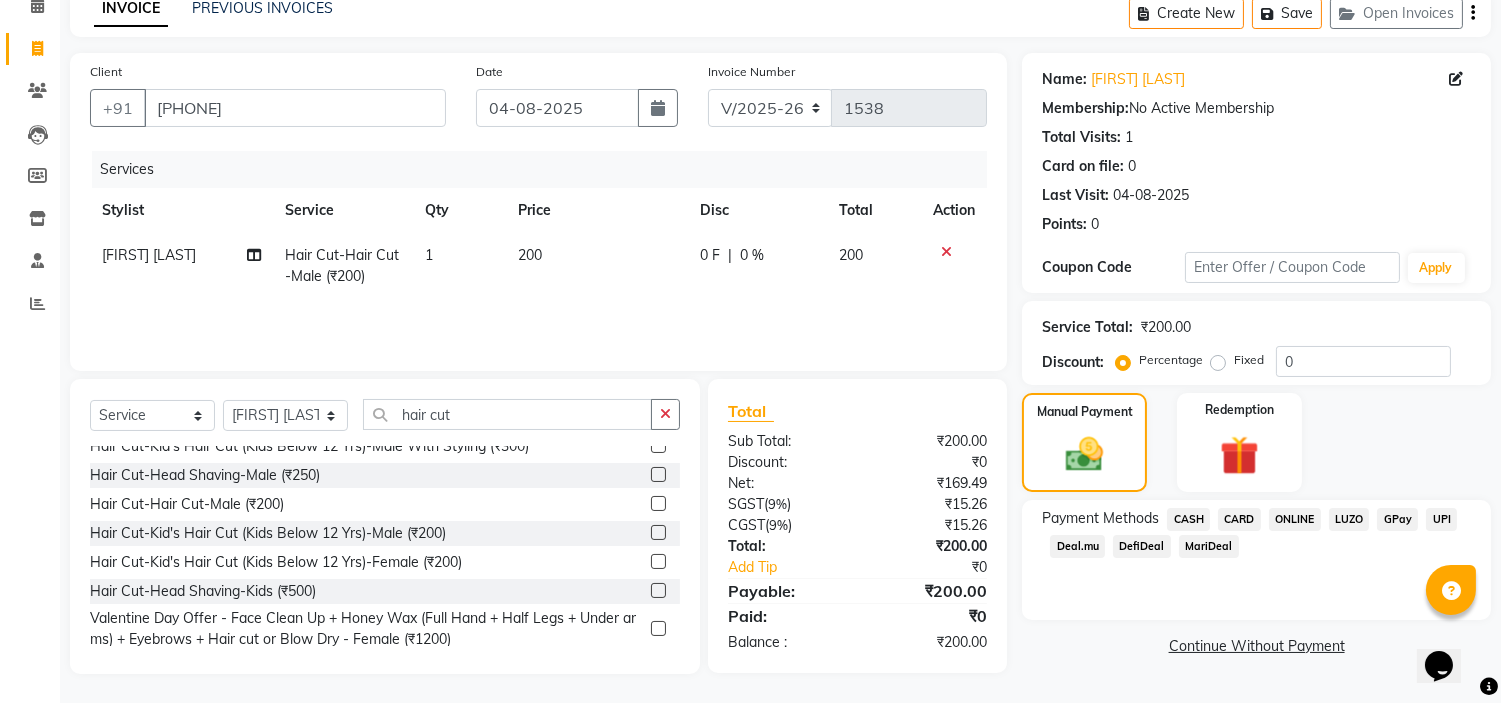 click on "ONLINE" 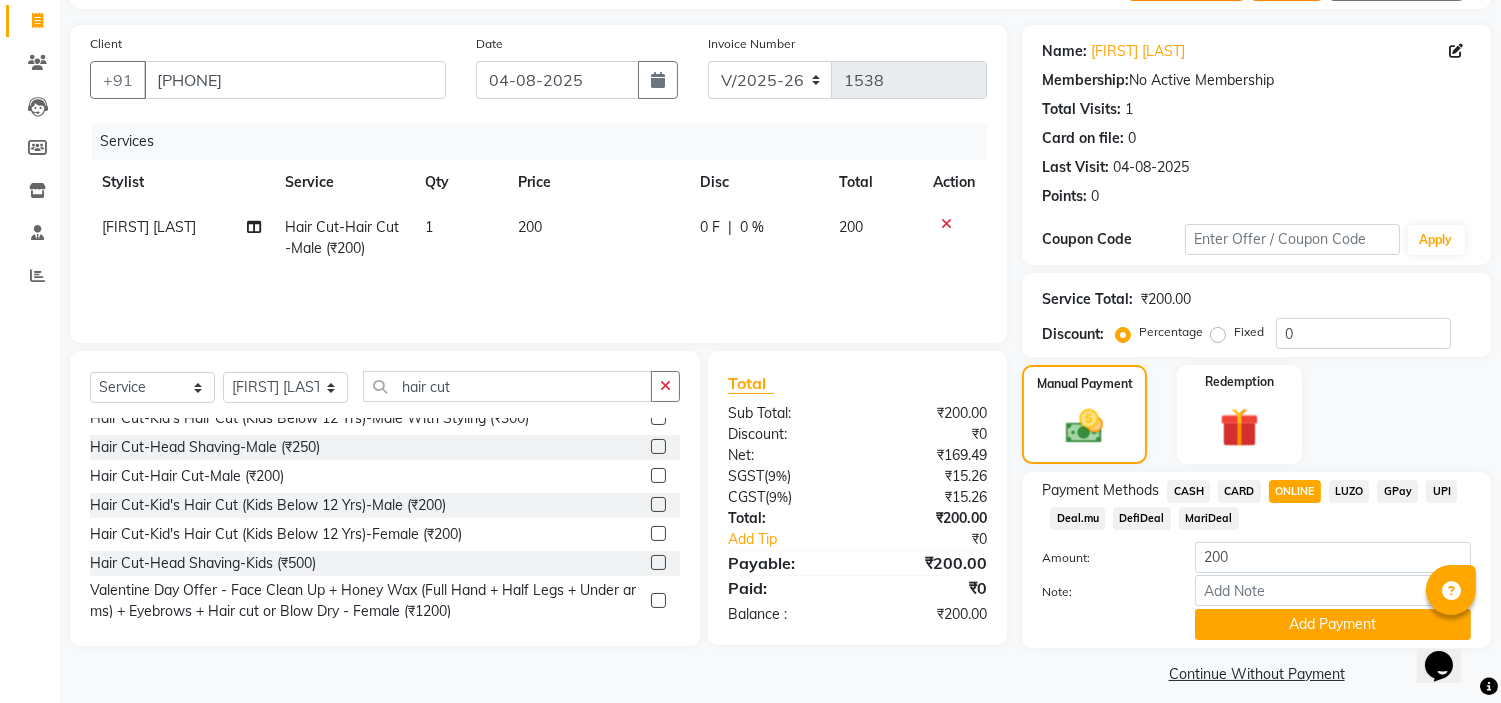 scroll, scrollTop: 141, scrollLeft: 0, axis: vertical 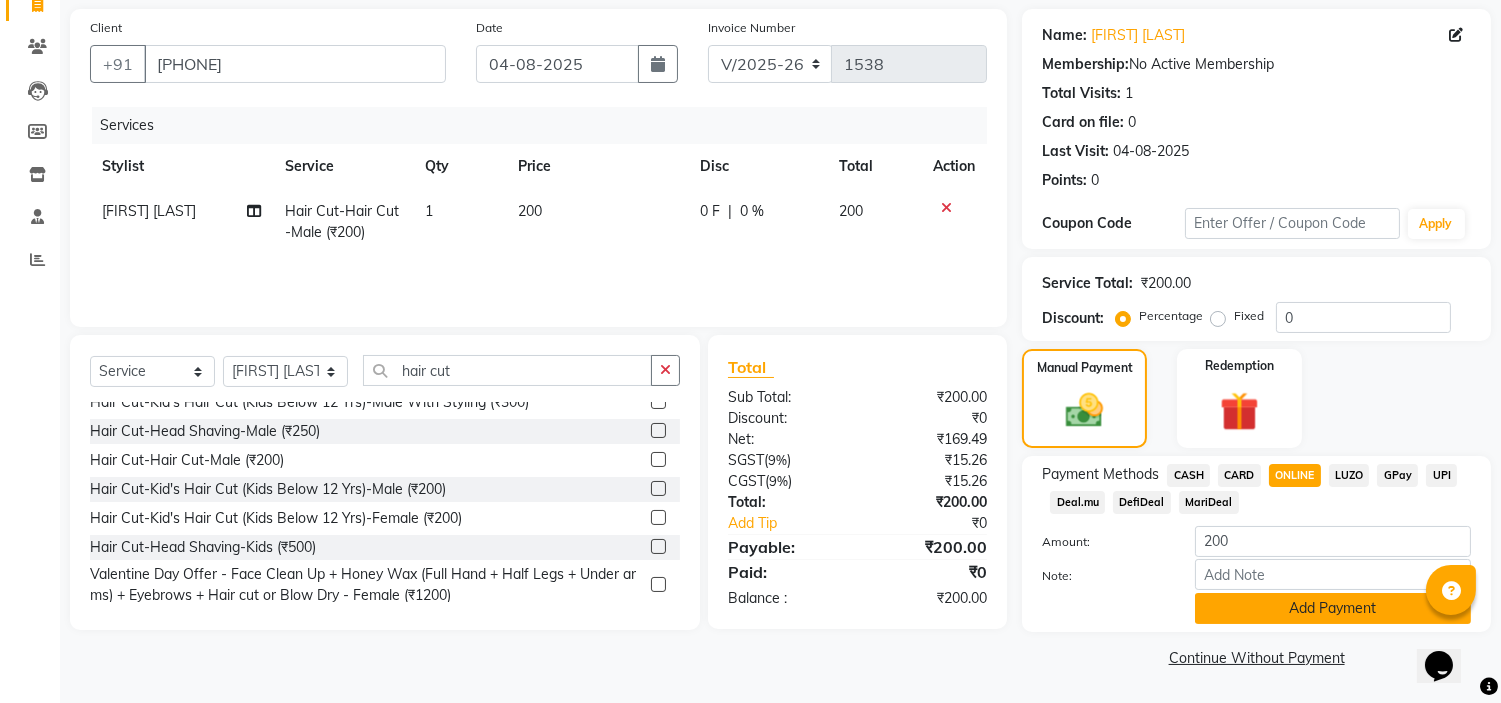 click on "Add Payment" 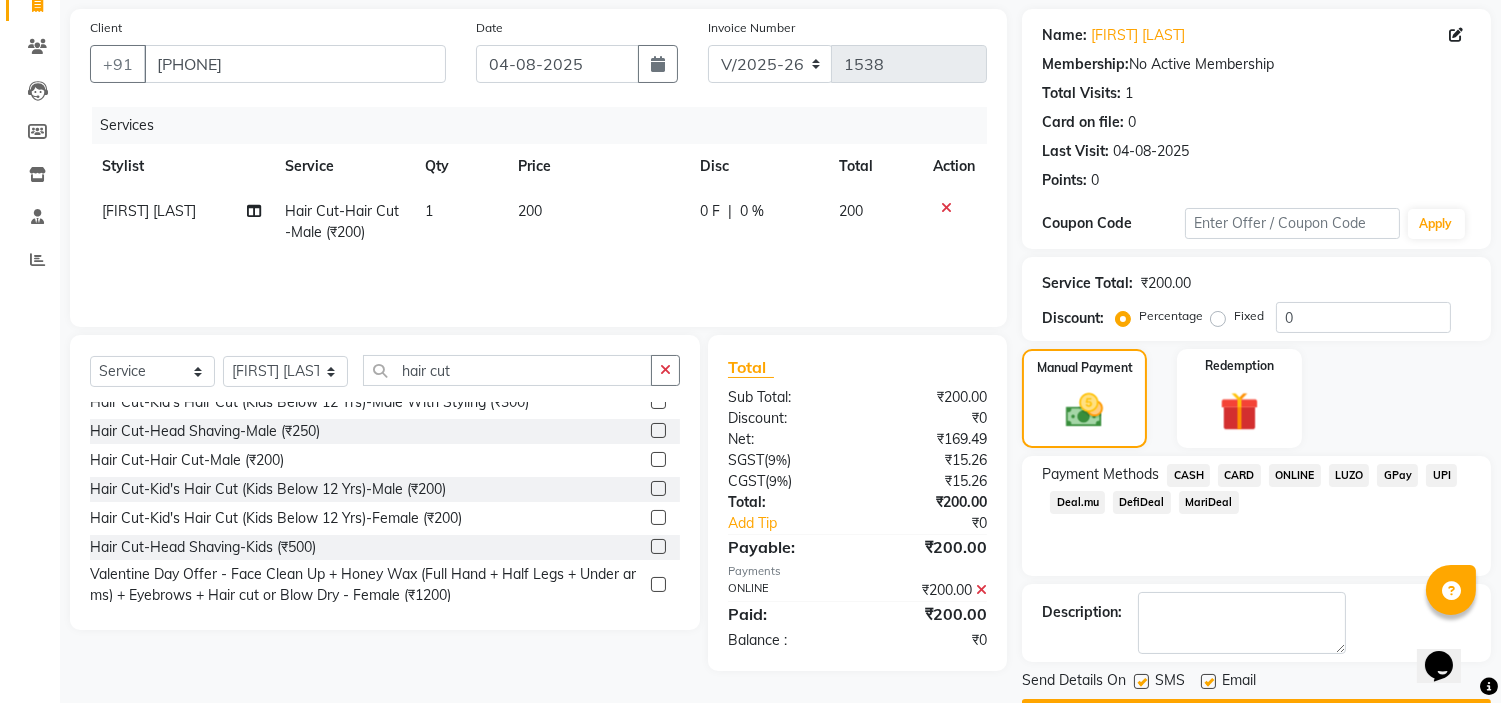 scroll, scrollTop: 196, scrollLeft: 0, axis: vertical 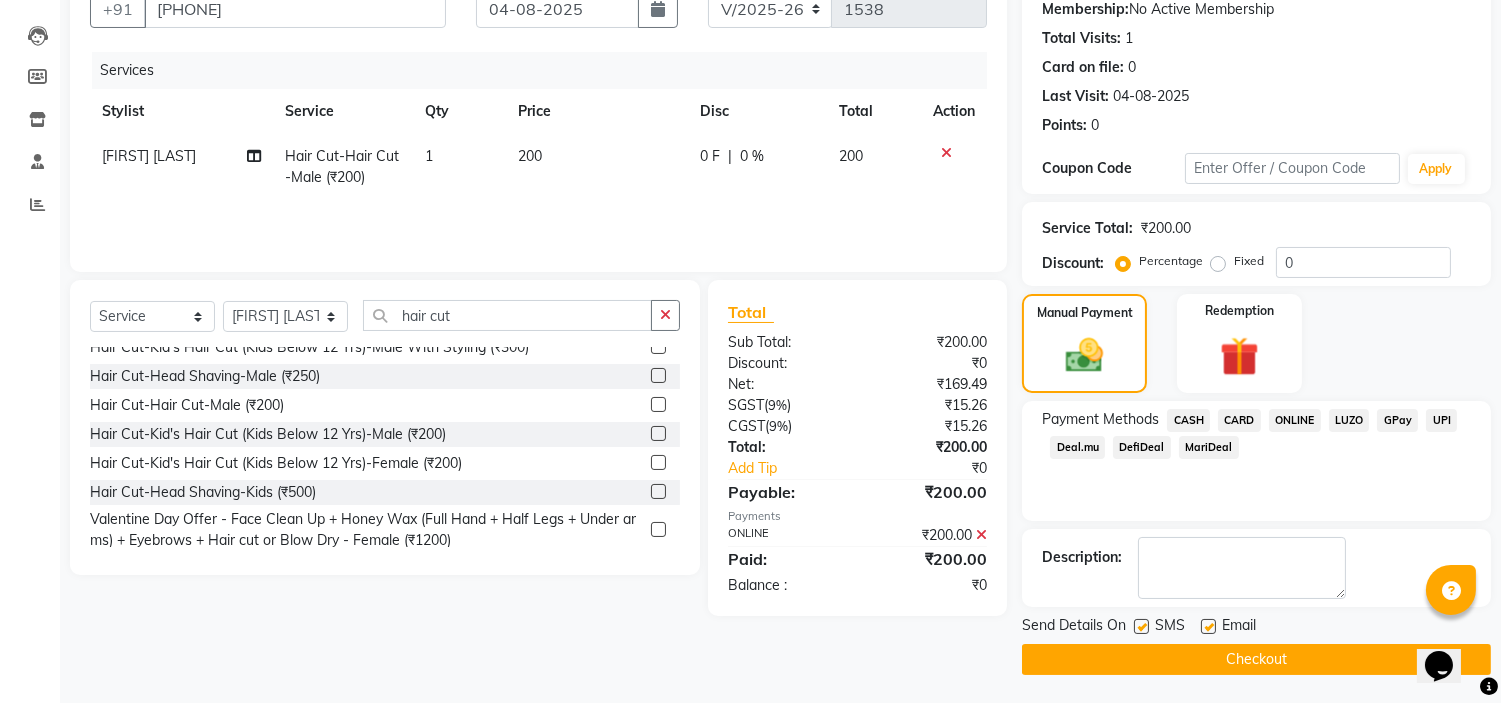 click on "[INVOICE] [INVOICES] [FIRST] [LAST] [PHONE] [DATE] [INVOICE_NUMBER] [INVOICE_NUMBER]-[NUMBER]  [NUMBER] Services Stylist Service Qty Price Disc Total Action [FIRST] [LAST] [SERVICE] - [SERVICE] - [GENDER]  ([CURRENCY][PRICE]) 1 [PRICE] 0 F | 0 % [PRICE] Select  Service  Product  Membership  Package Voucher Prepaid Gift Card  Select Stylist [FIRST] [LAST] [FIRST] [LAST] [FIRST] [LAST] [FIRST] [LAST] [FIRST] [LAST] [FIRST] [LAST]  [FIRST] [LAST] [SERVICE] [SERVICE] - [SERVICE] - [GENDER] ([CURRENCY][PRICE])  [SERVICE] - [SERVICE] ([GENDER]) ([CURRENCY][PRICE])  [SERVICE] - [SERVICE] [GENDER] ([CURRENCY][PRICE])  [SERVICE] - [SERVICE] [GENDER] ([CURRENCY][PRICE])  [SERVICE] - [GENDER] ([CURRENCY][PRICE])  [SERVICE] - [GENDER] [GENDER] ([CURRENCY][PRICE])  [SERVICE] - [GENDER] ([CURRENCY][PRICE])  [SERVICE] - [GENDER] ([CURRENCY][PRICE])  [SERVICE] - [GENDER] ([CURRENCY][PRICE])  [SERVICE] - [GENDER] ([CURRENCY][PRICE])  [SERVICE] - [GENDER] ([CURRENCY][PRICE])  Total [CURRENCY][PRICE]" 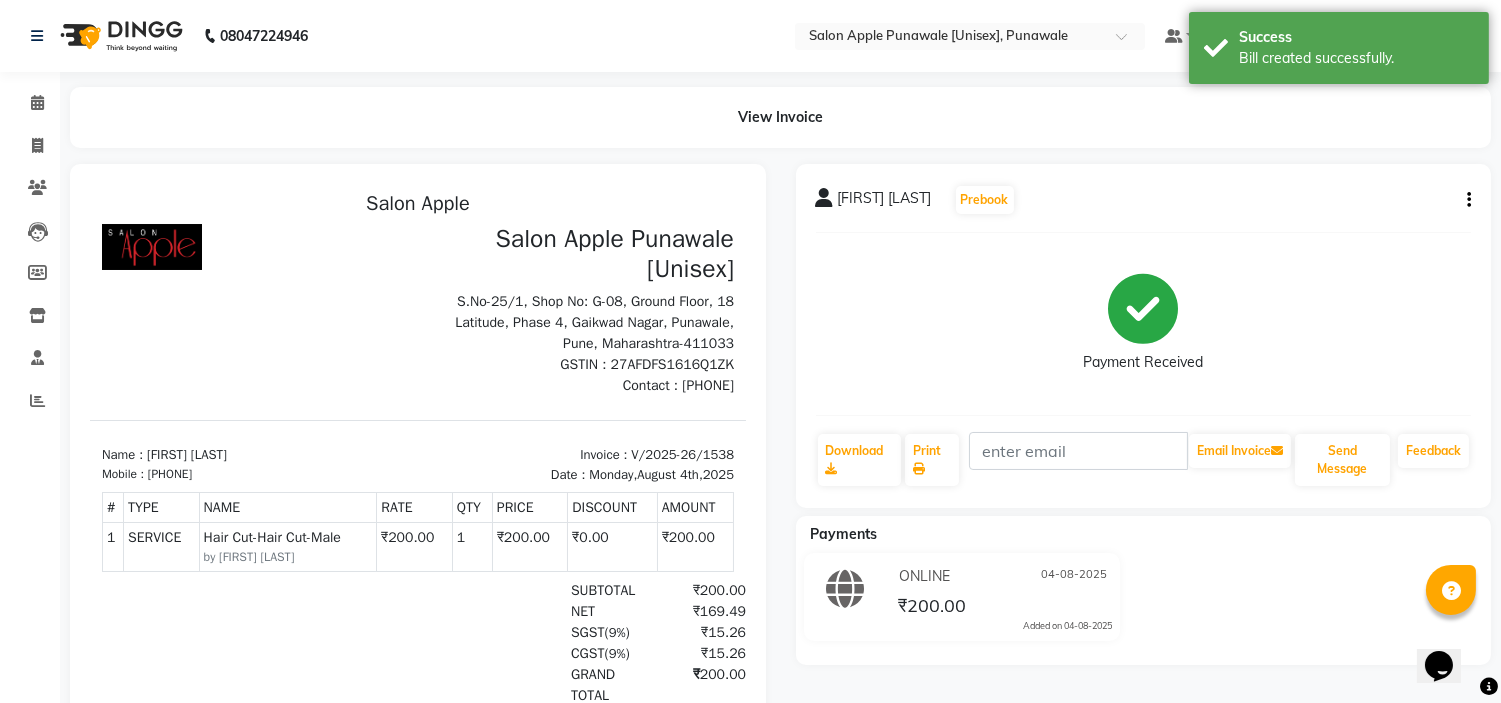 scroll, scrollTop: 0, scrollLeft: 0, axis: both 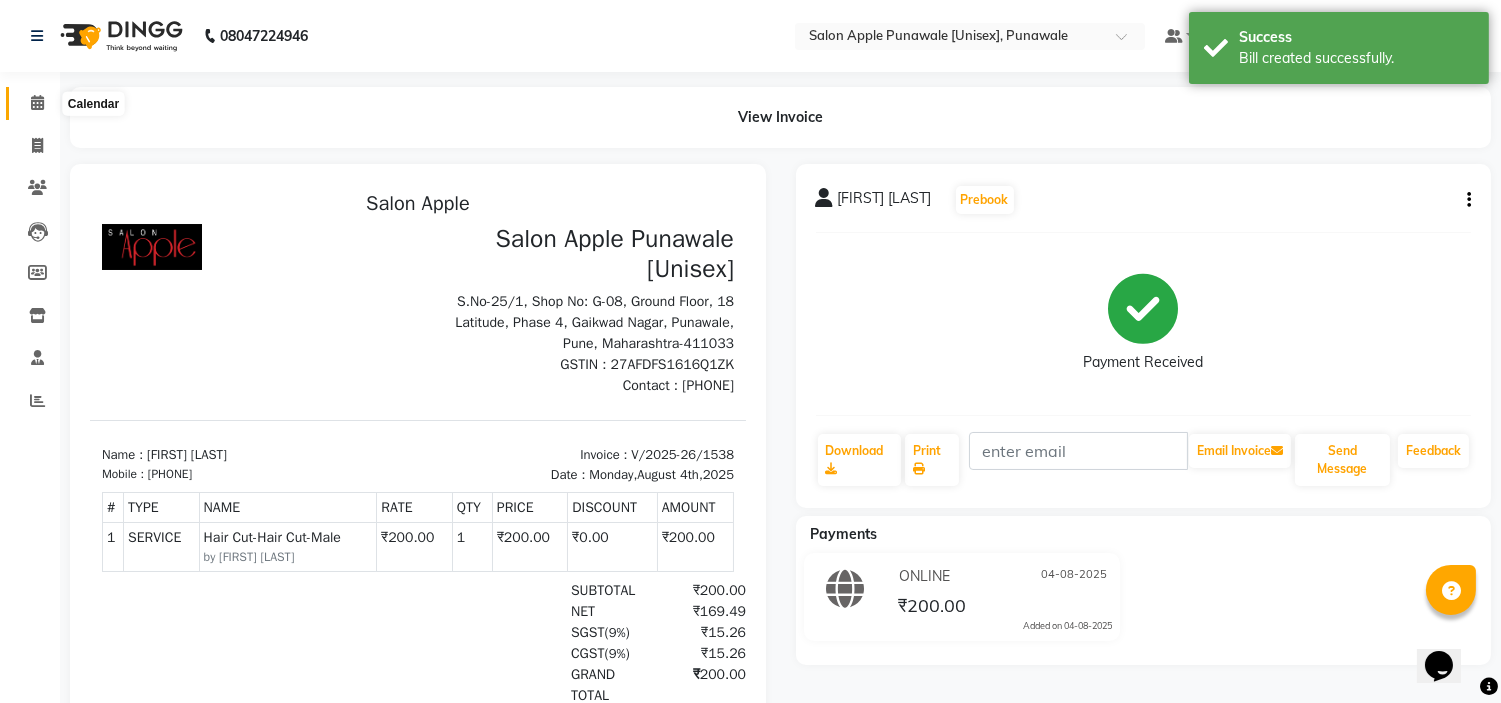 click 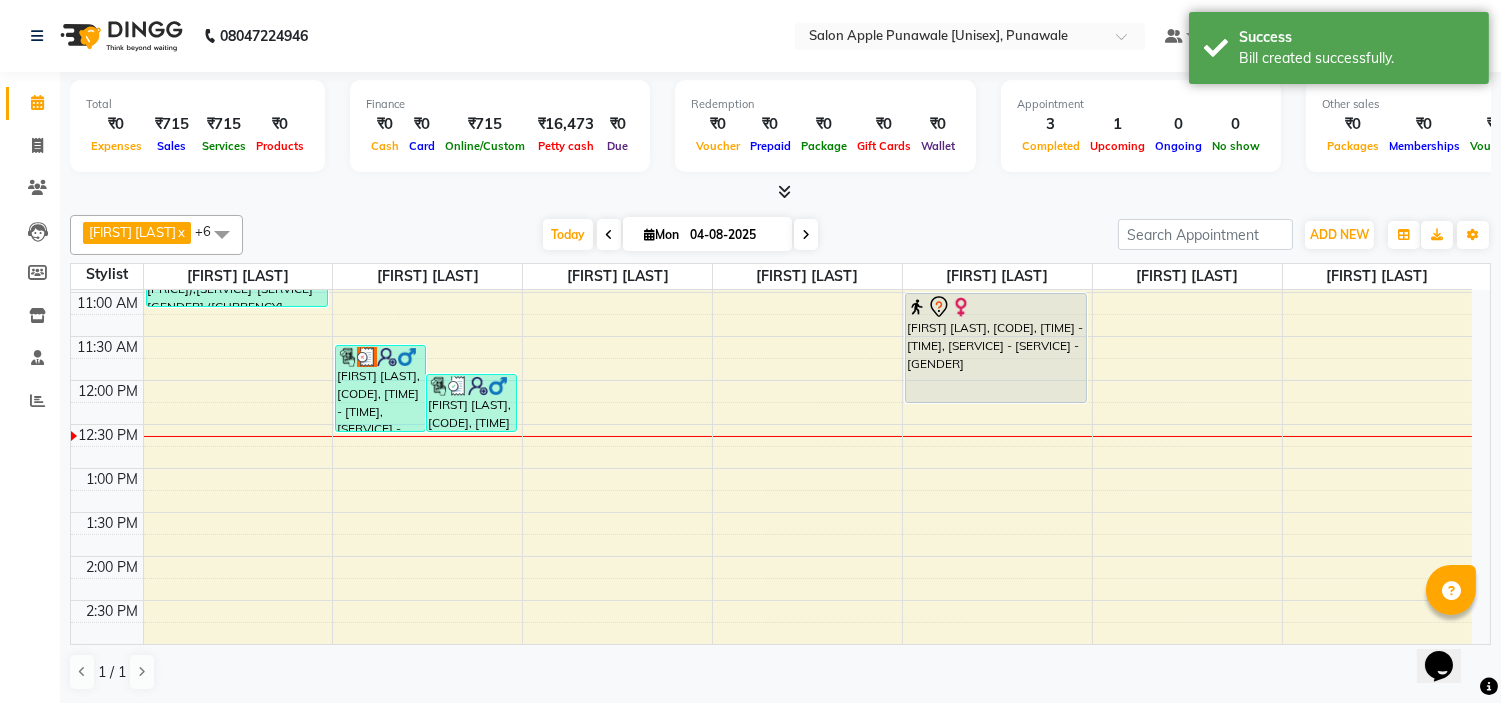 scroll, scrollTop: 222, scrollLeft: 0, axis: vertical 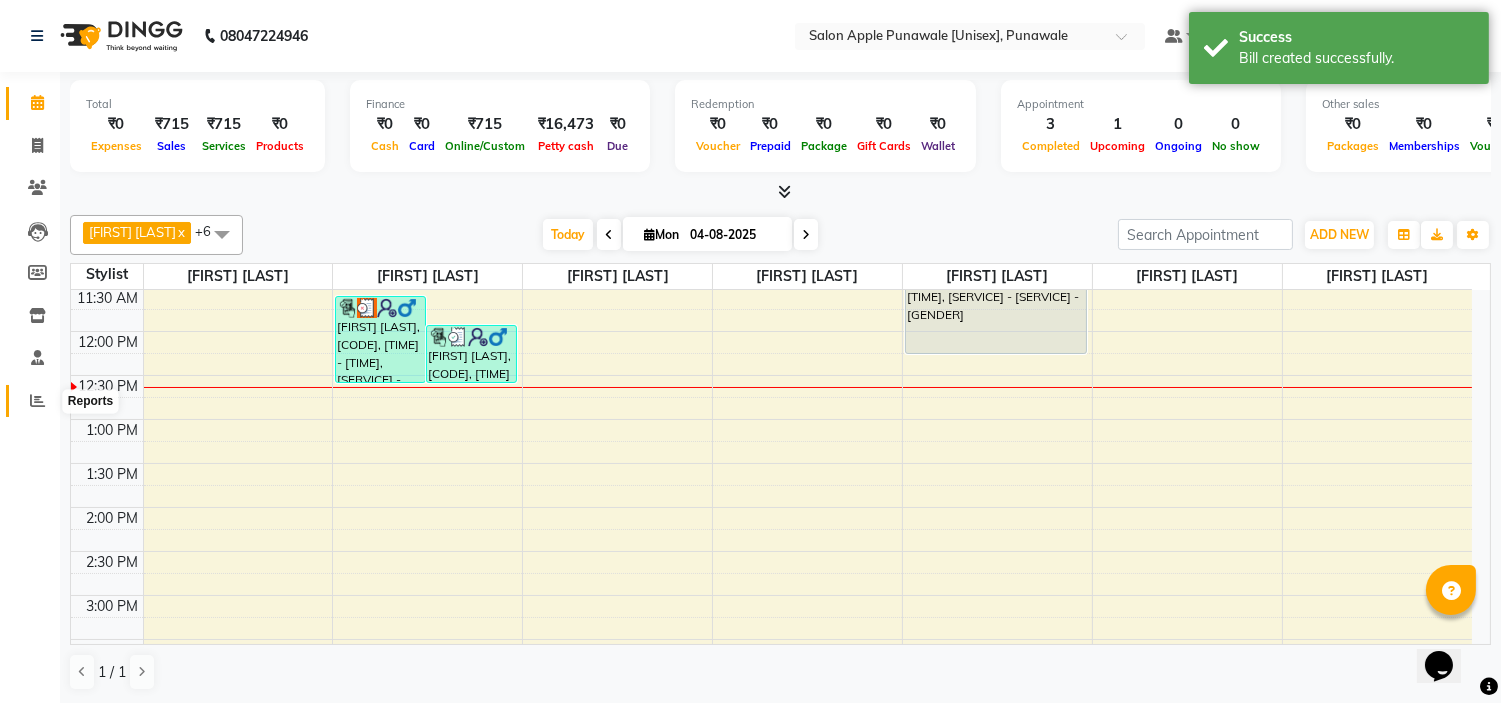 click 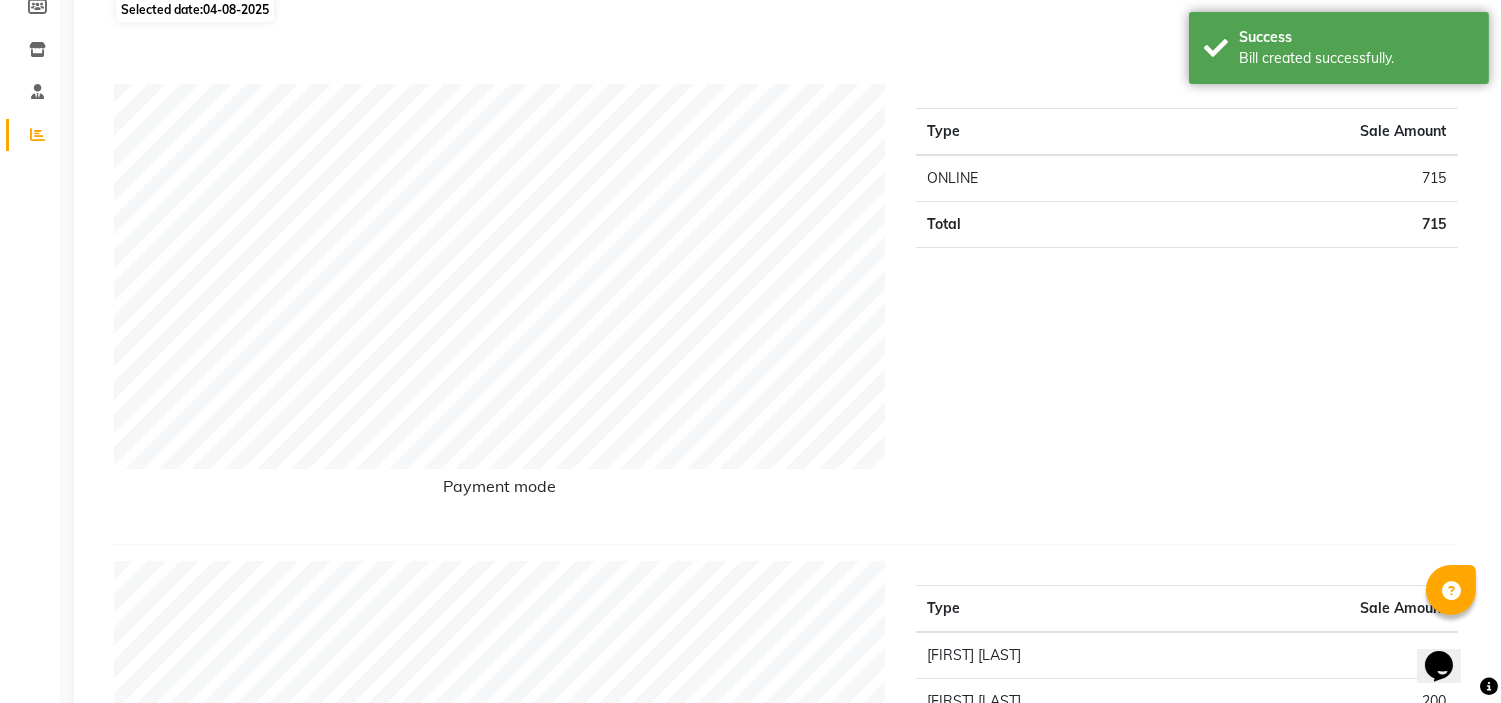 scroll, scrollTop: 0, scrollLeft: 0, axis: both 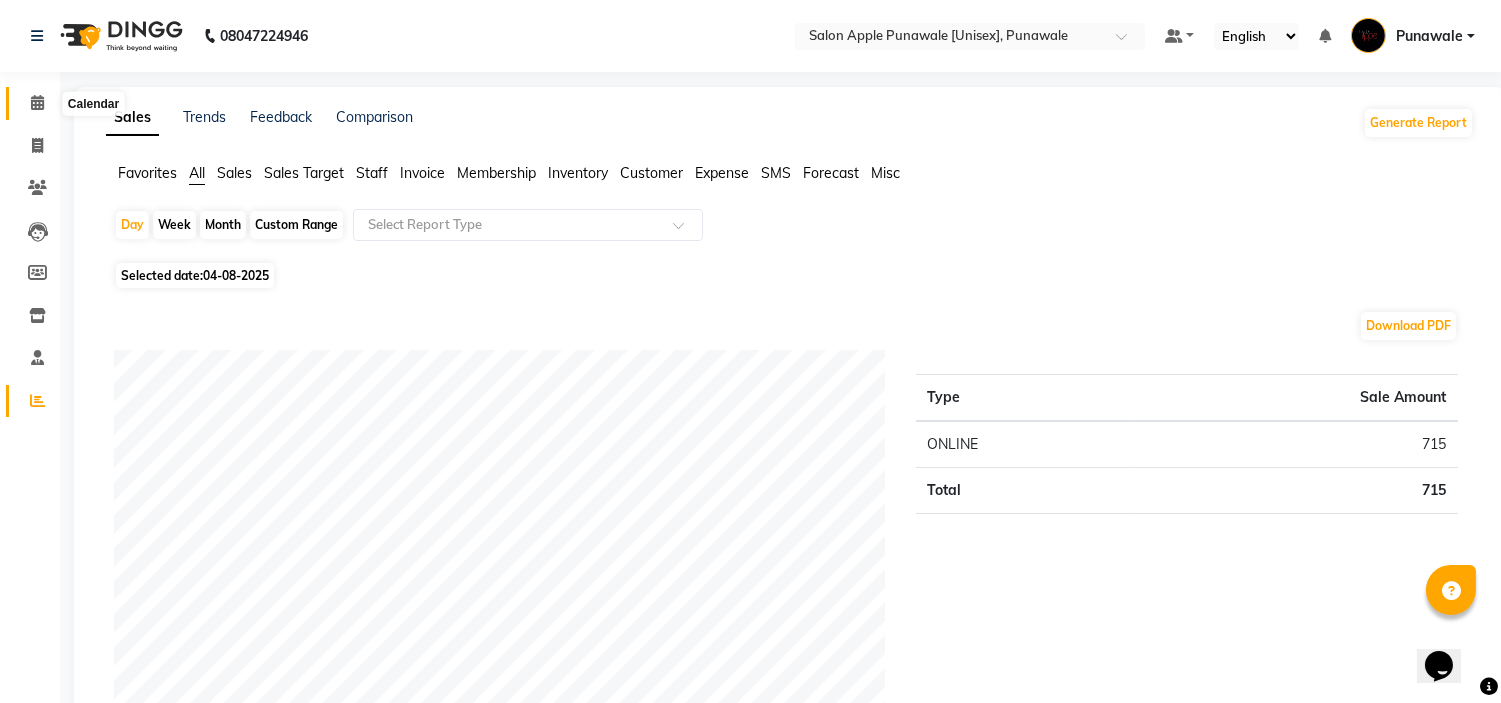 click 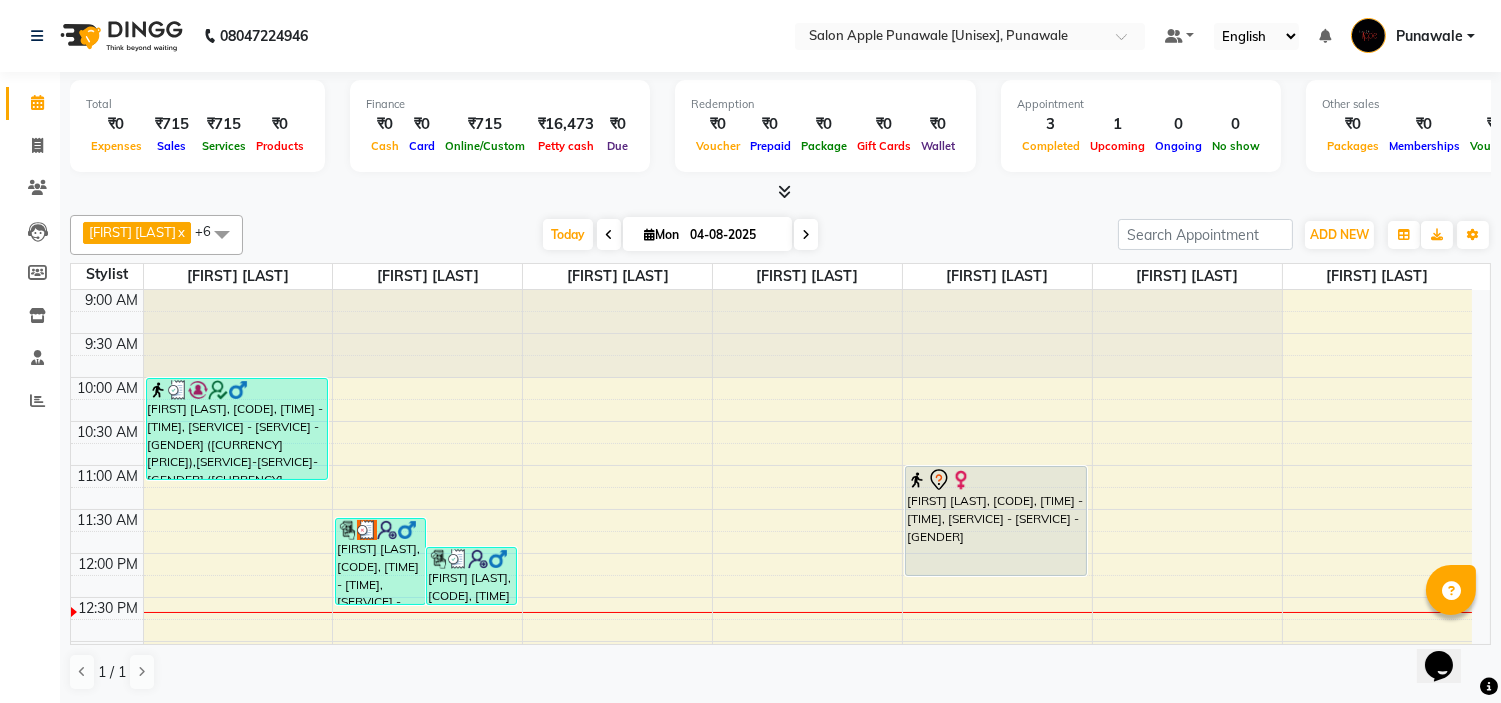 click on "(many instances of PII removed) [FIRST] [LAST], [CODE], [TIME] - [TIME], [SERVICE] - [SERVICE] - [GENDER] ([CURRENCY][PRICE]),[SERVICE]-[SERVICE]-[GENDER]  ([CURRENCY][PRICE])     [FIRST] [LAST], [CODE], [TIME] - [TIME], [SERVICE] - [SERVICE] - [GENDER] ([CURRENCY][PRICE])     [FIRST] [LAST], [CODE], [TIME] - [TIME], [SERVICE] - [SERVICE] - [GENDER]  ([CURRENCY][PRICE])             [FIRST] [LAST], [CODE], [TIME] - [TIME], [SERVICE] - [SERVICE] - [GENDER]" at bounding box center (771, 905) 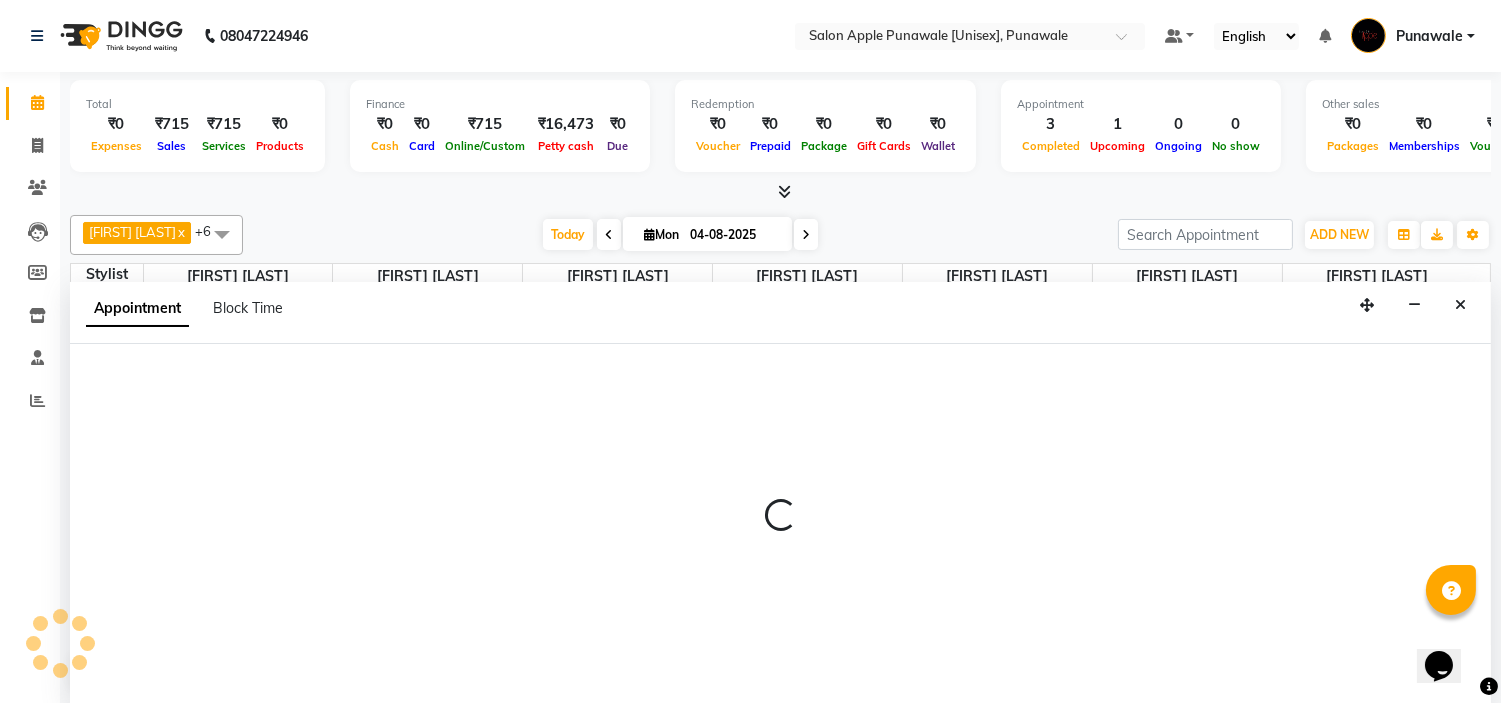 scroll, scrollTop: 1, scrollLeft: 0, axis: vertical 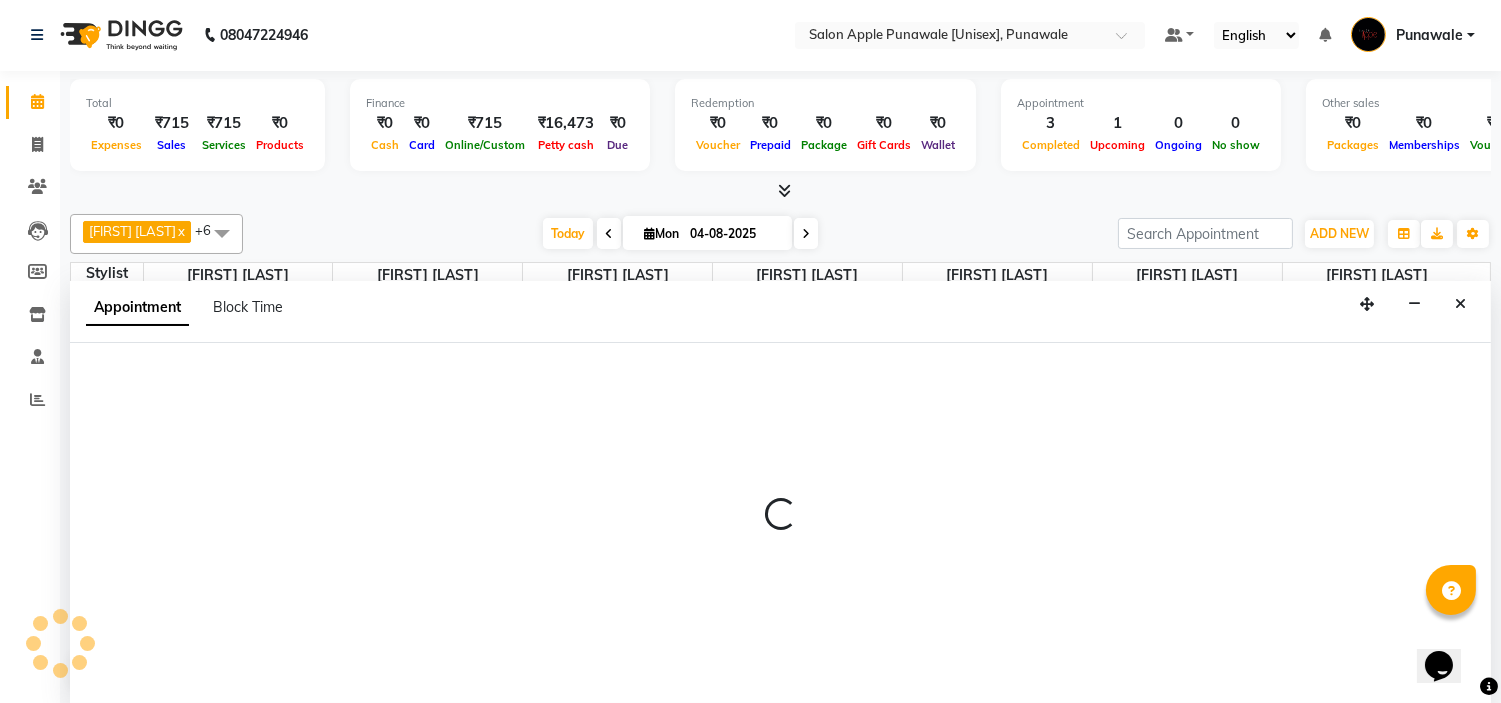 select on "84102" 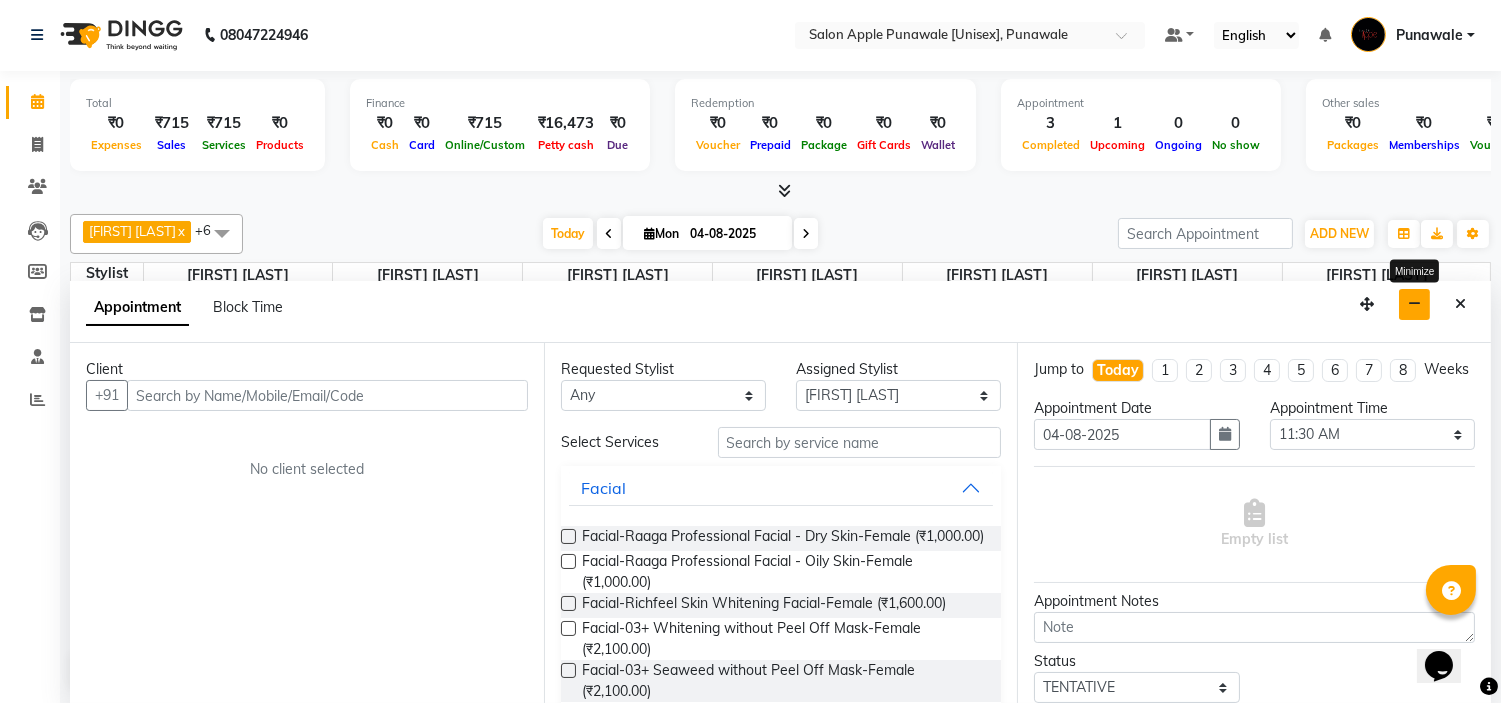 click at bounding box center (1414, 304) 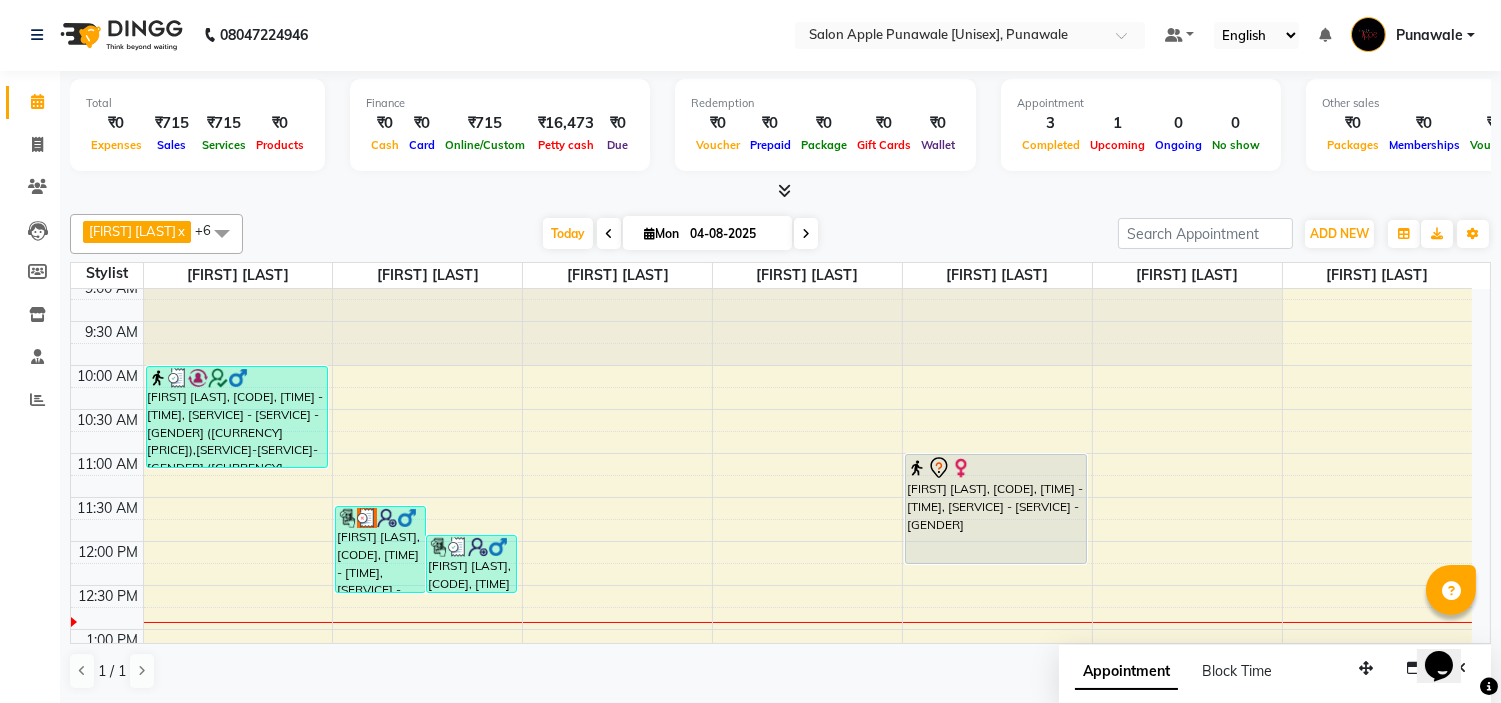 scroll, scrollTop: 0, scrollLeft: 0, axis: both 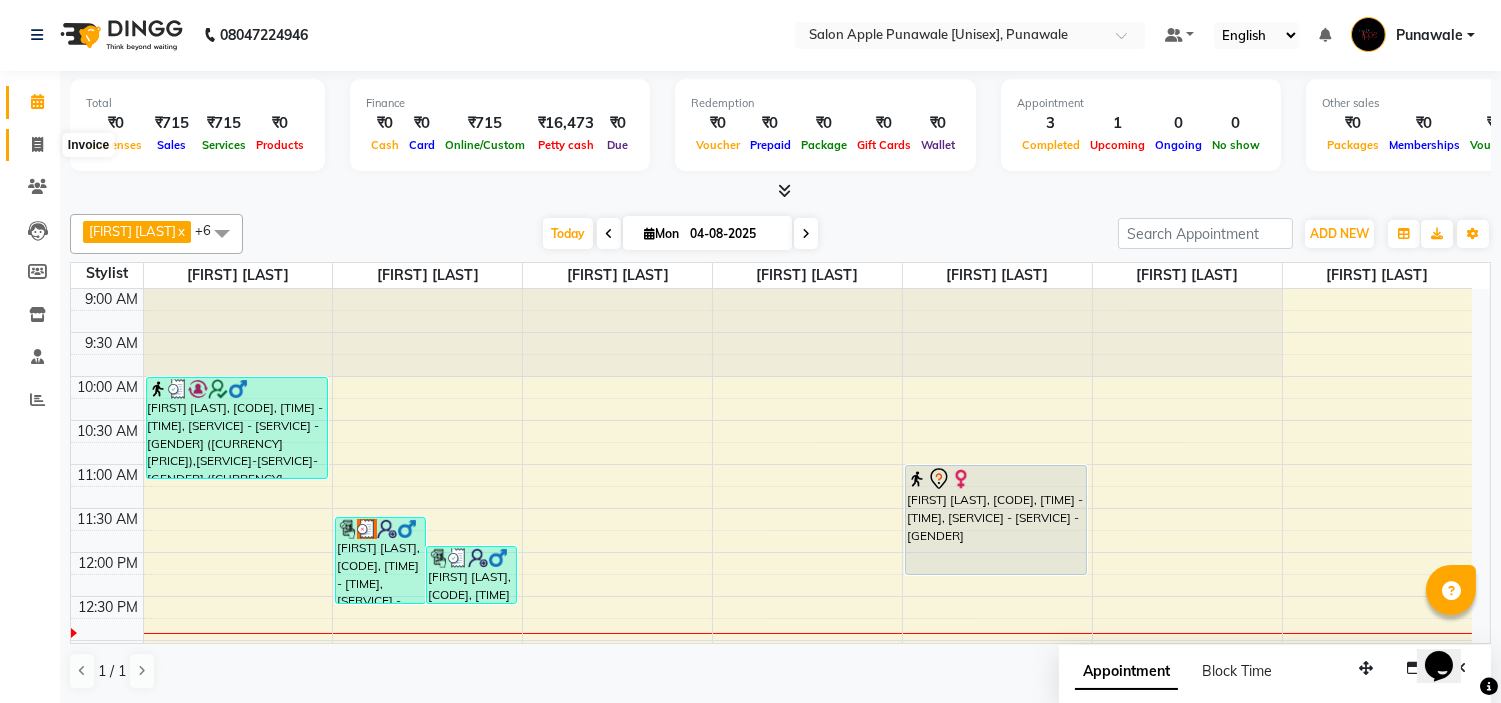 click 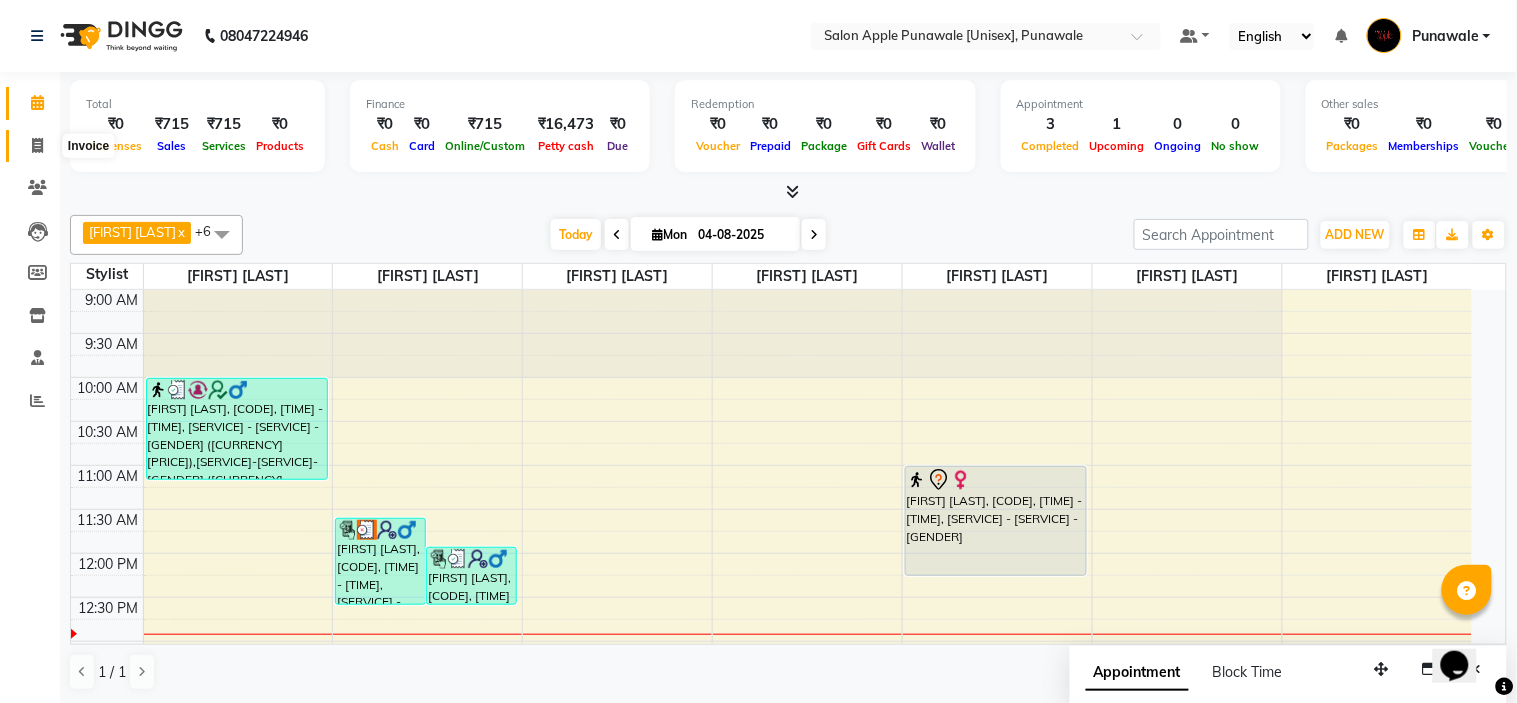 select on "5421" 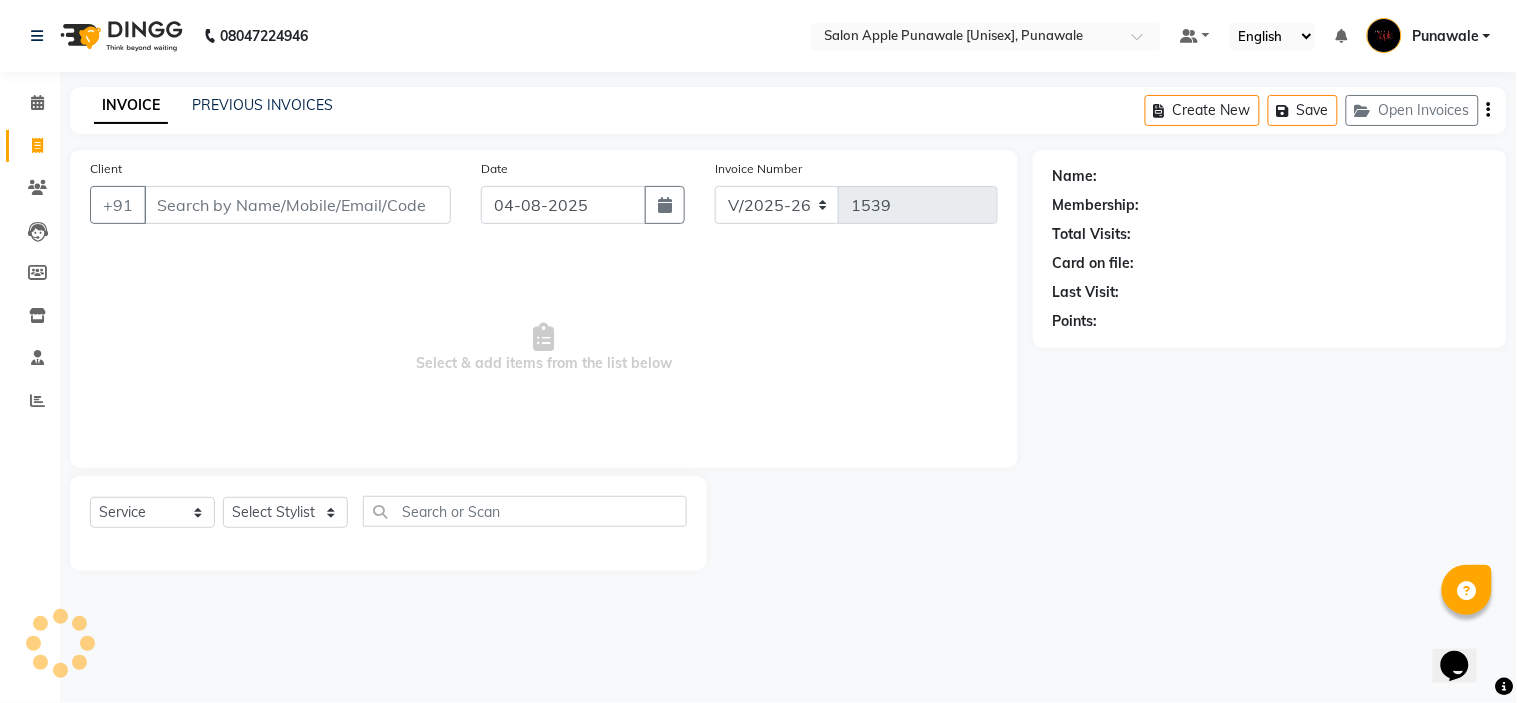 click on "Client" at bounding box center [297, 205] 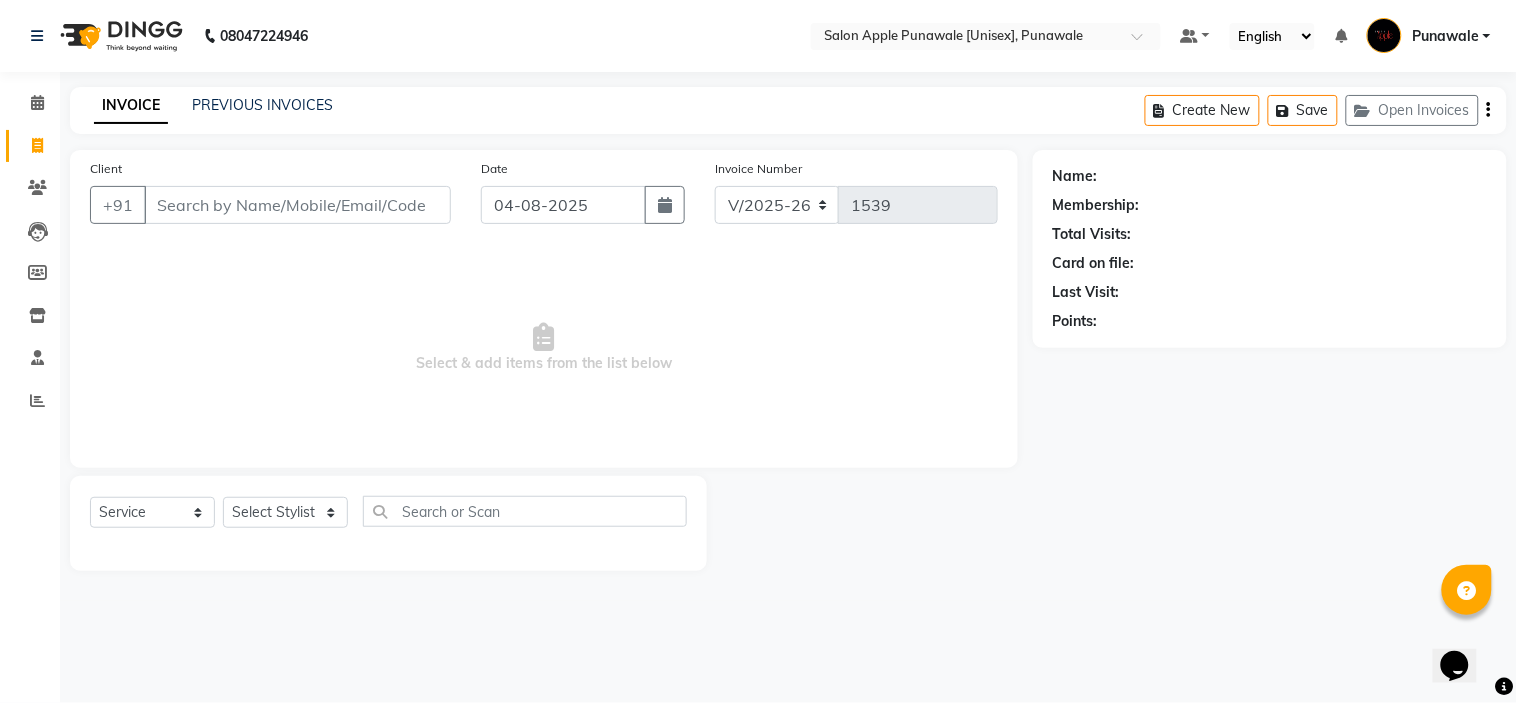 type on "7" 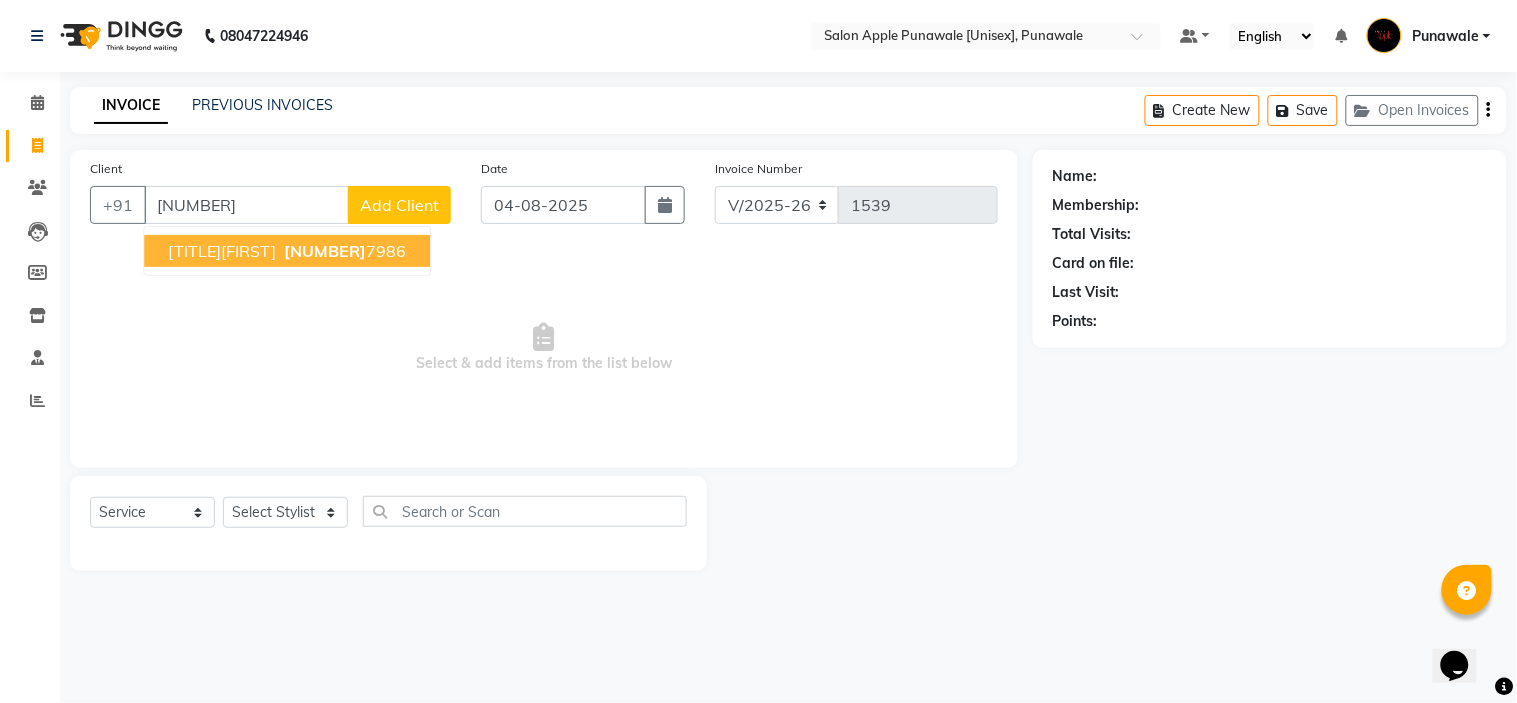 click on "[NUMBER]" at bounding box center (325, 251) 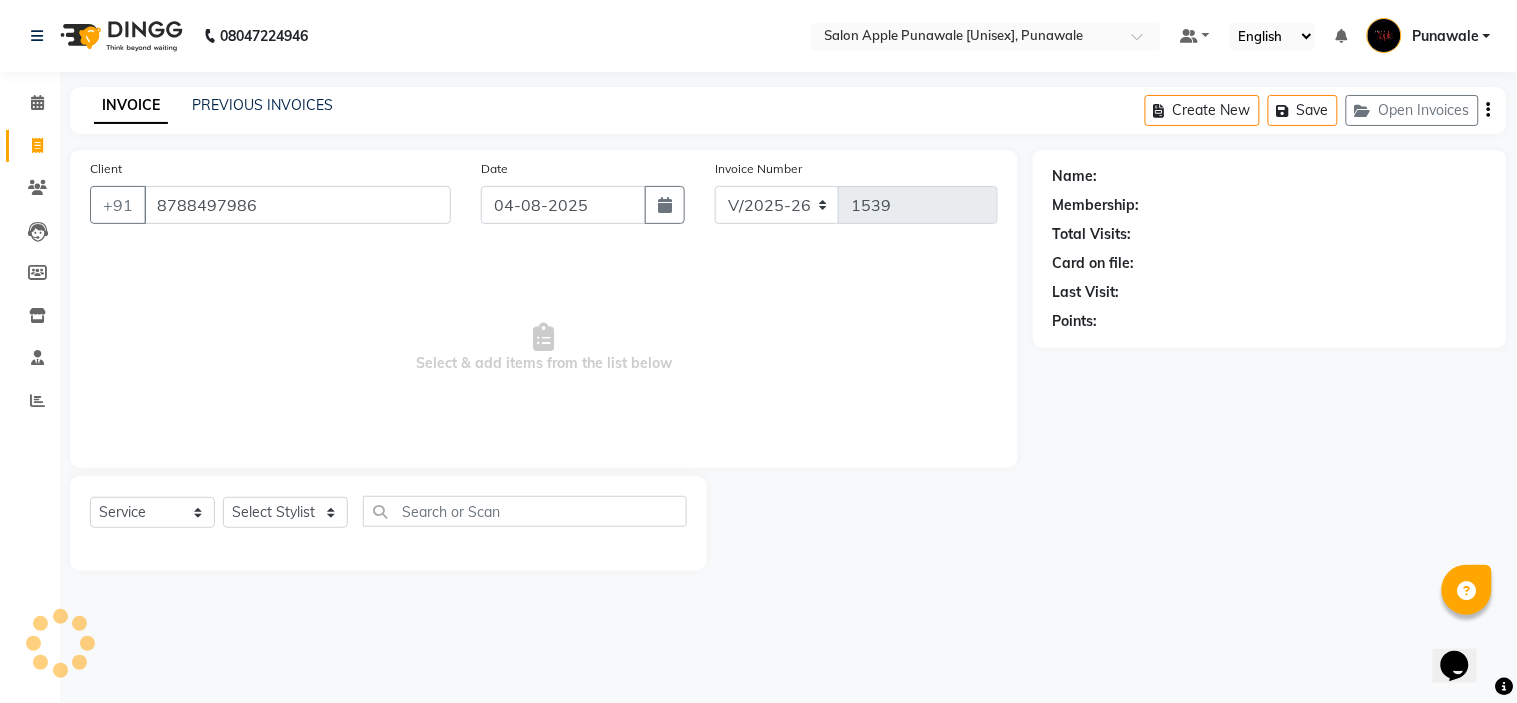 type on "8788497986" 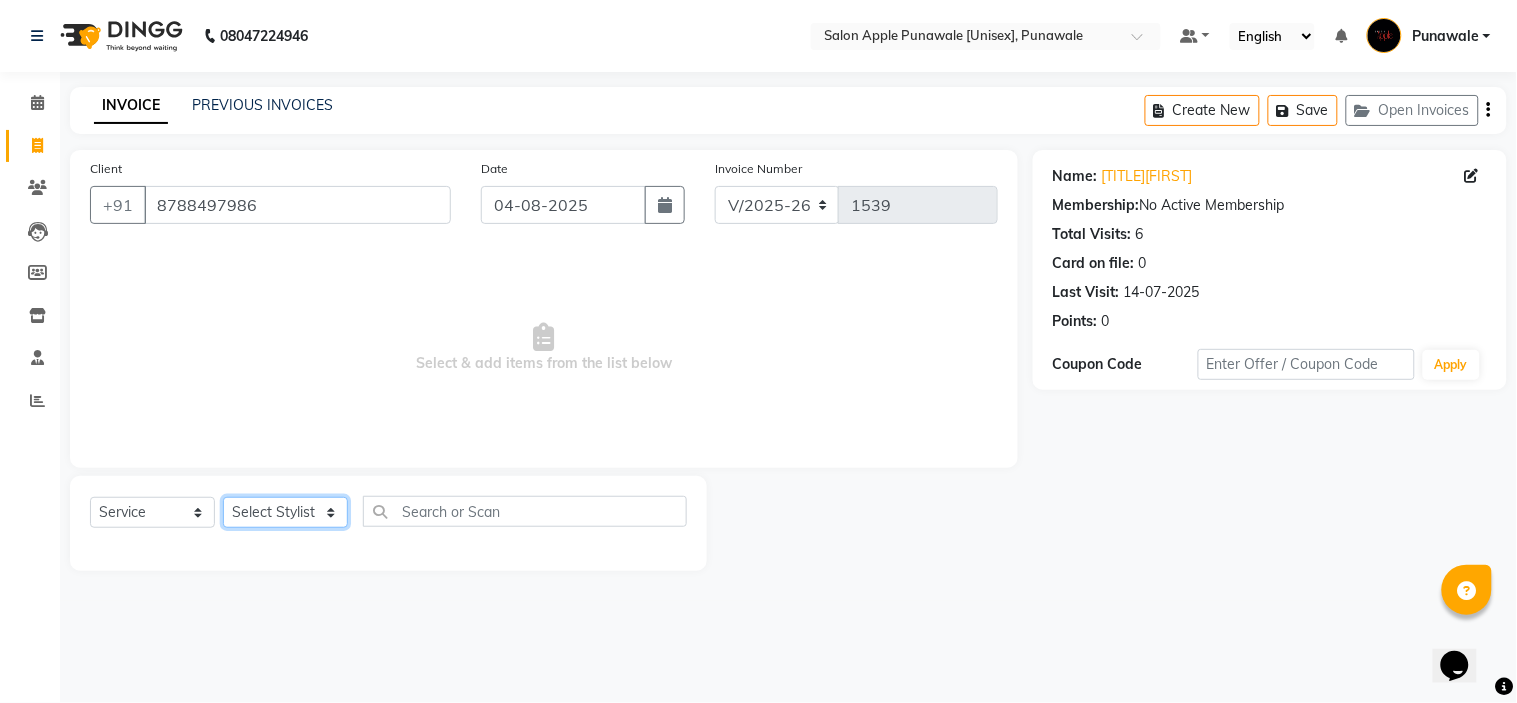 click on "Select Stylist Avi Sonawane Kamlesh Nikam Kaveri Nikam Pallavi Waghamare Shruti Khapake Sneha Jadhav Sohail Shaikh  Vivek Hire" 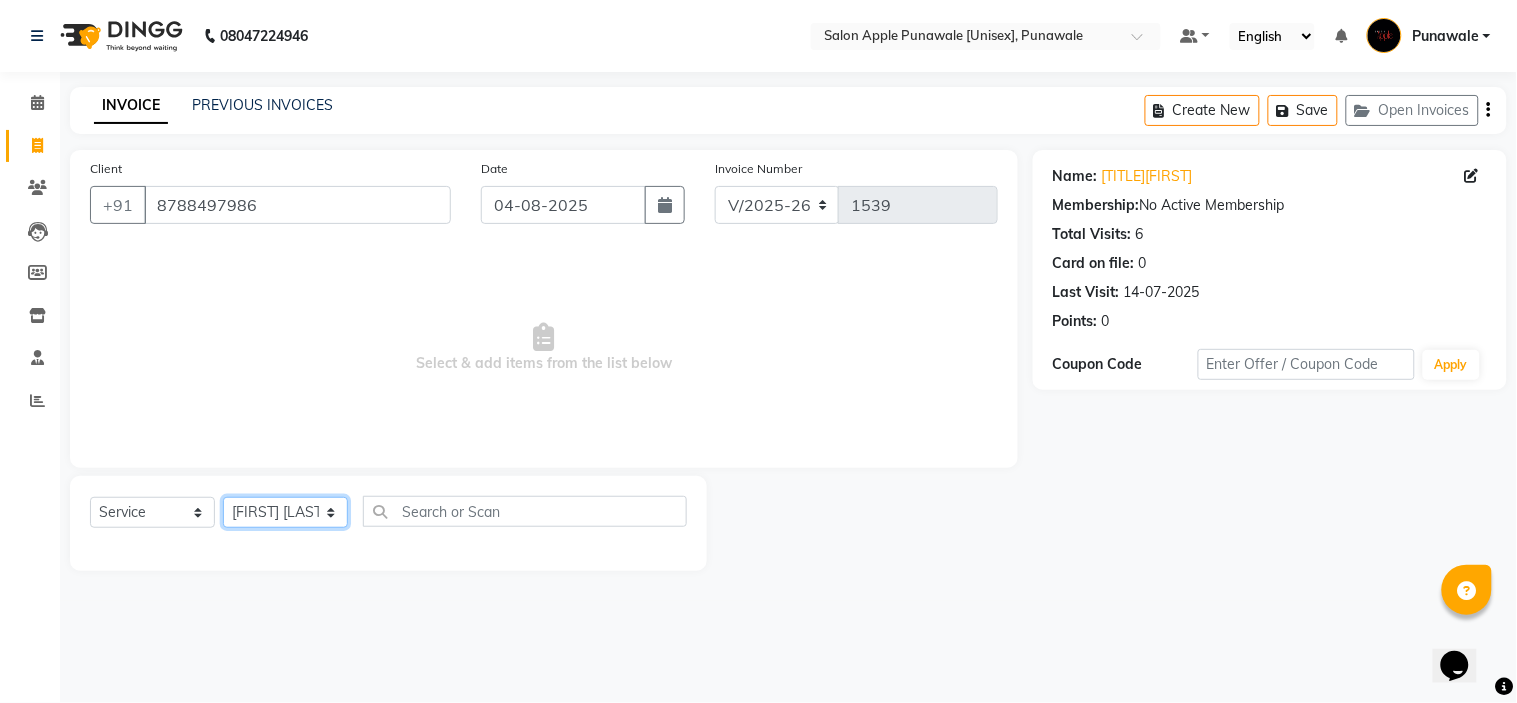 click on "Select Stylist Avi Sonawane Kamlesh Nikam Kaveri Nikam Pallavi Waghamare Shruti Khapake Sneha Jadhav Sohail Shaikh  Vivek Hire" 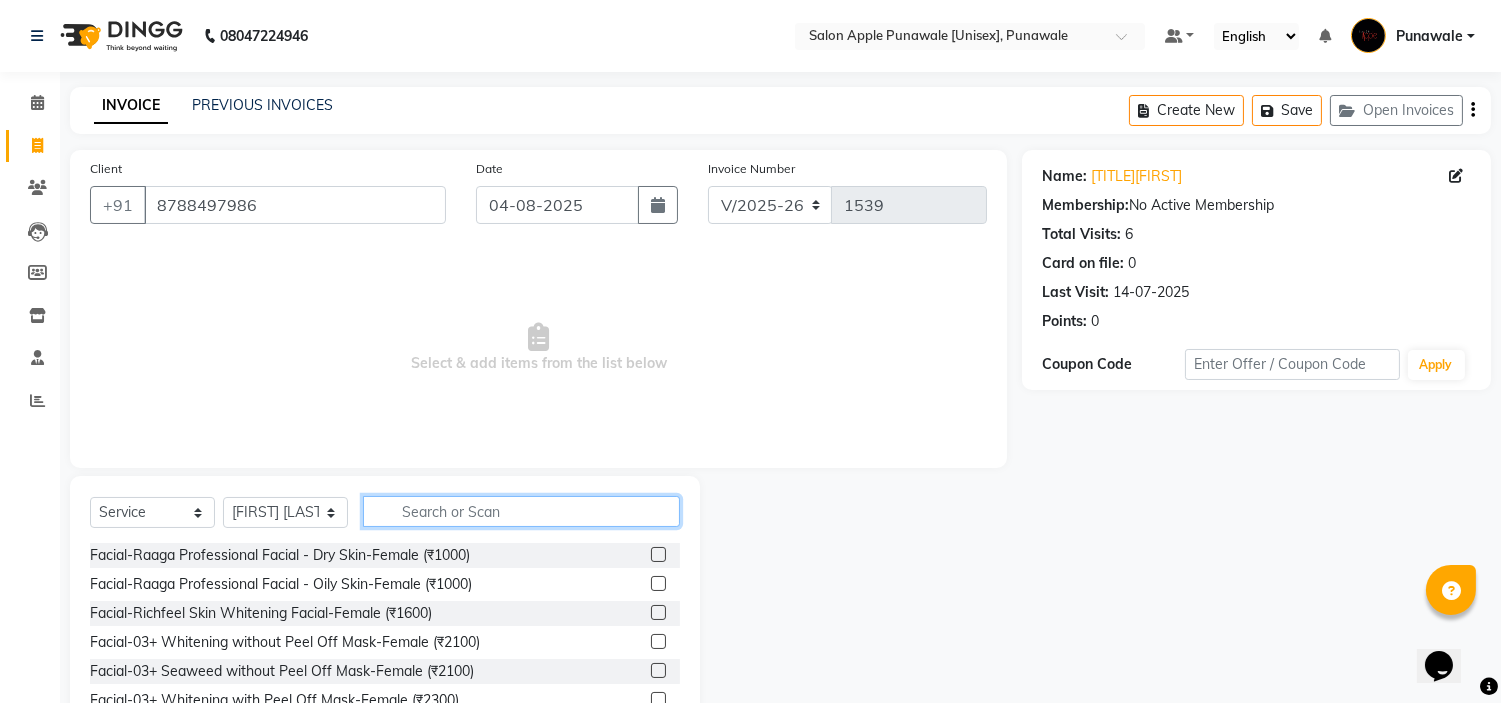 click 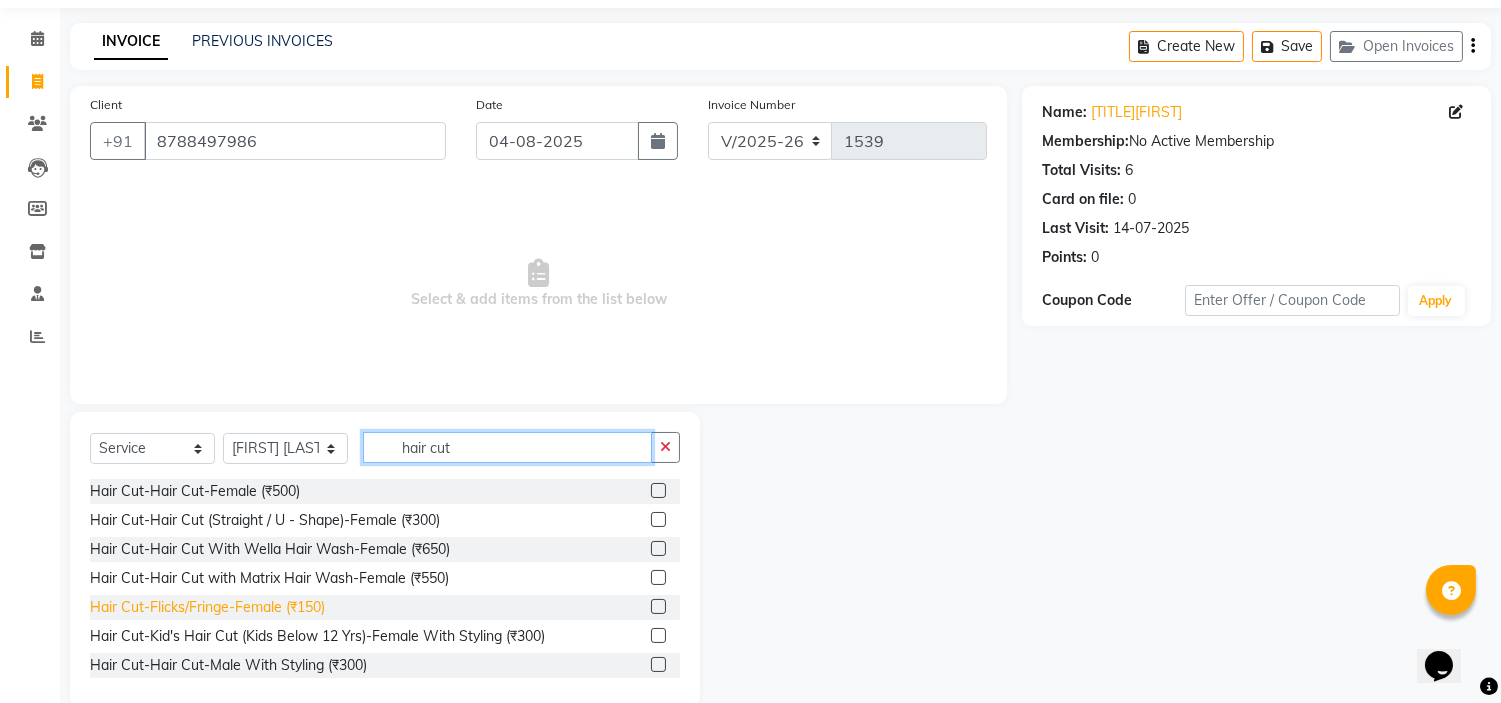 scroll, scrollTop: 97, scrollLeft: 0, axis: vertical 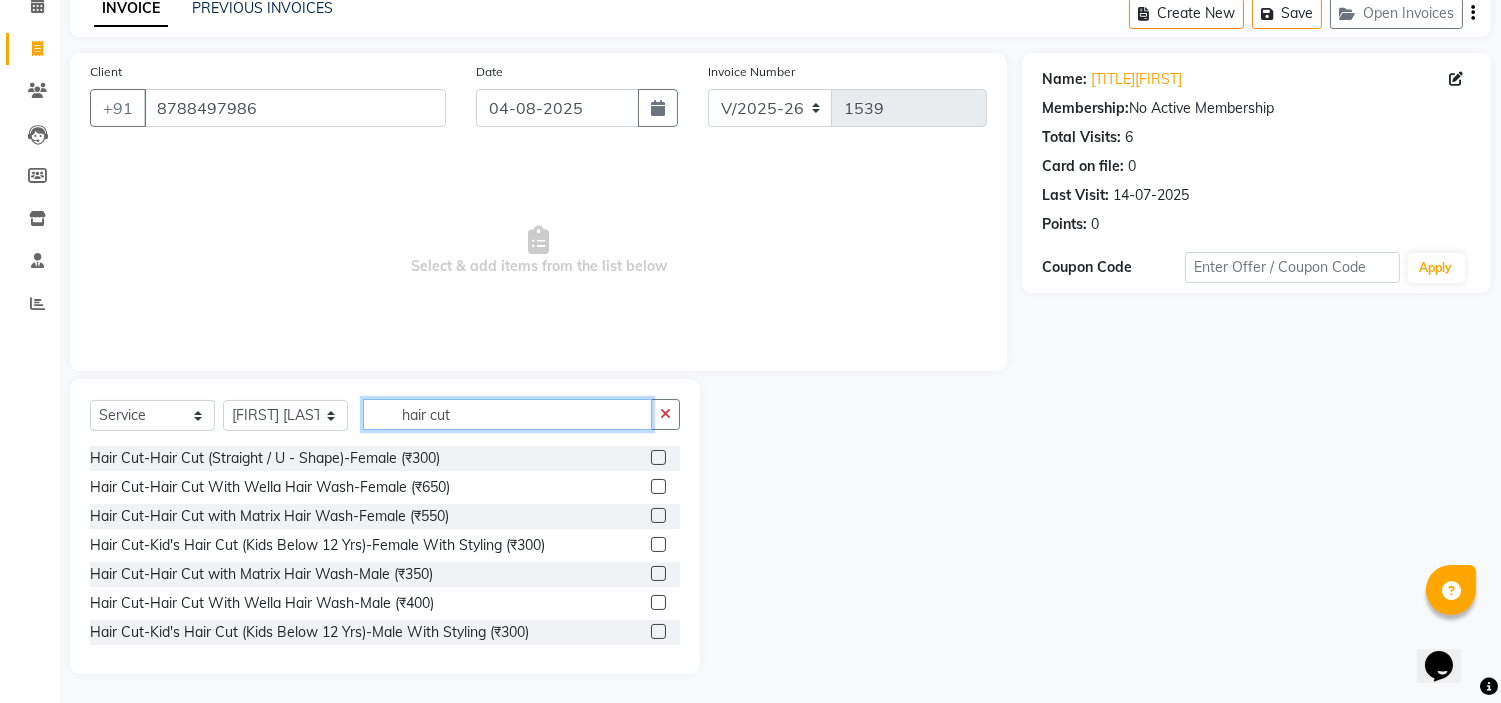 click on "hair cut" 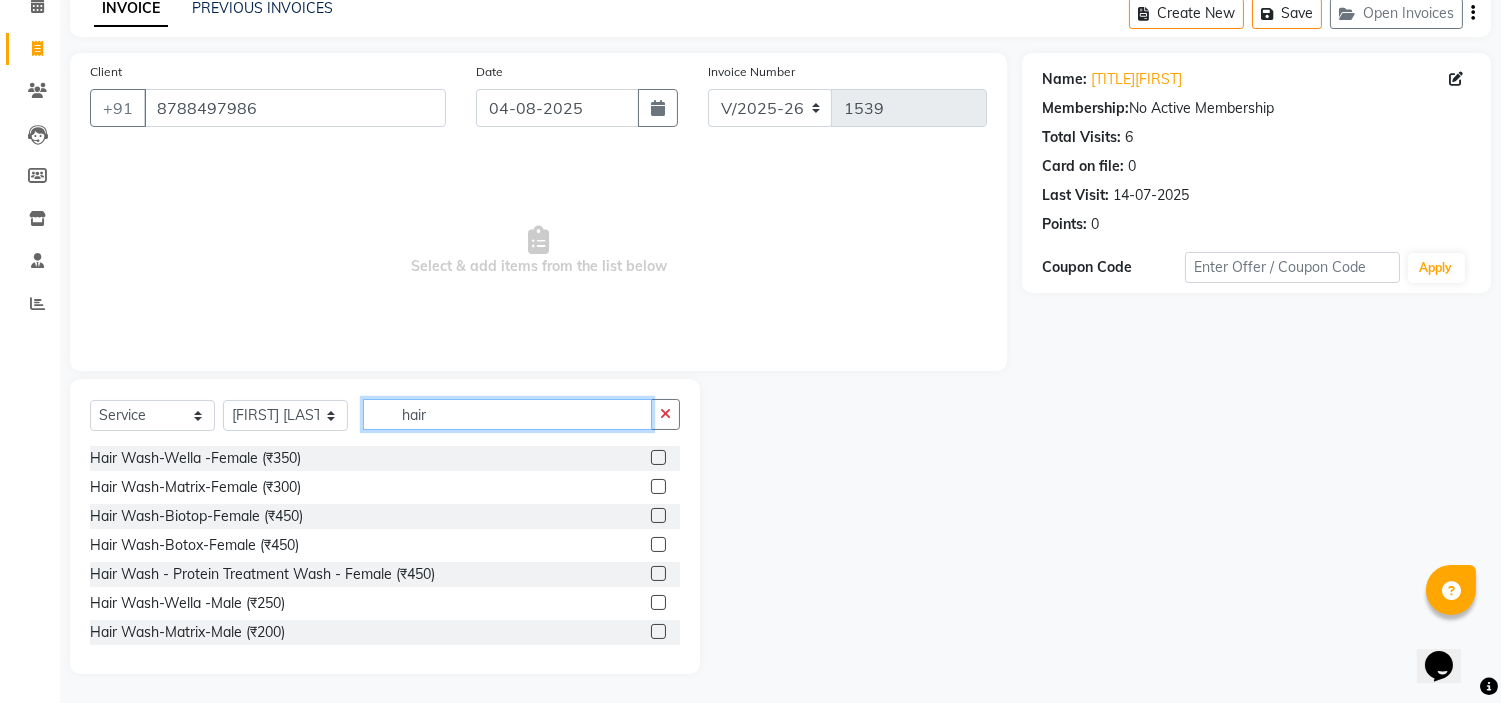 scroll, scrollTop: 0, scrollLeft: 0, axis: both 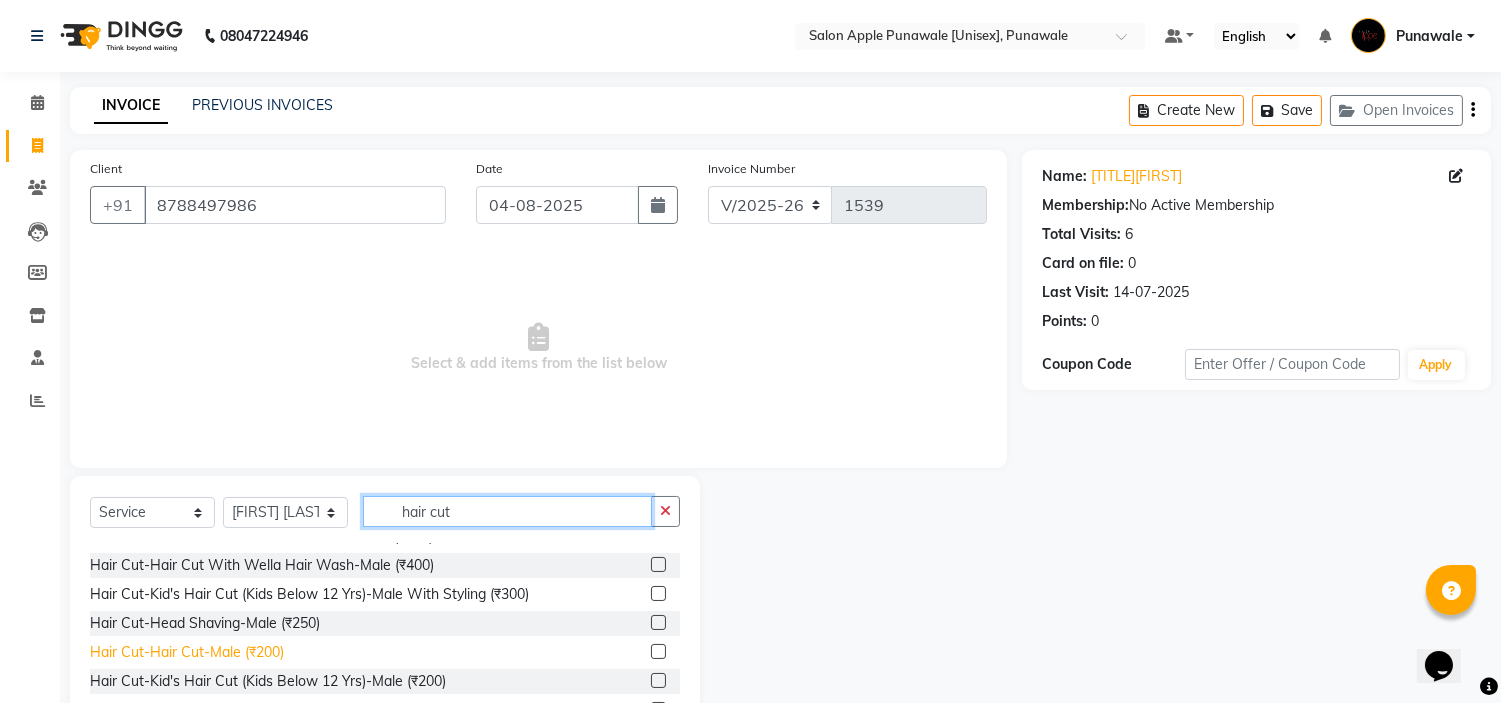 type on "hair cut" 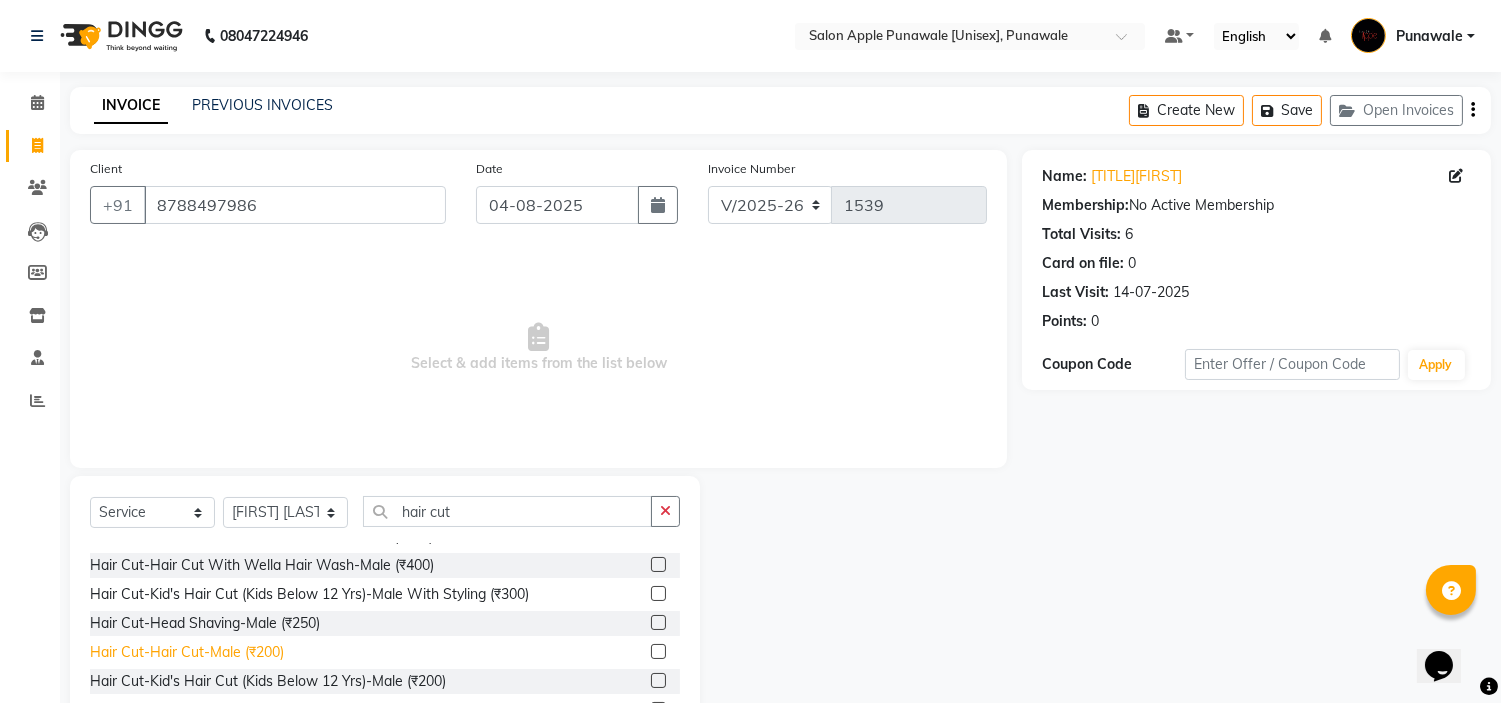 click on "Hair Cut-Hair Cut-Male  (₹200)" 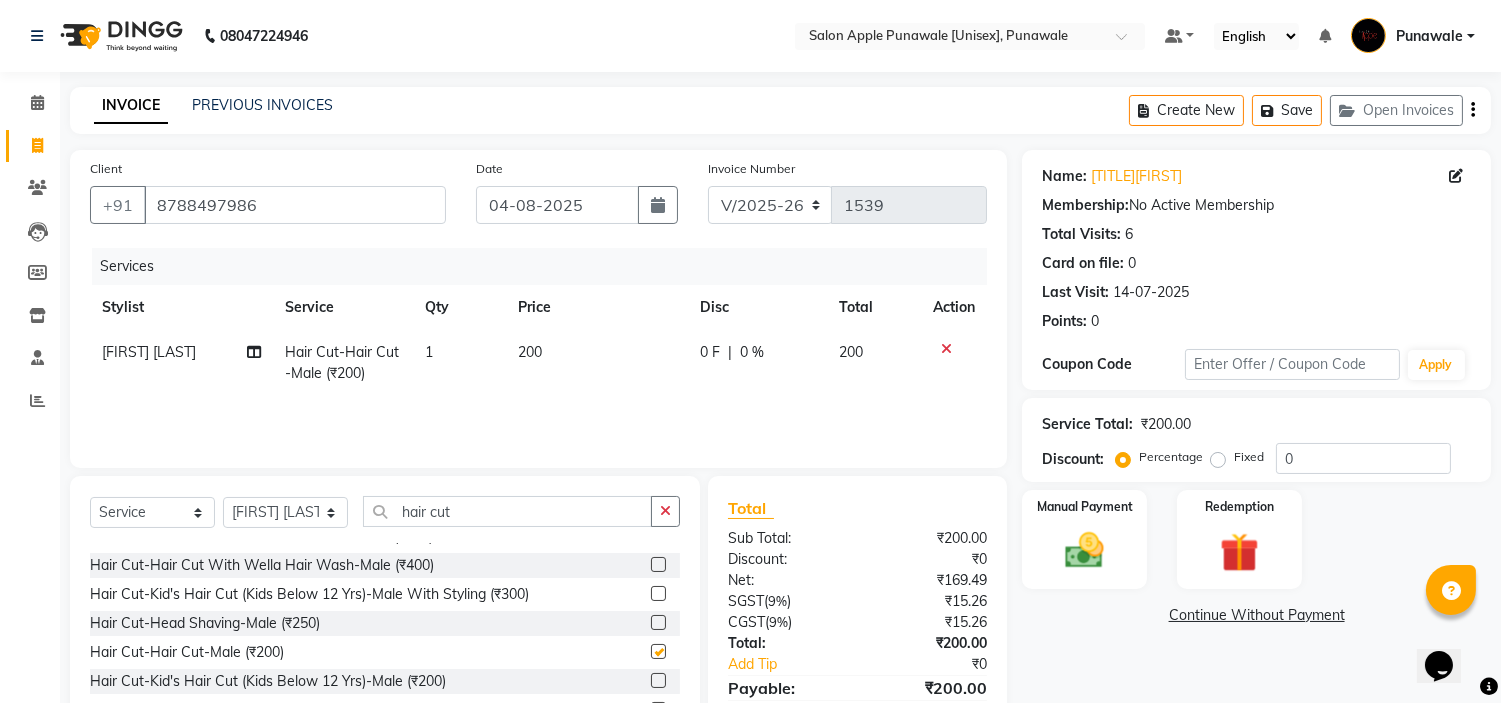 checkbox on "false" 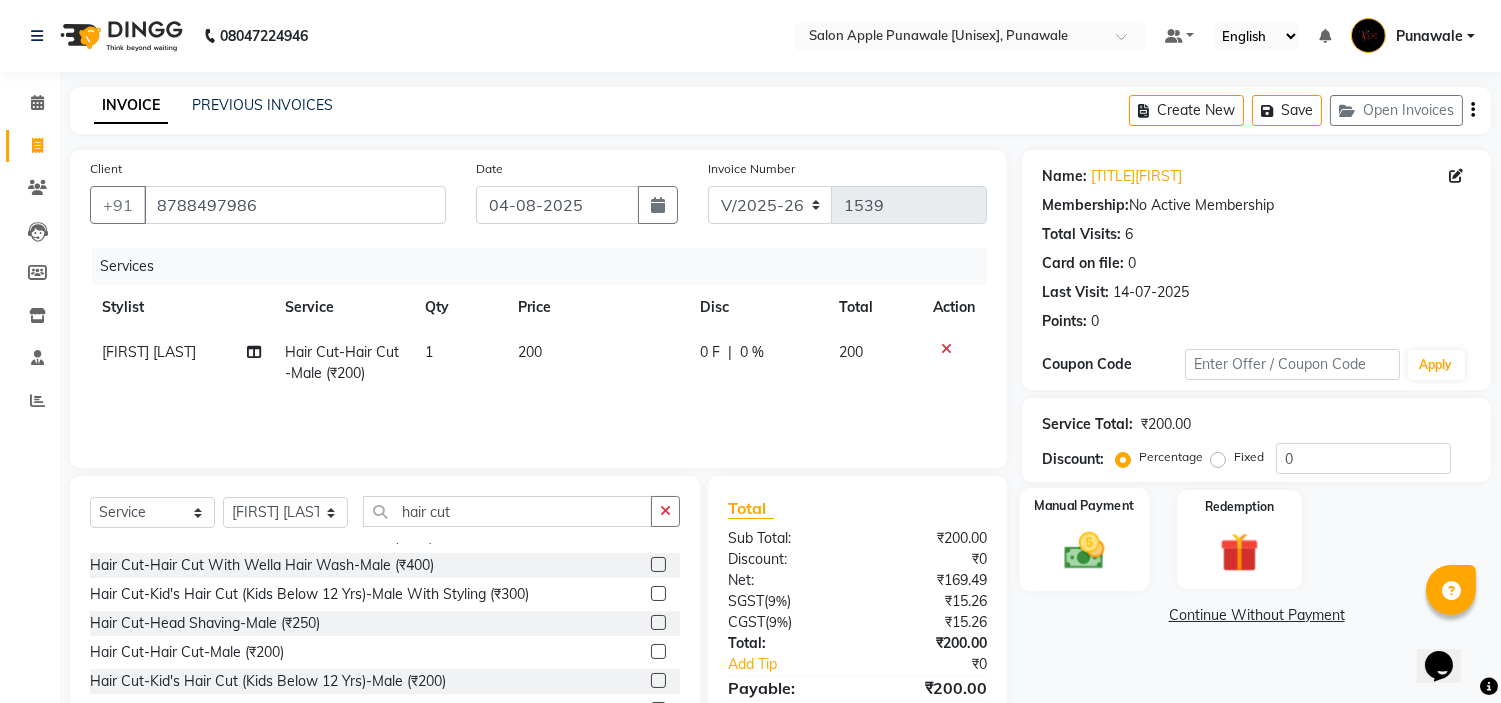 click 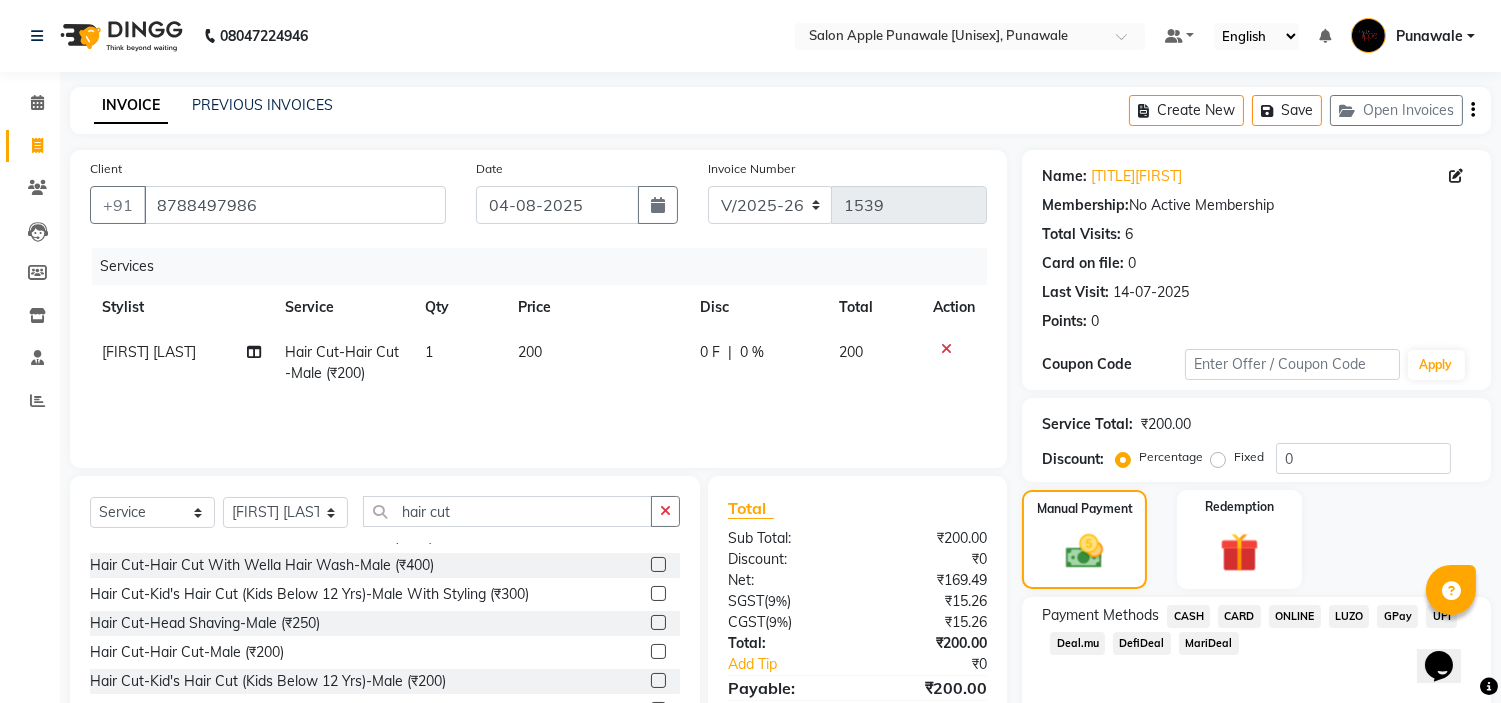 click on "ONLINE" 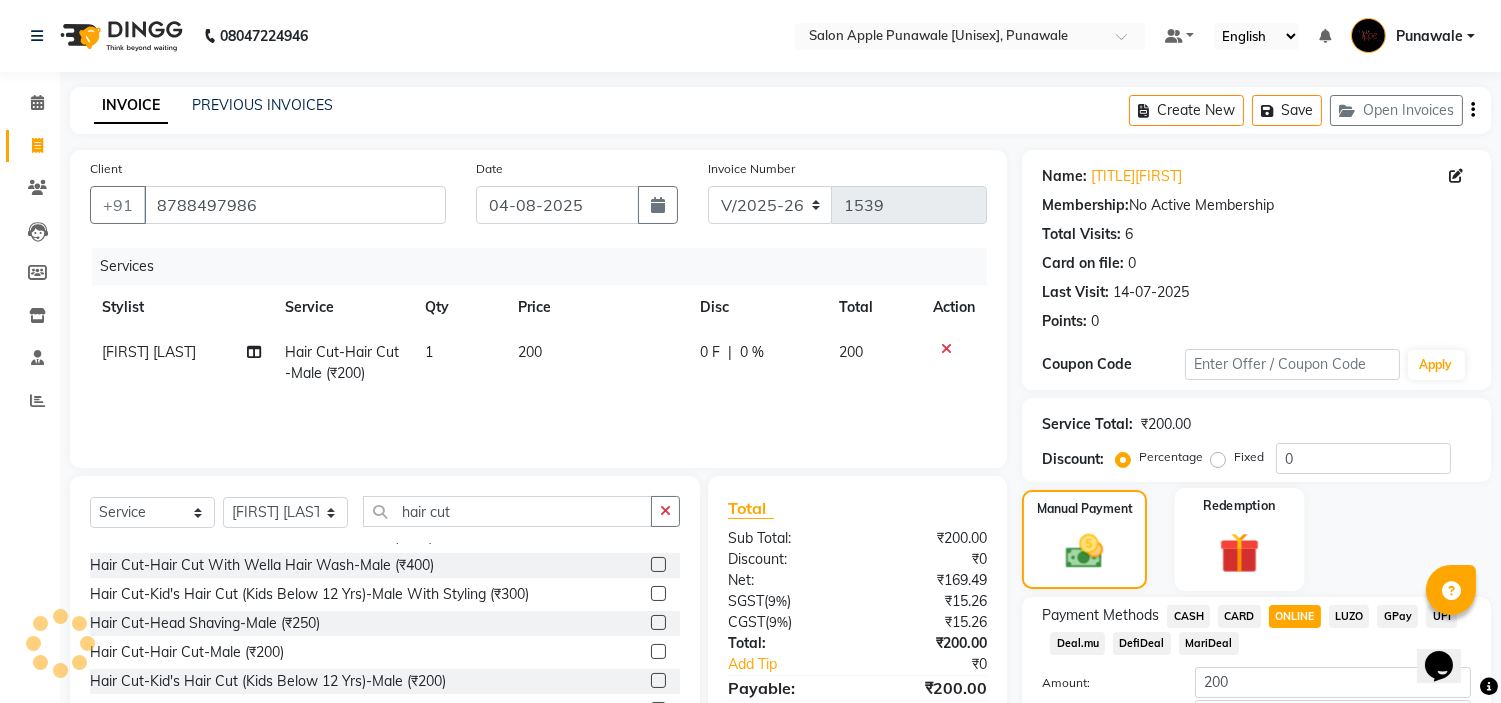scroll, scrollTop: 141, scrollLeft: 0, axis: vertical 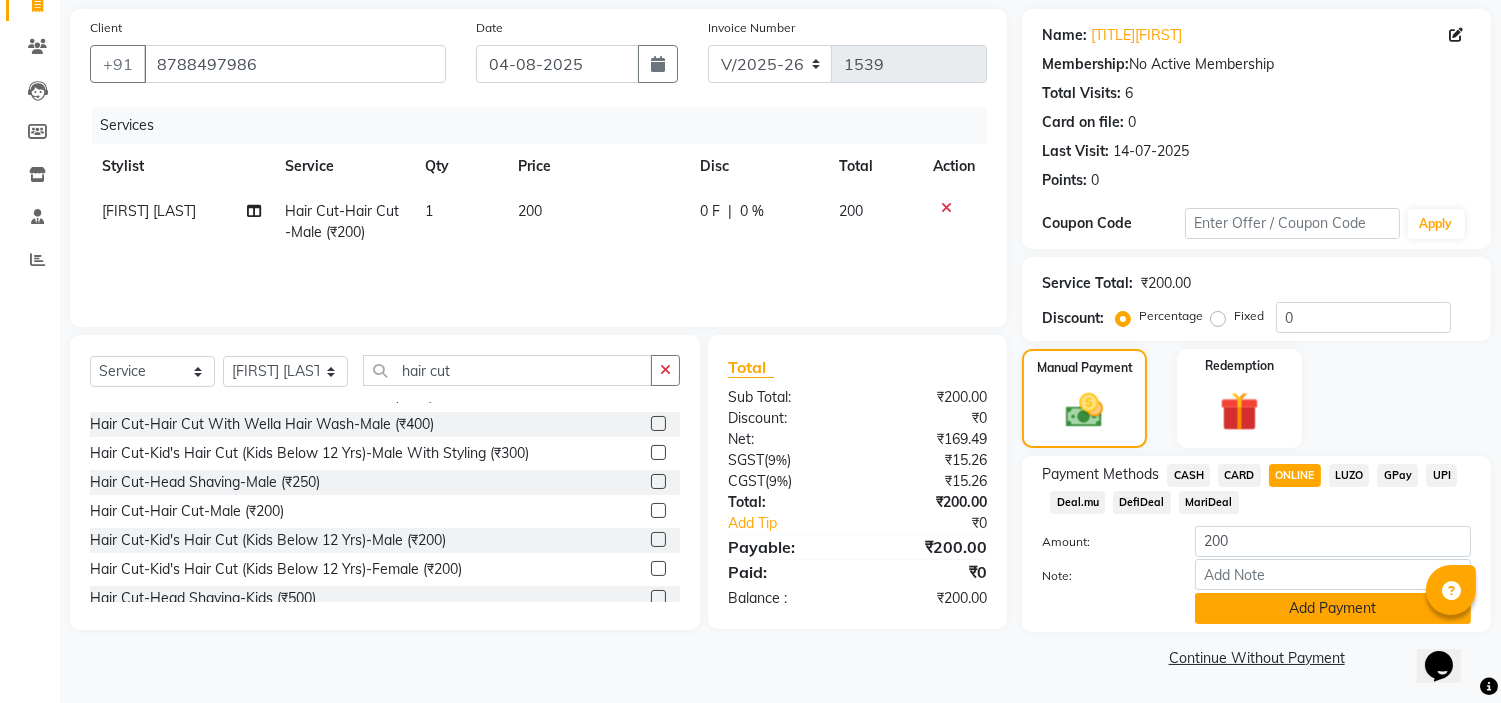 click on "Add Payment" 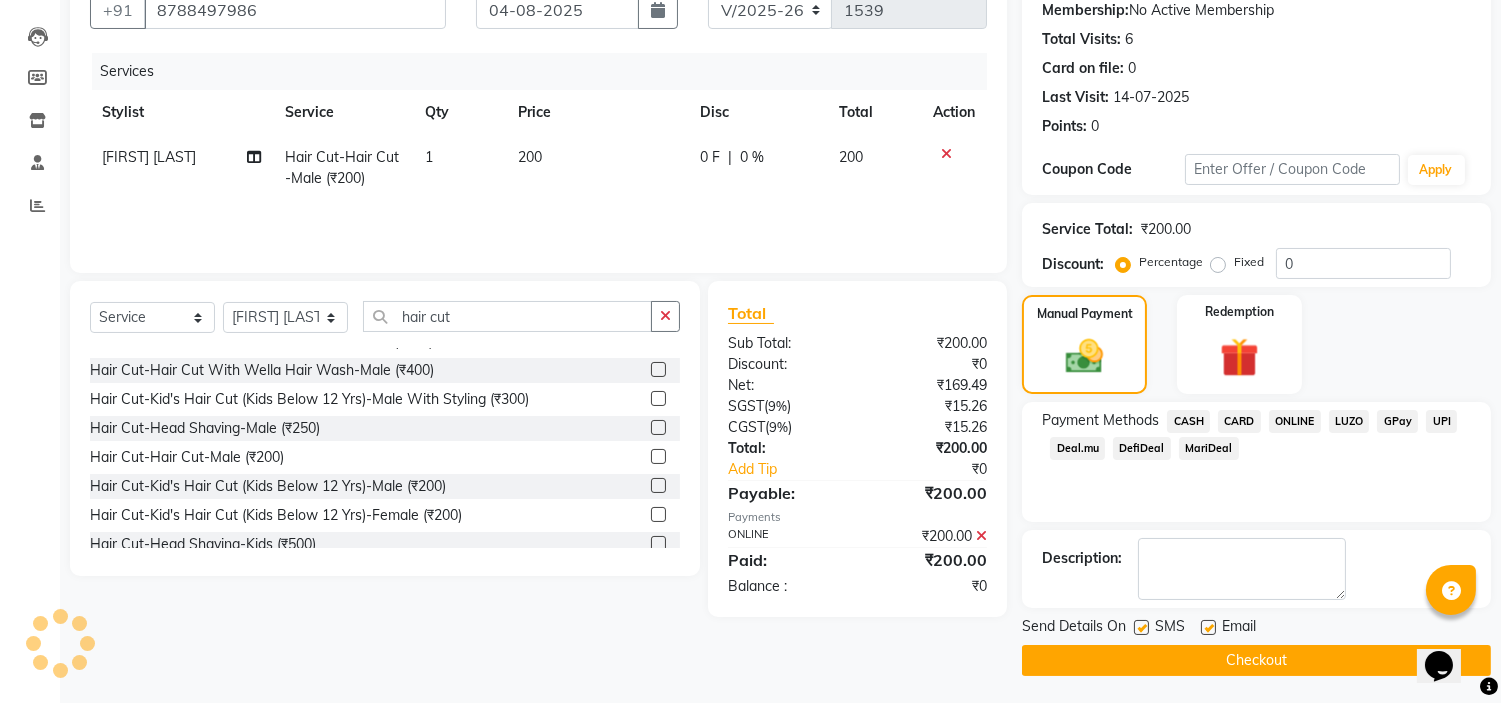 scroll, scrollTop: 196, scrollLeft: 0, axis: vertical 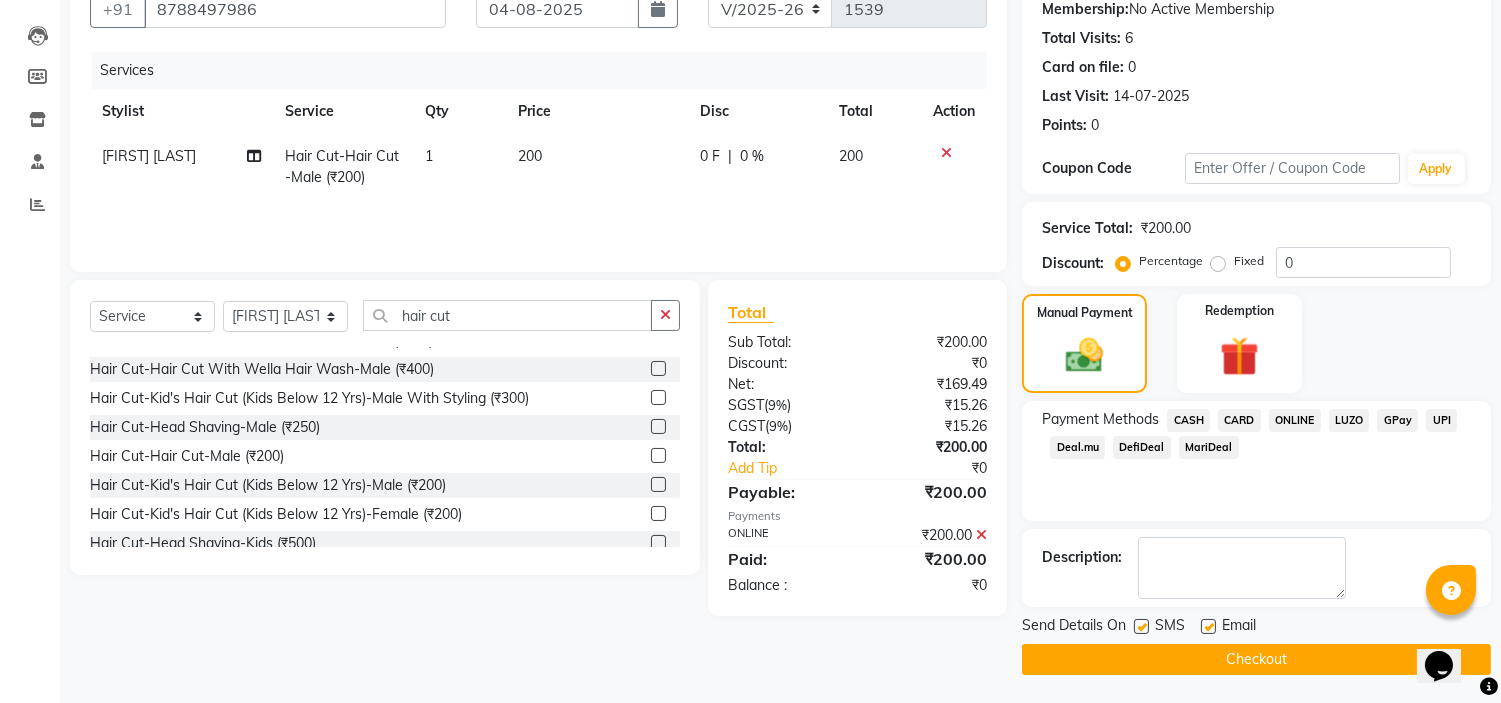 click on "Checkout" 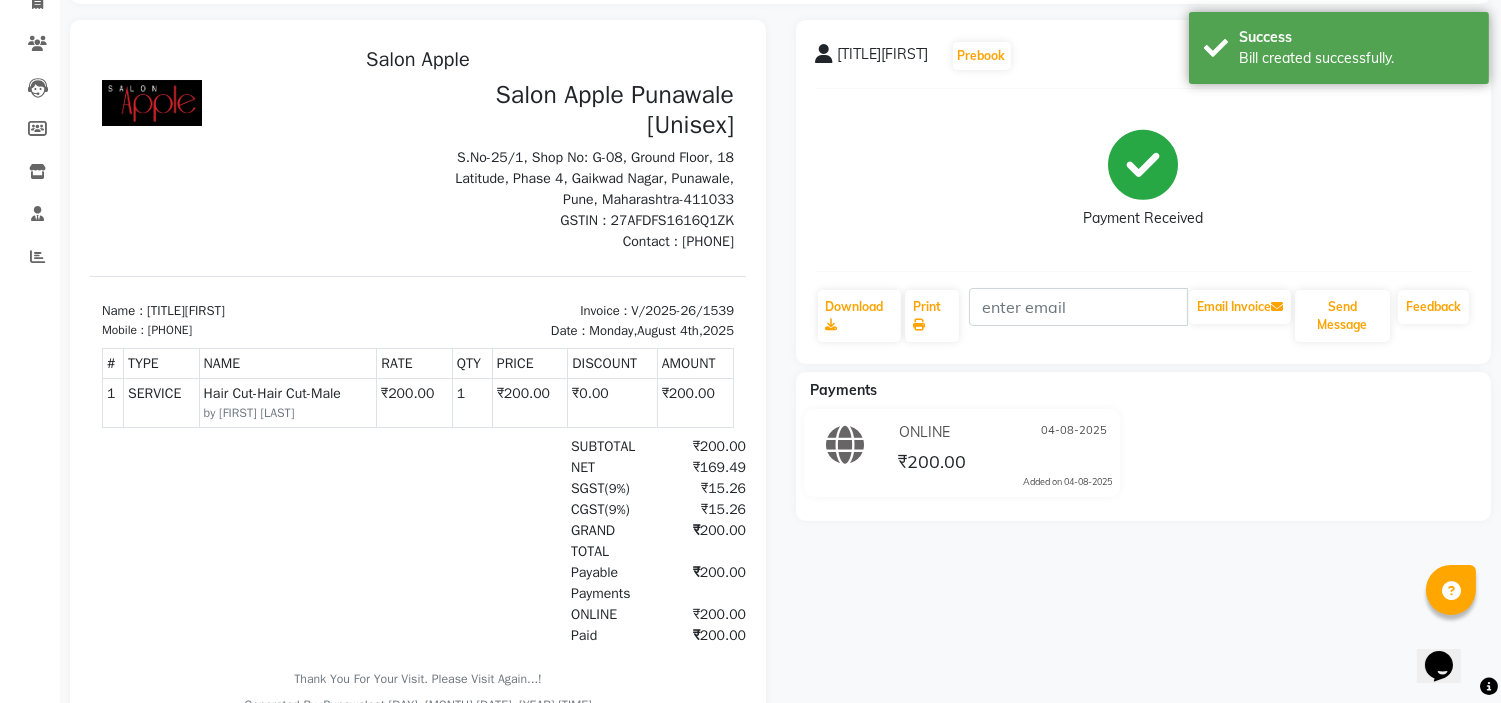scroll, scrollTop: 0, scrollLeft: 0, axis: both 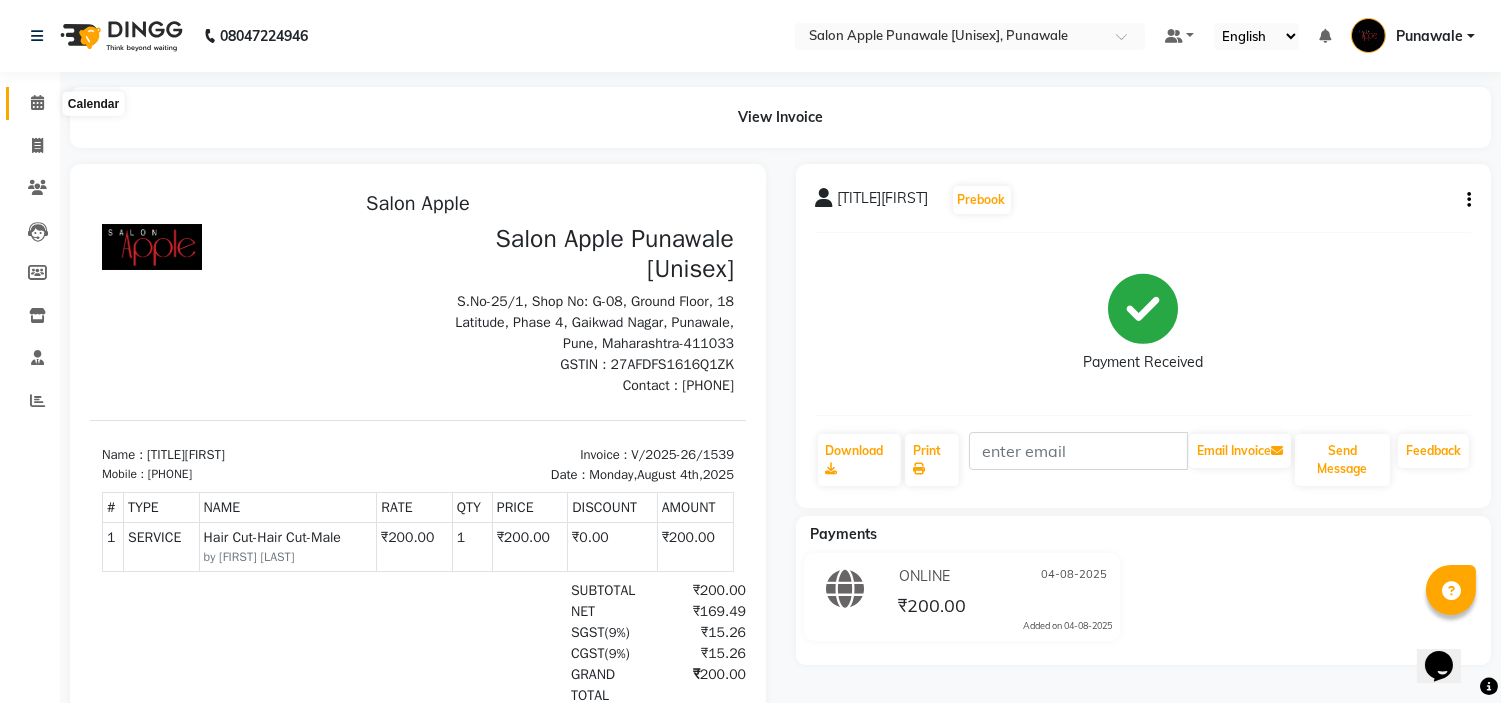 click 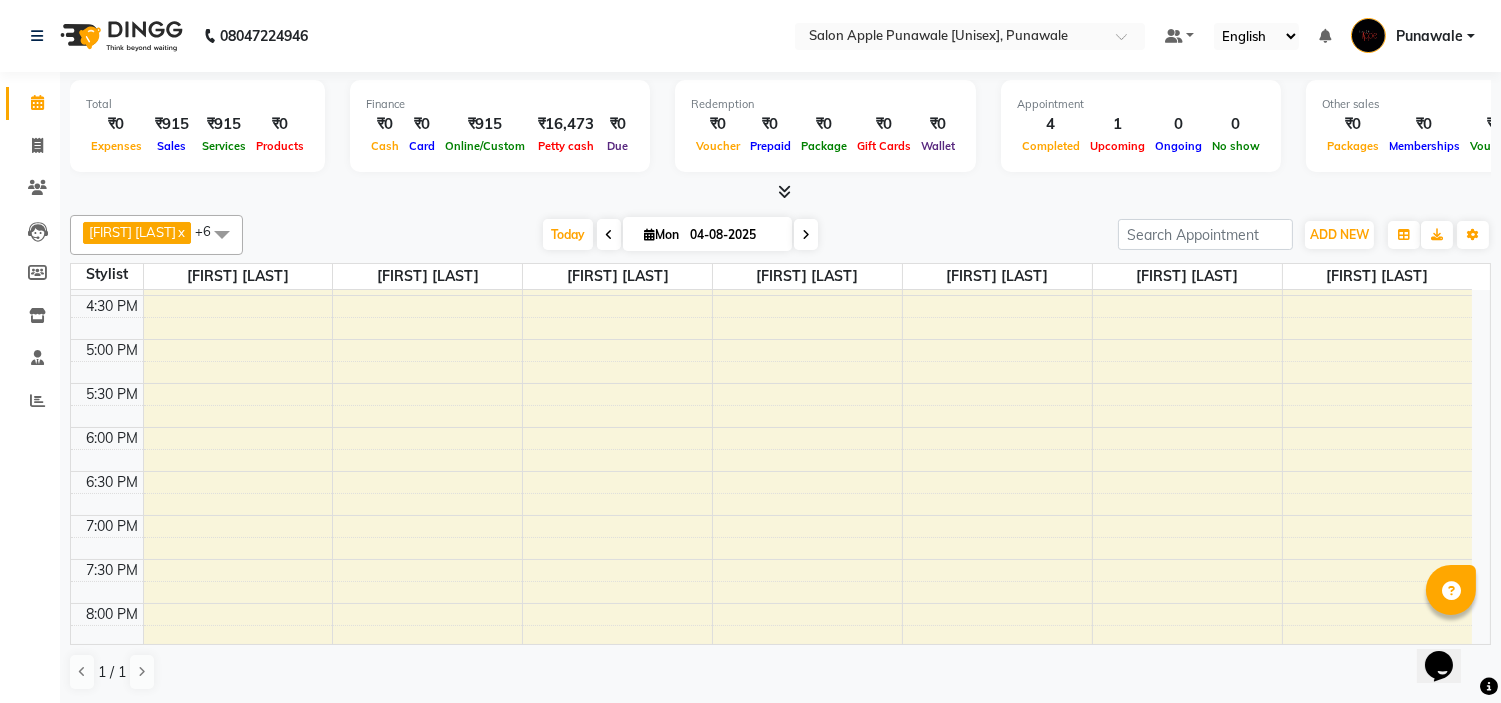scroll, scrollTop: 666, scrollLeft: 0, axis: vertical 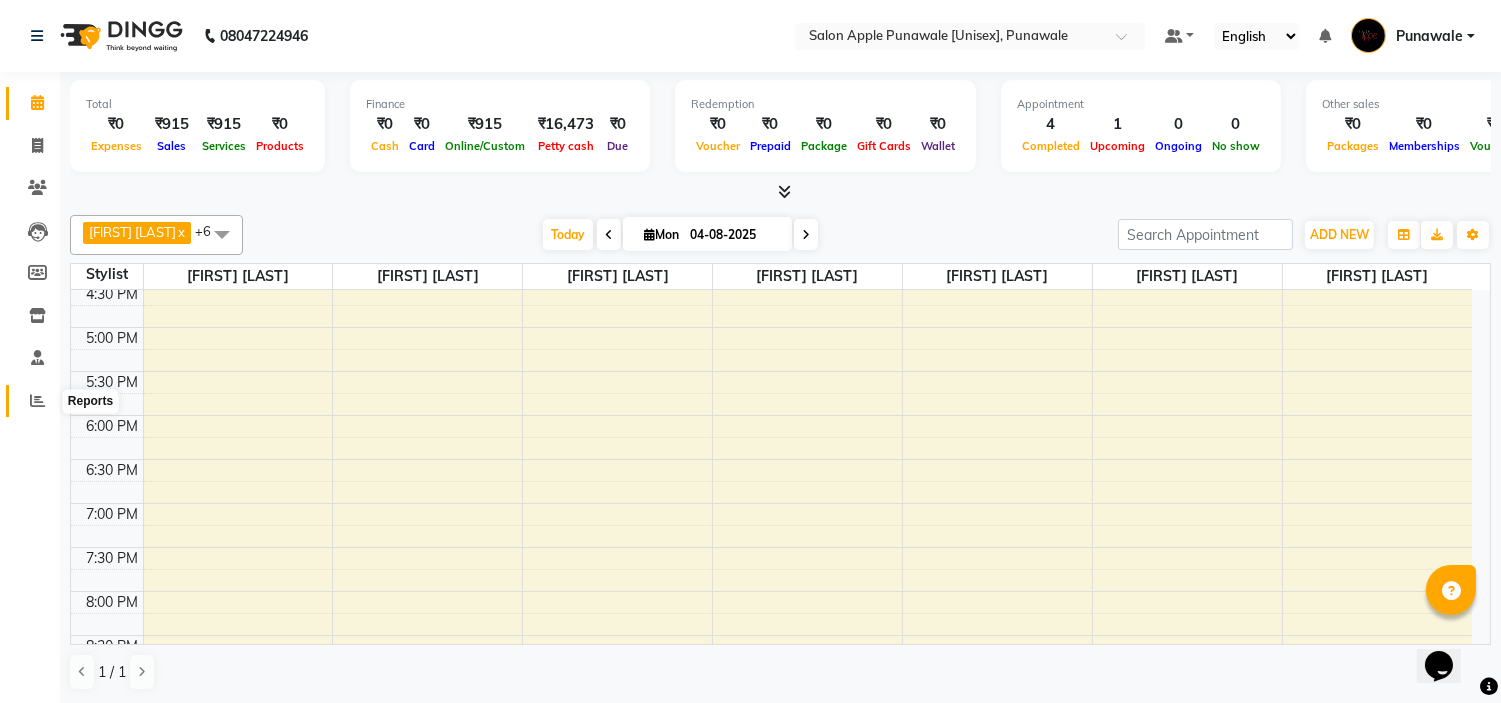 click 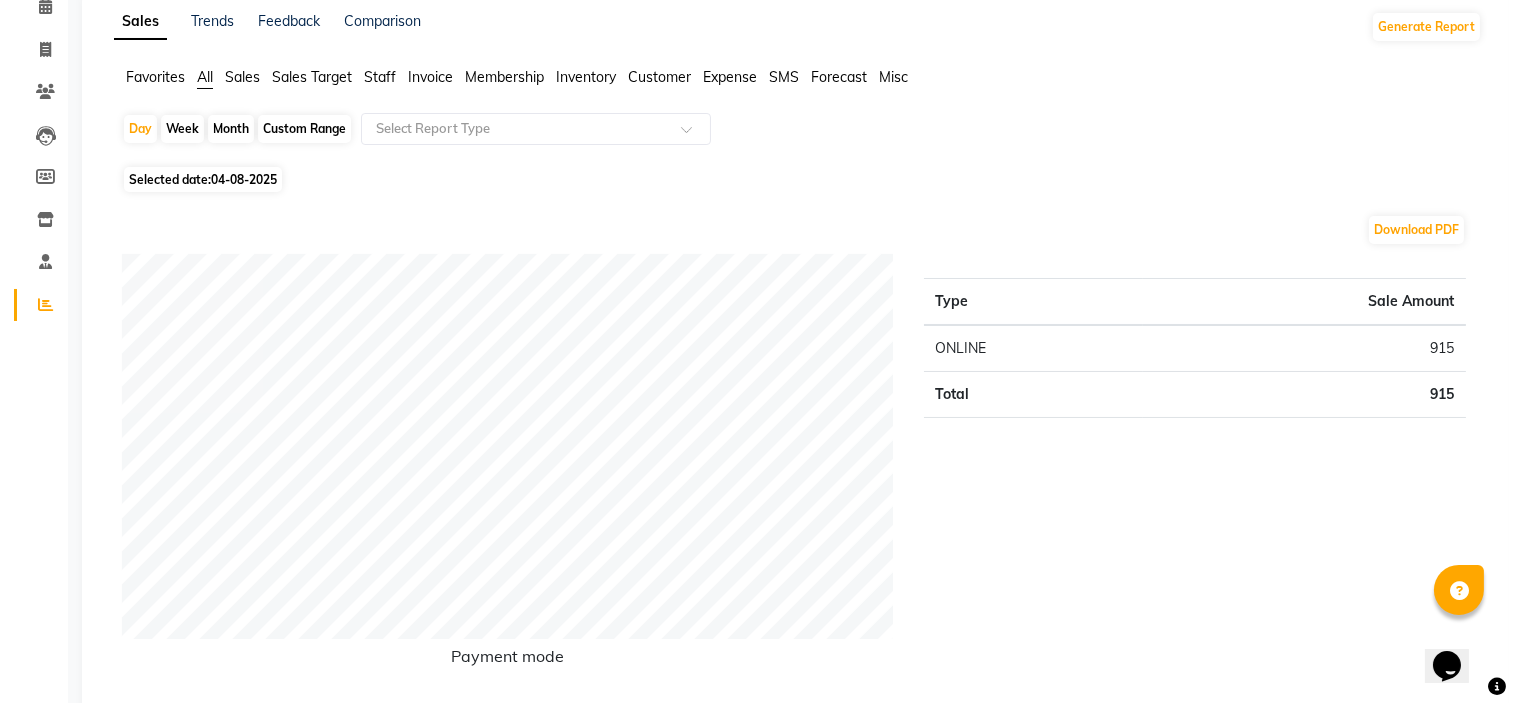 scroll, scrollTop: 0, scrollLeft: 0, axis: both 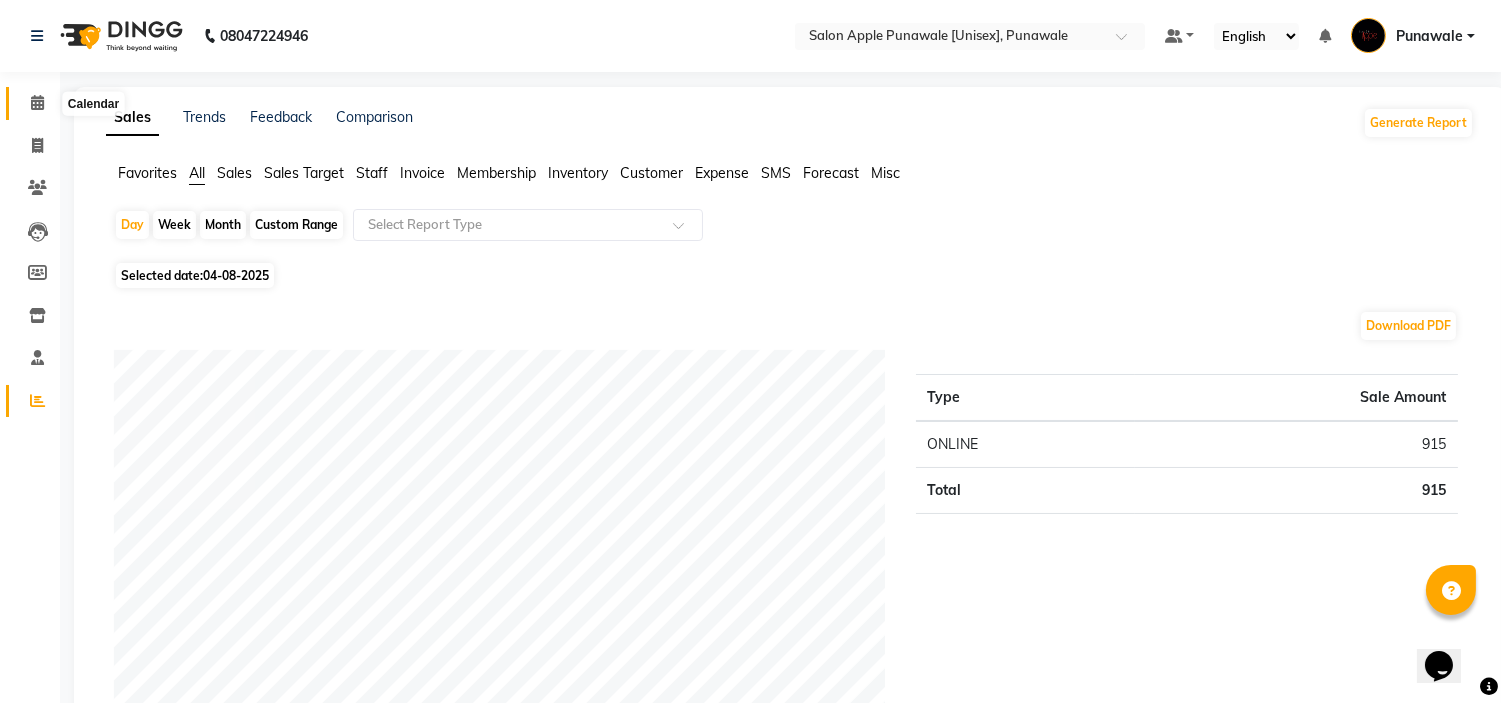 click 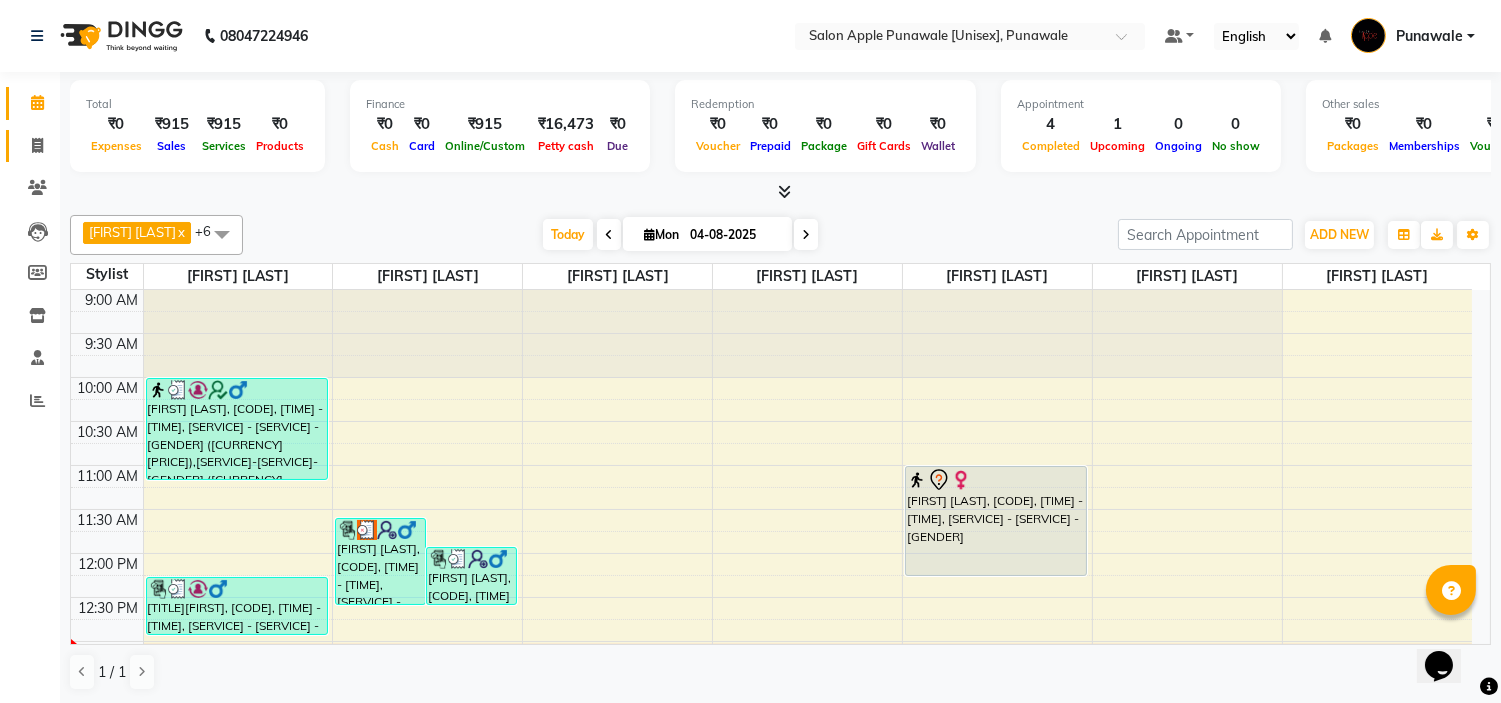click on "Invoice" 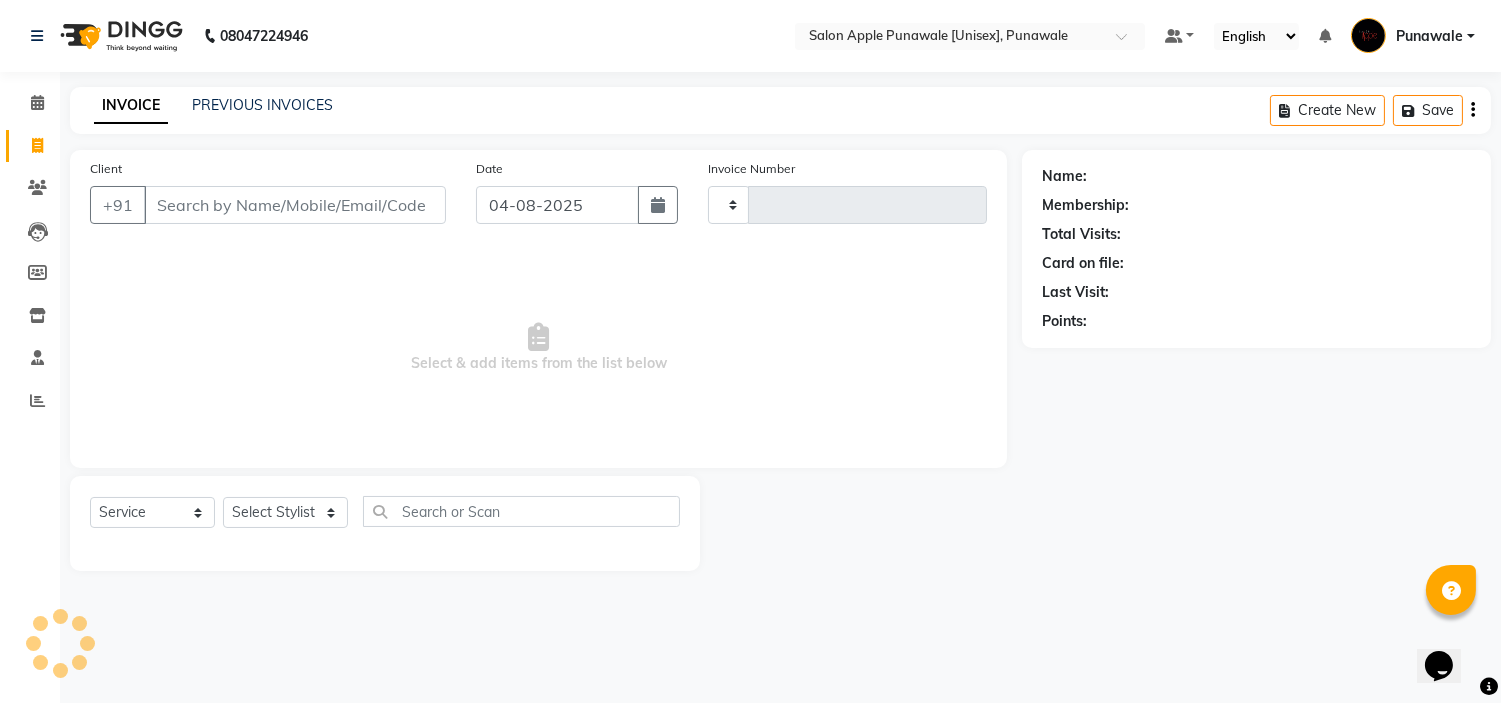 type on "1540" 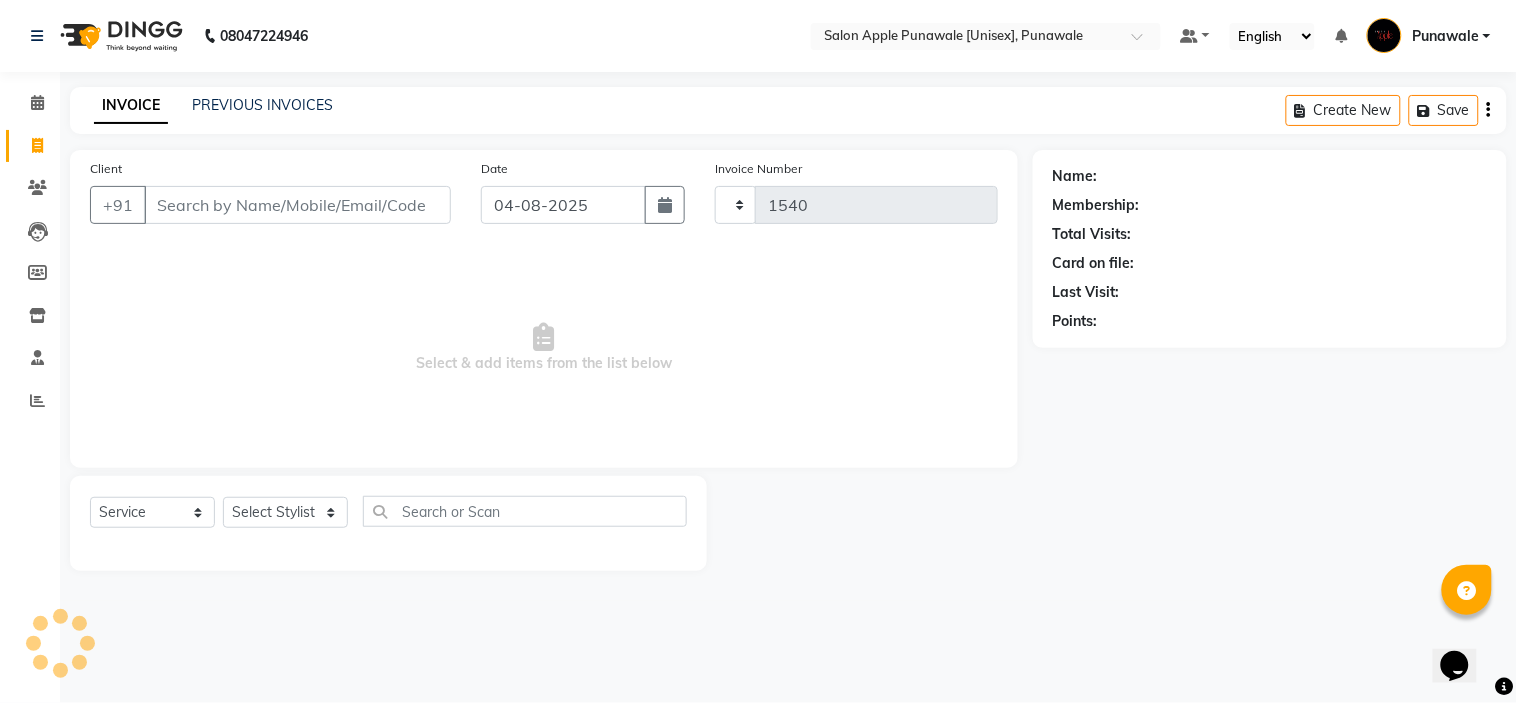 select on "5421" 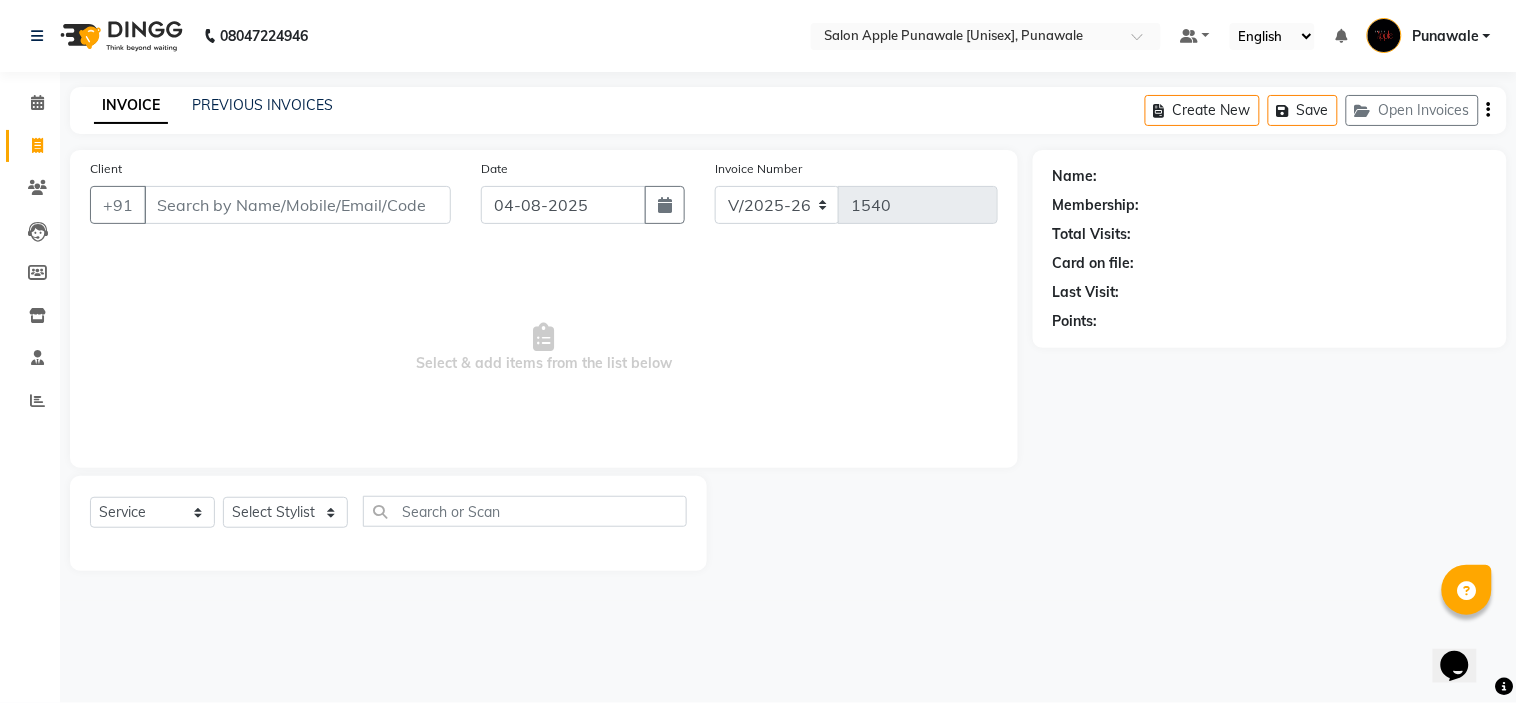 click on "Client" at bounding box center (297, 205) 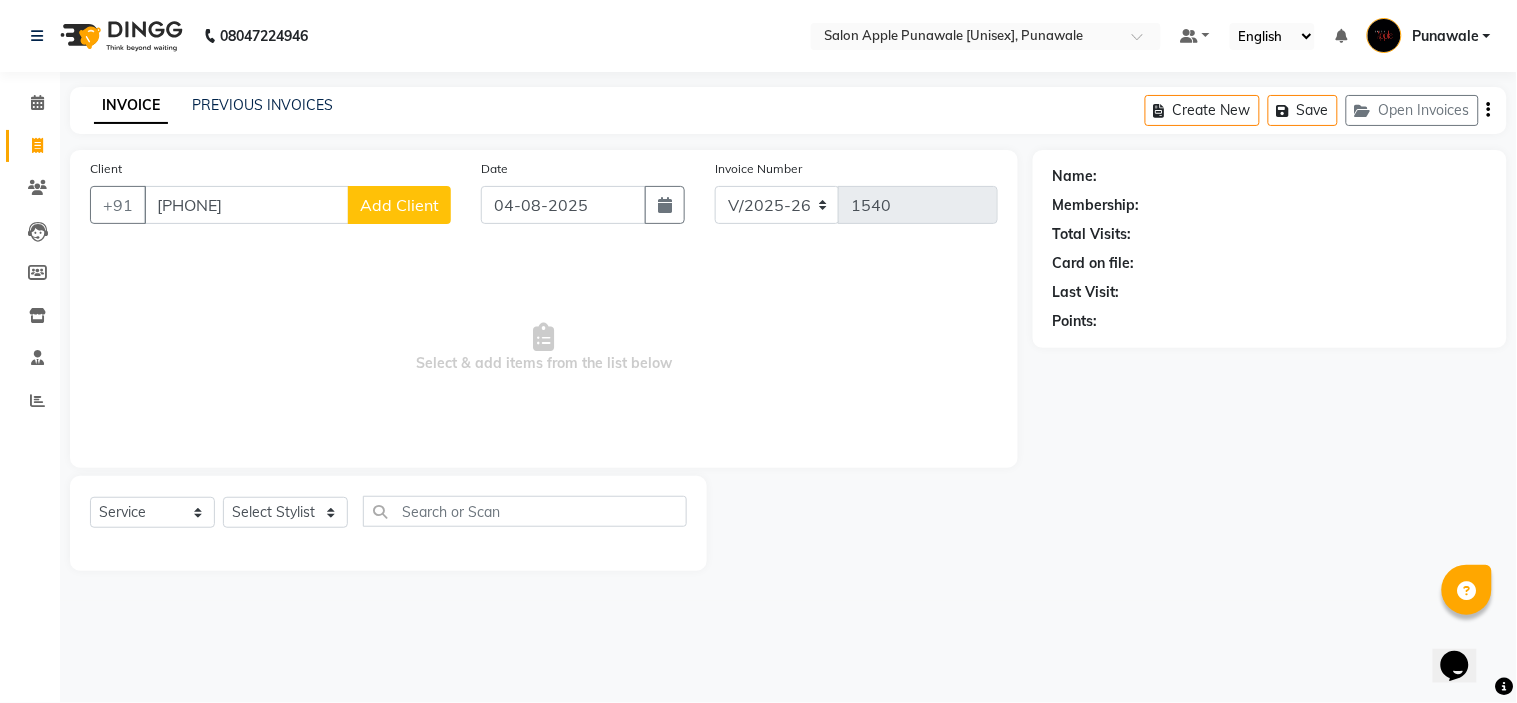 type on "[PHONE]" 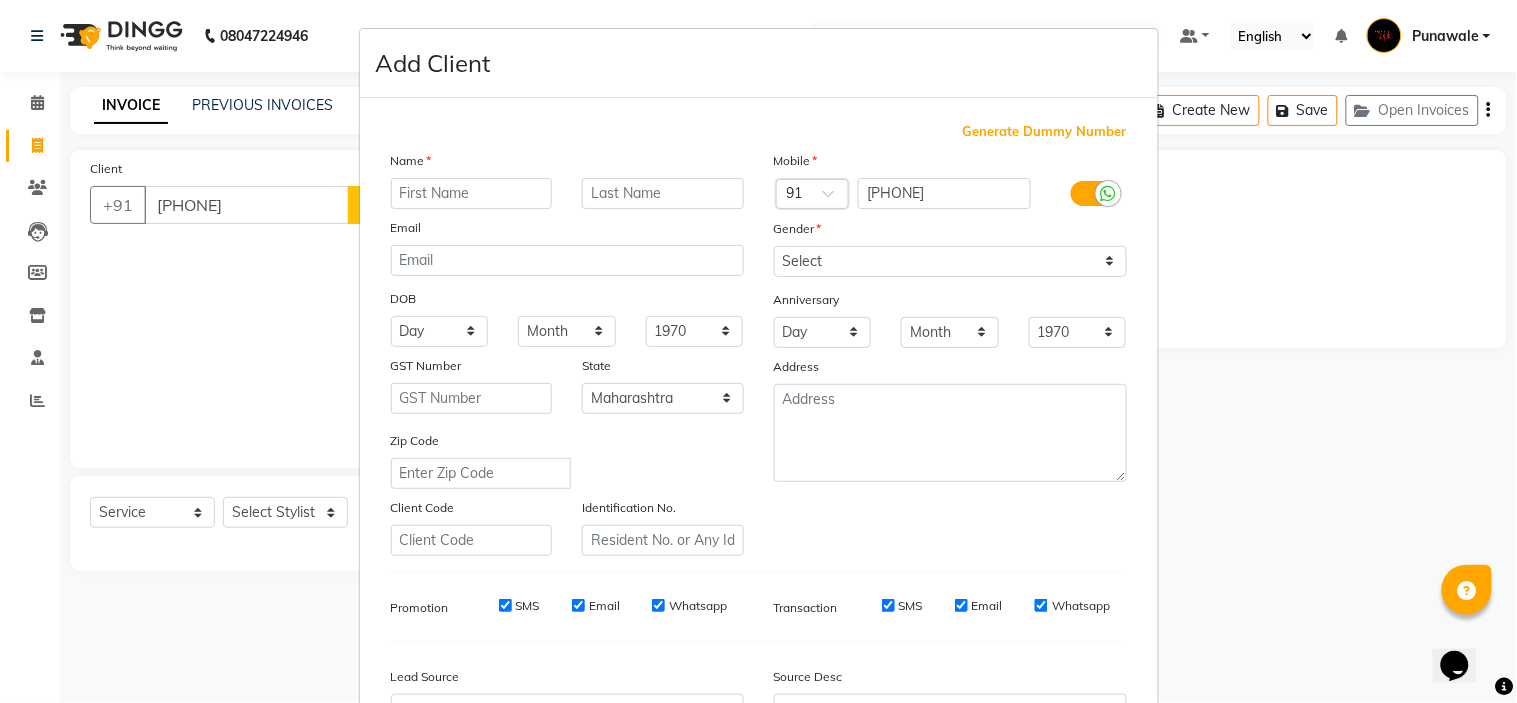 click at bounding box center [472, 193] 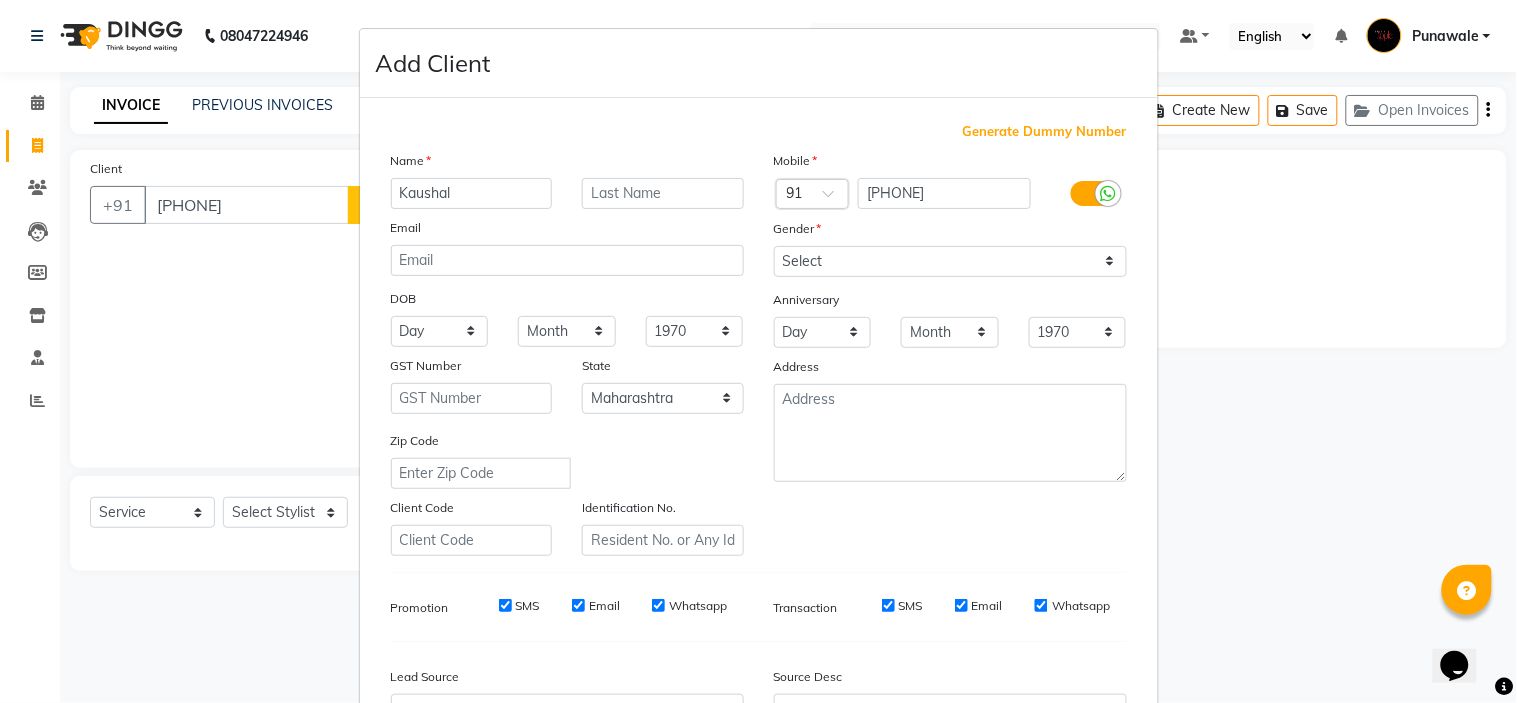 type on "Kaushal" 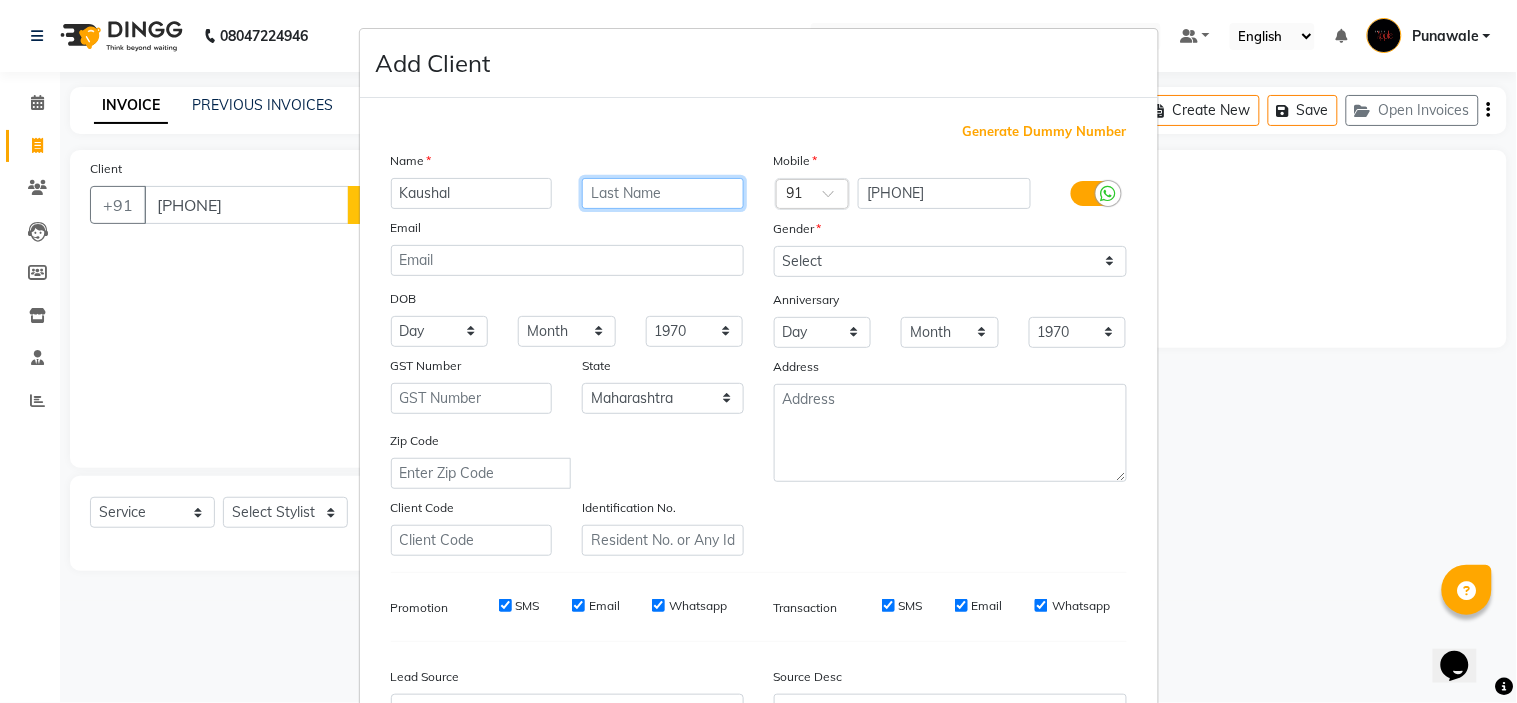 click at bounding box center (663, 193) 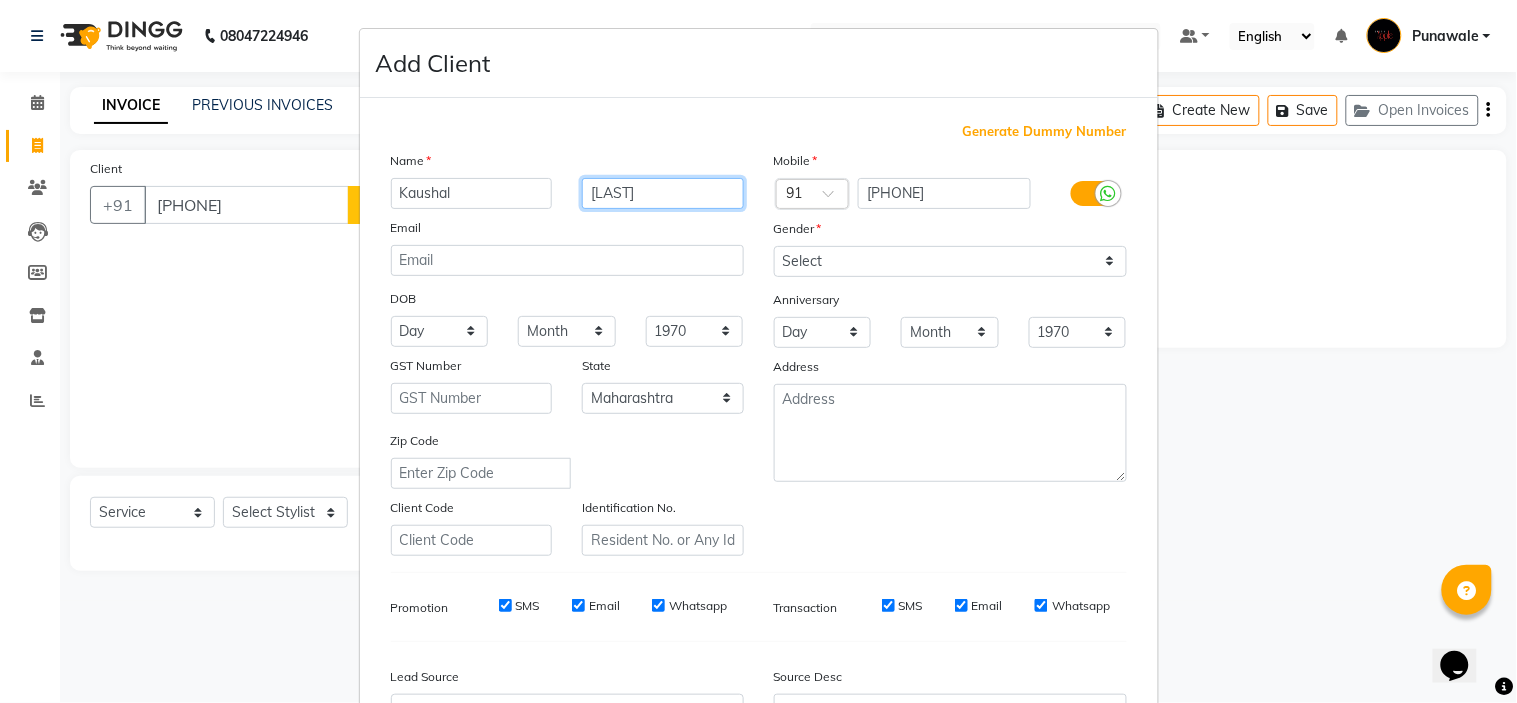 type on "[LAST]" 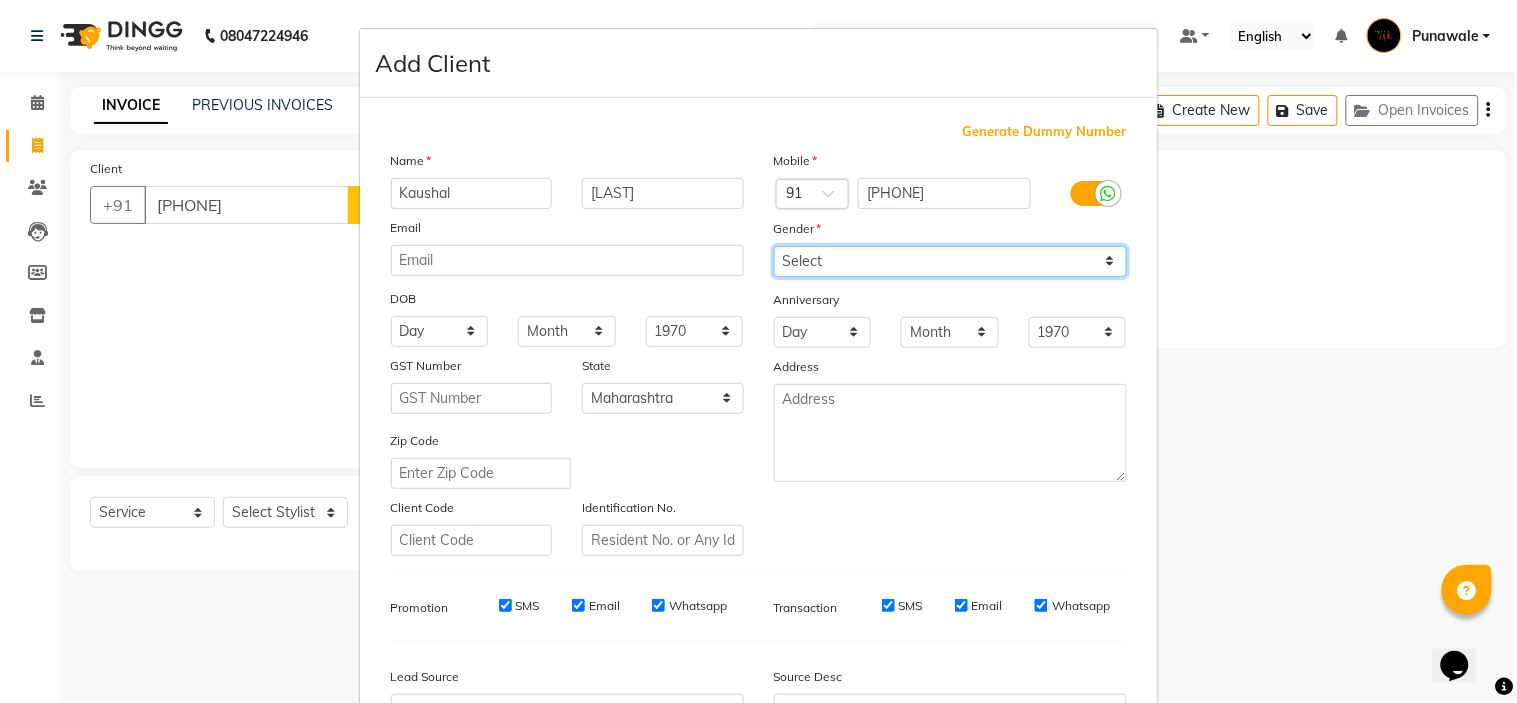 drag, startPoint x: 981, startPoint y: 252, endPoint x: 977, endPoint y: 263, distance: 11.7046995 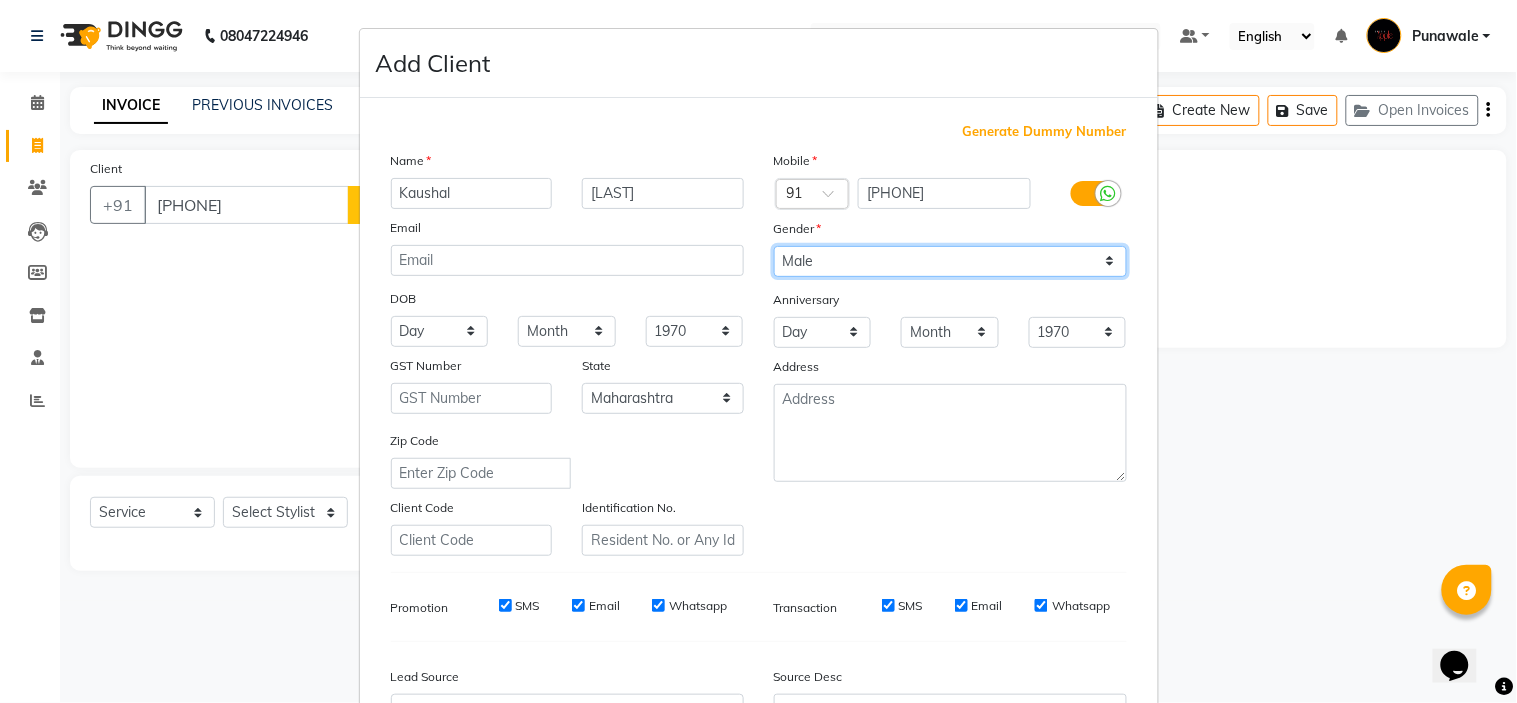 click on "Select Male Female Other Prefer Not To Say" at bounding box center (950, 261) 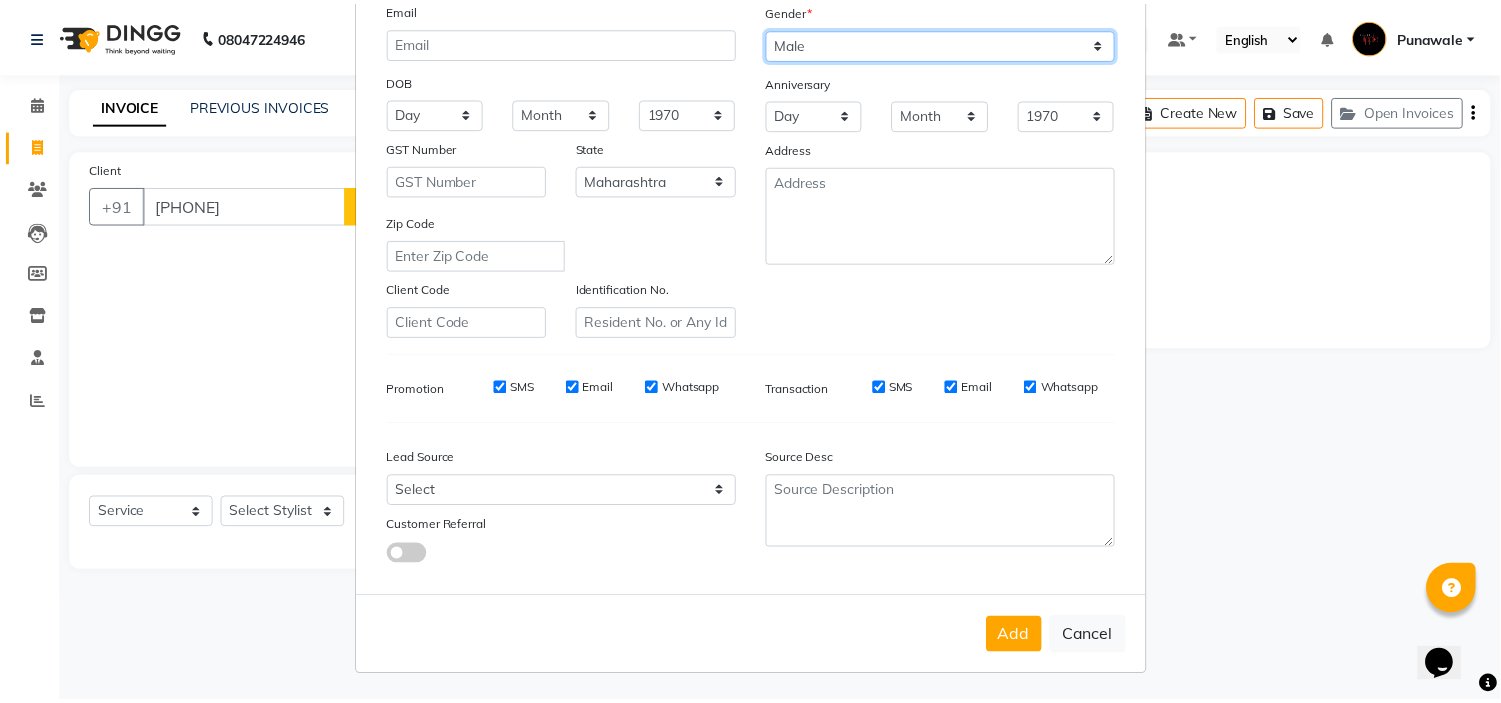 scroll, scrollTop: 221, scrollLeft: 0, axis: vertical 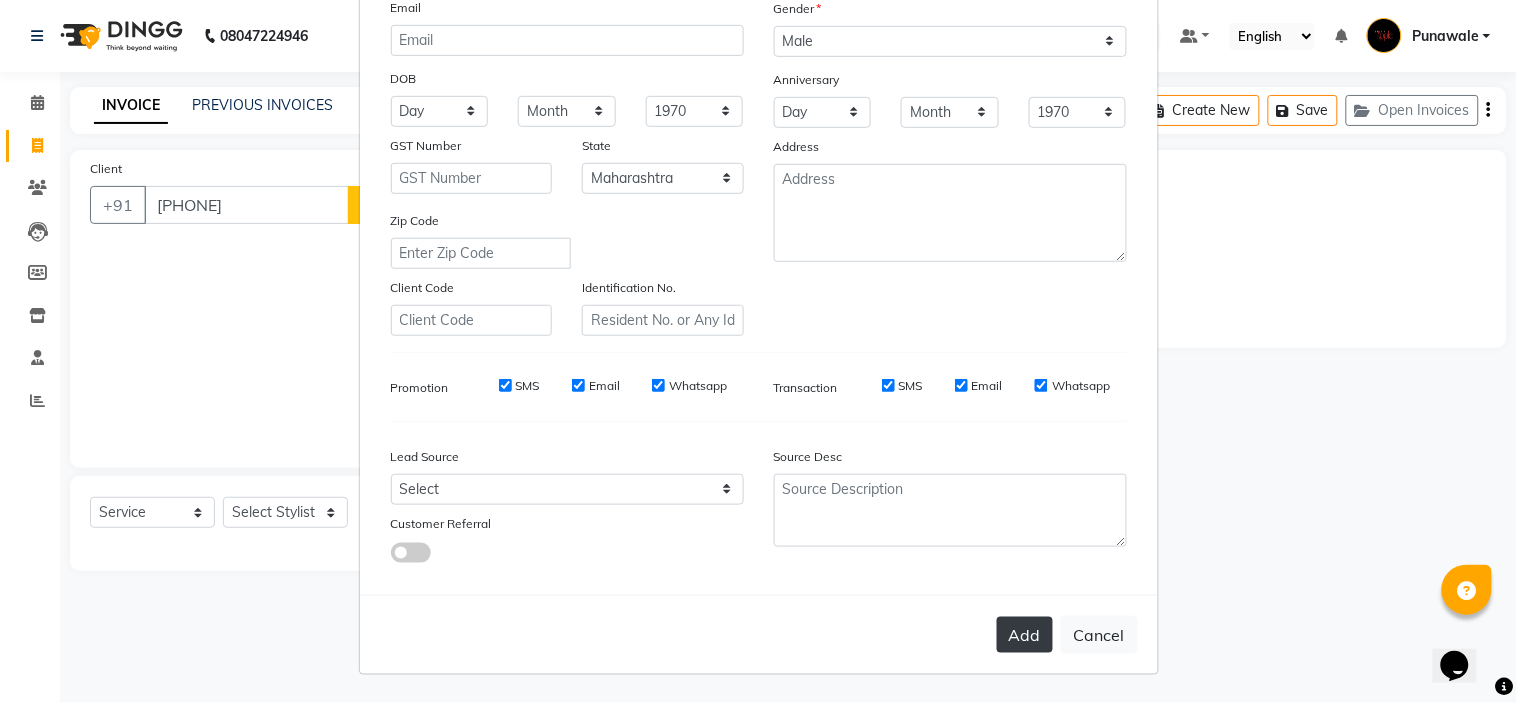 click on "Add" at bounding box center [1025, 635] 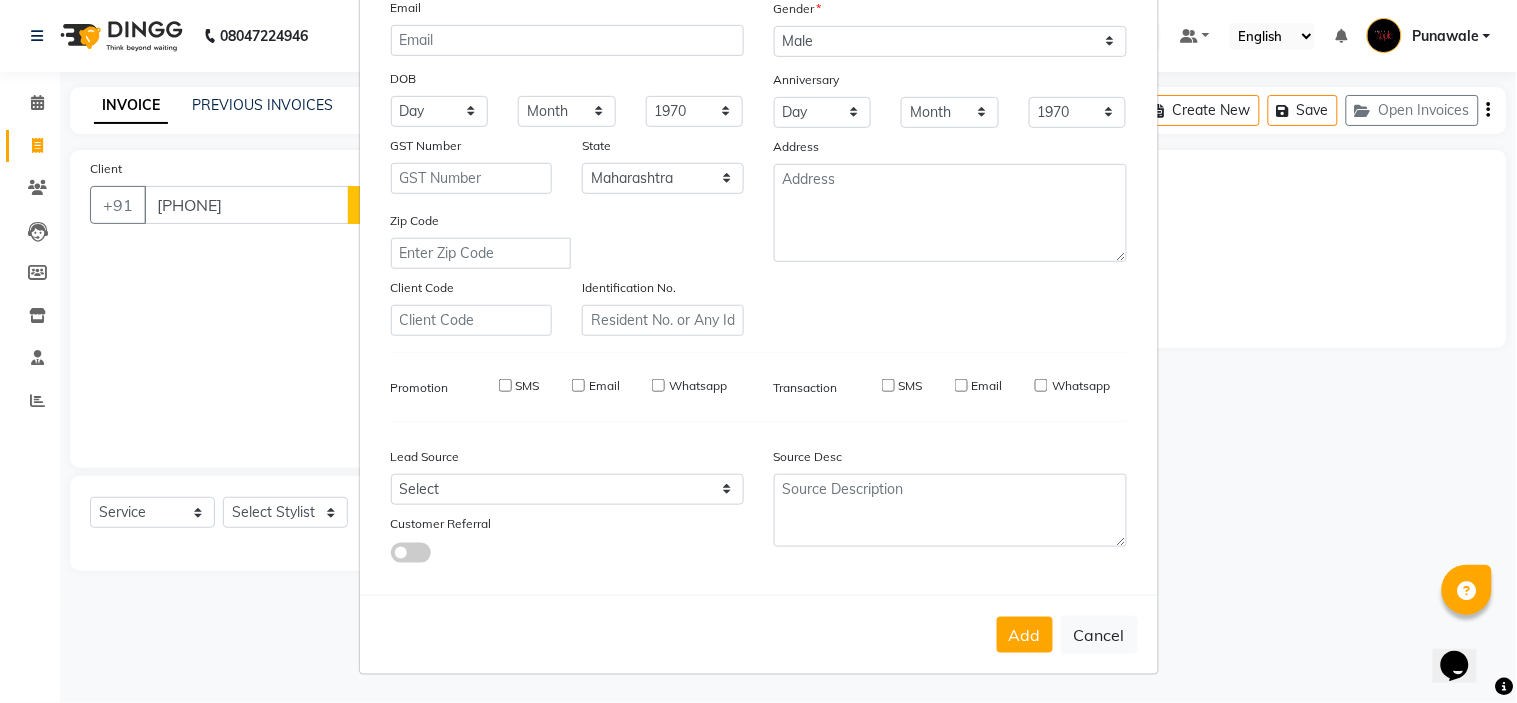 type 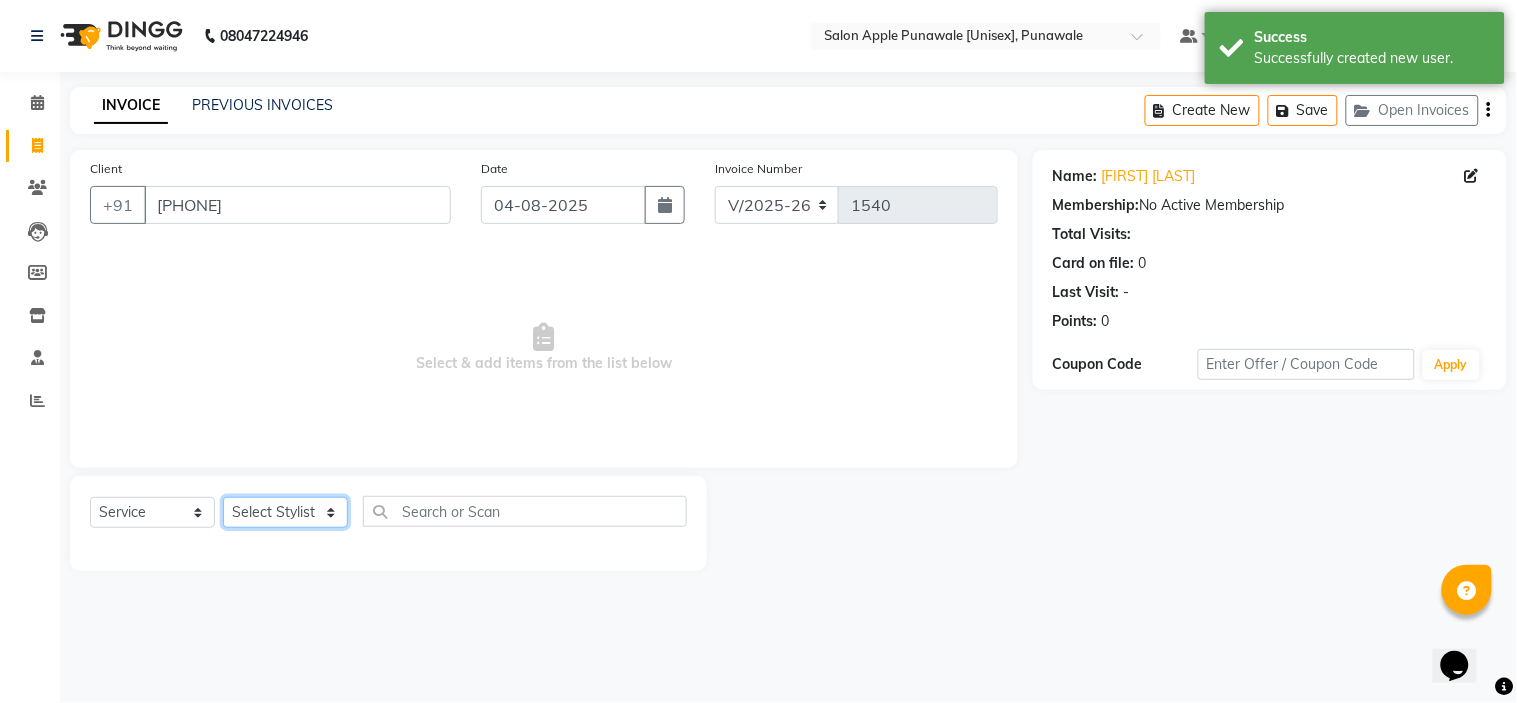 click on "Select Stylist Avi Sonawane Kamlesh Nikam Kaveri Nikam Pallavi Waghamare Shruti Khapake Sneha Jadhav Sohail Shaikh  Vivek Hire" 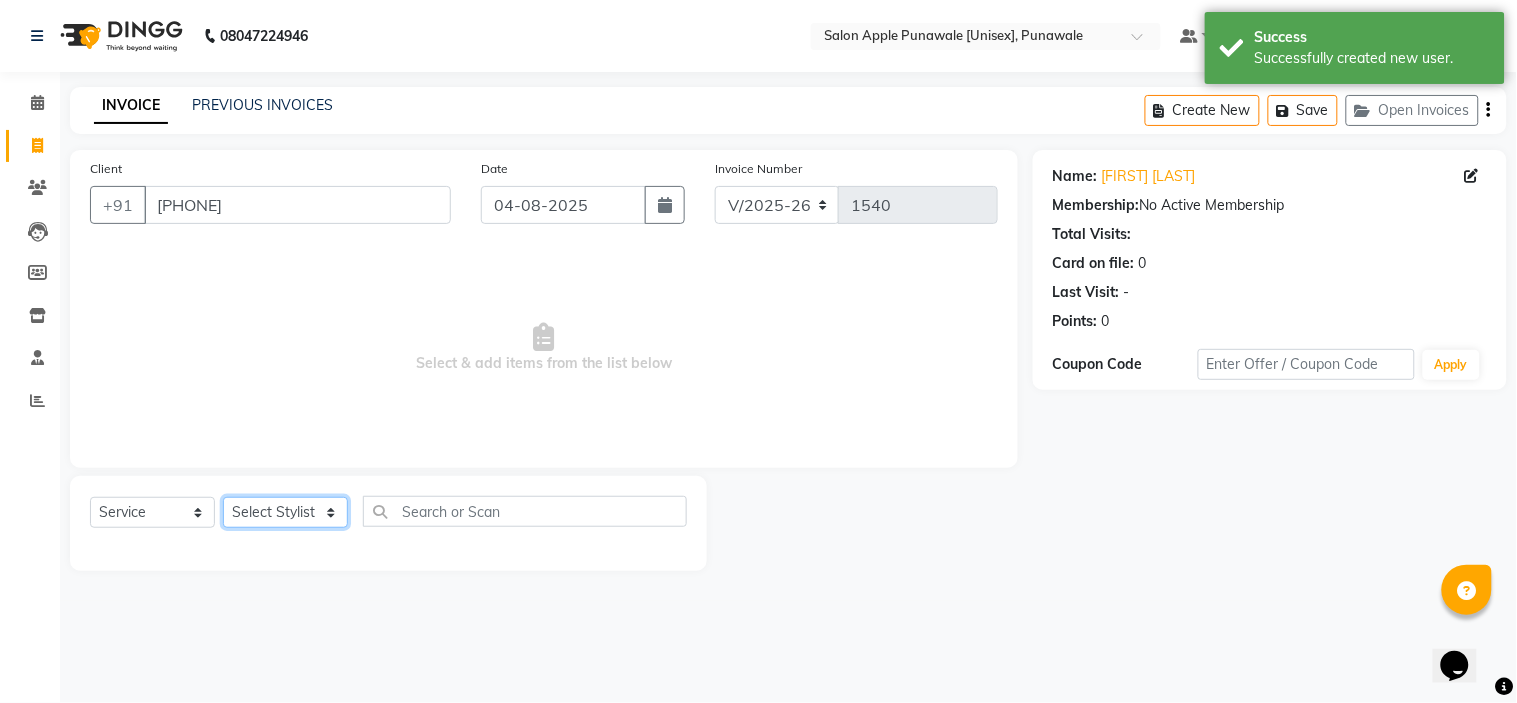 select on "80185" 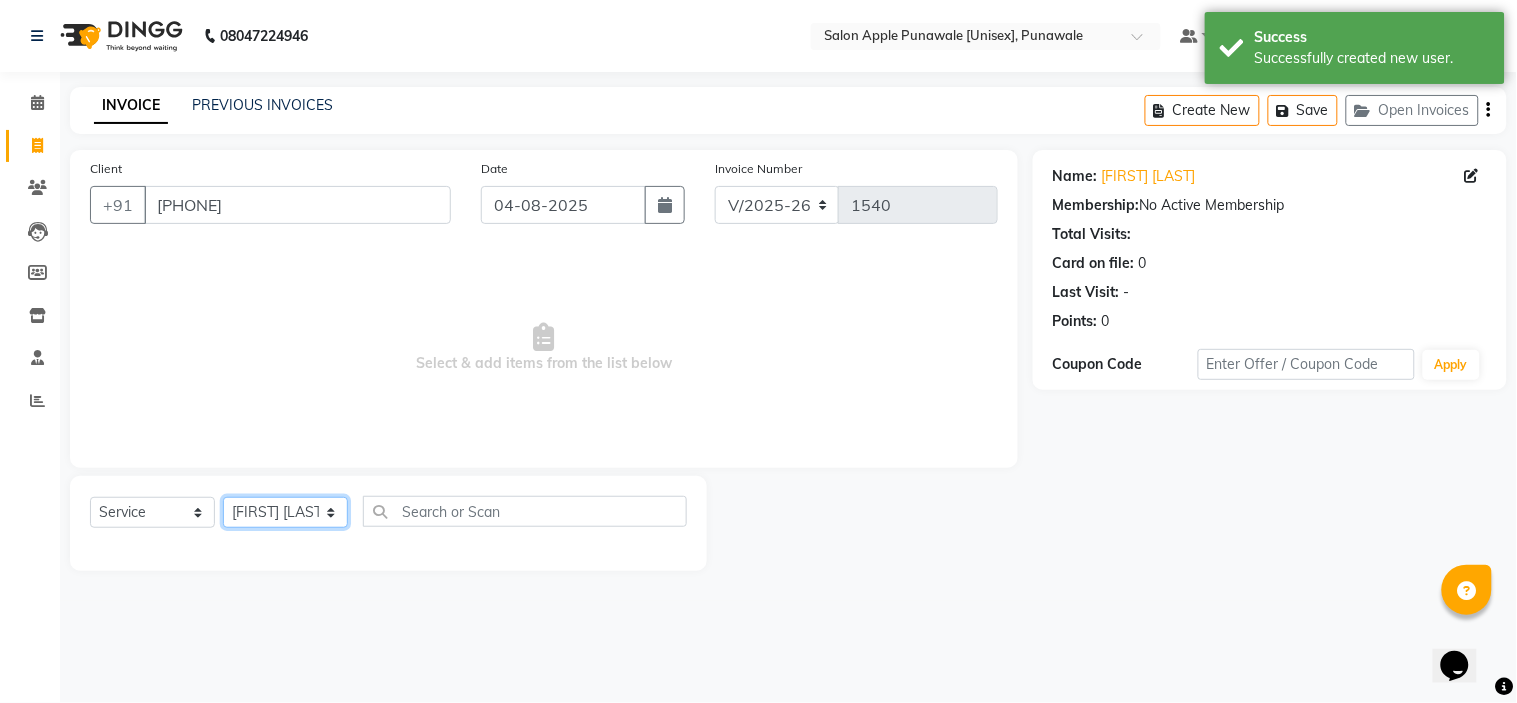 click on "Select Stylist Avi Sonawane Kamlesh Nikam Kaveri Nikam Pallavi Waghamare Shruti Khapake Sneha Jadhav Sohail Shaikh  Vivek Hire" 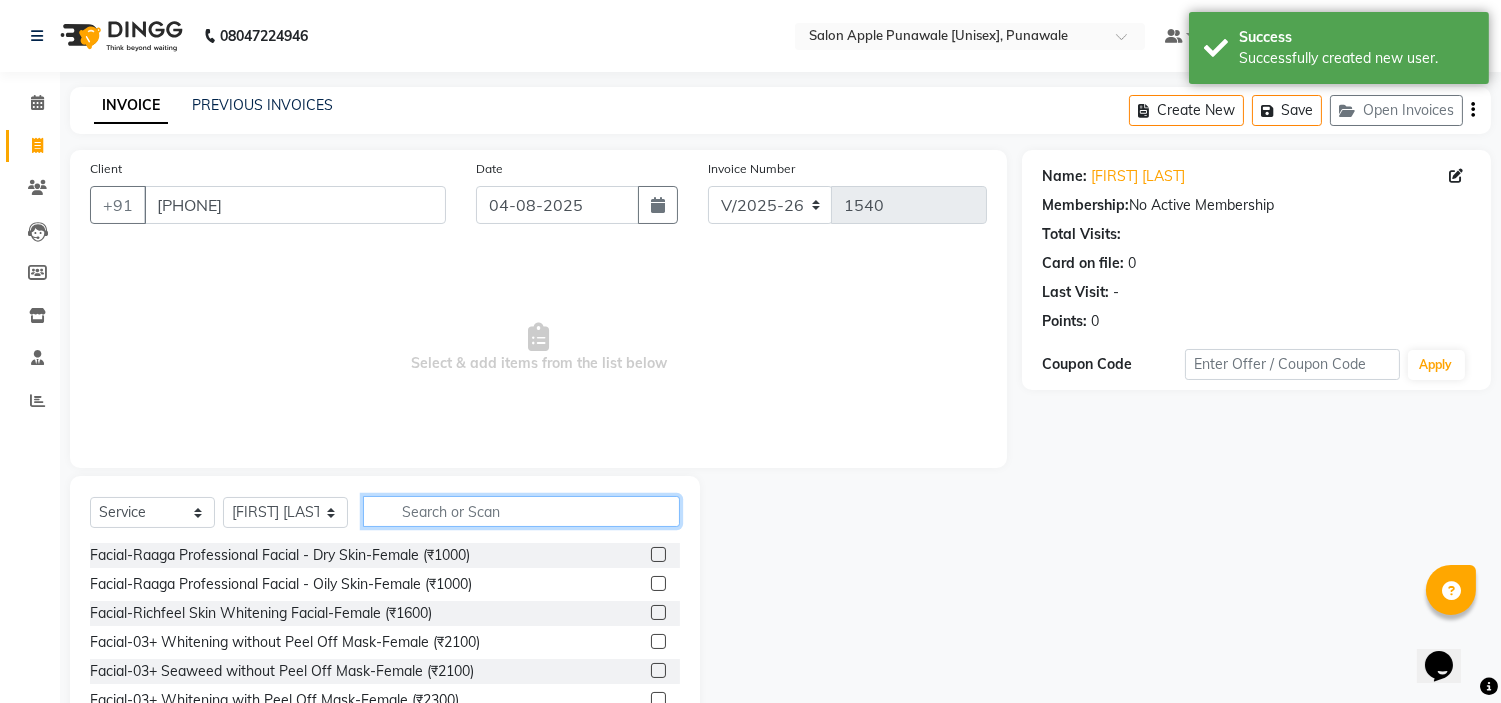 click 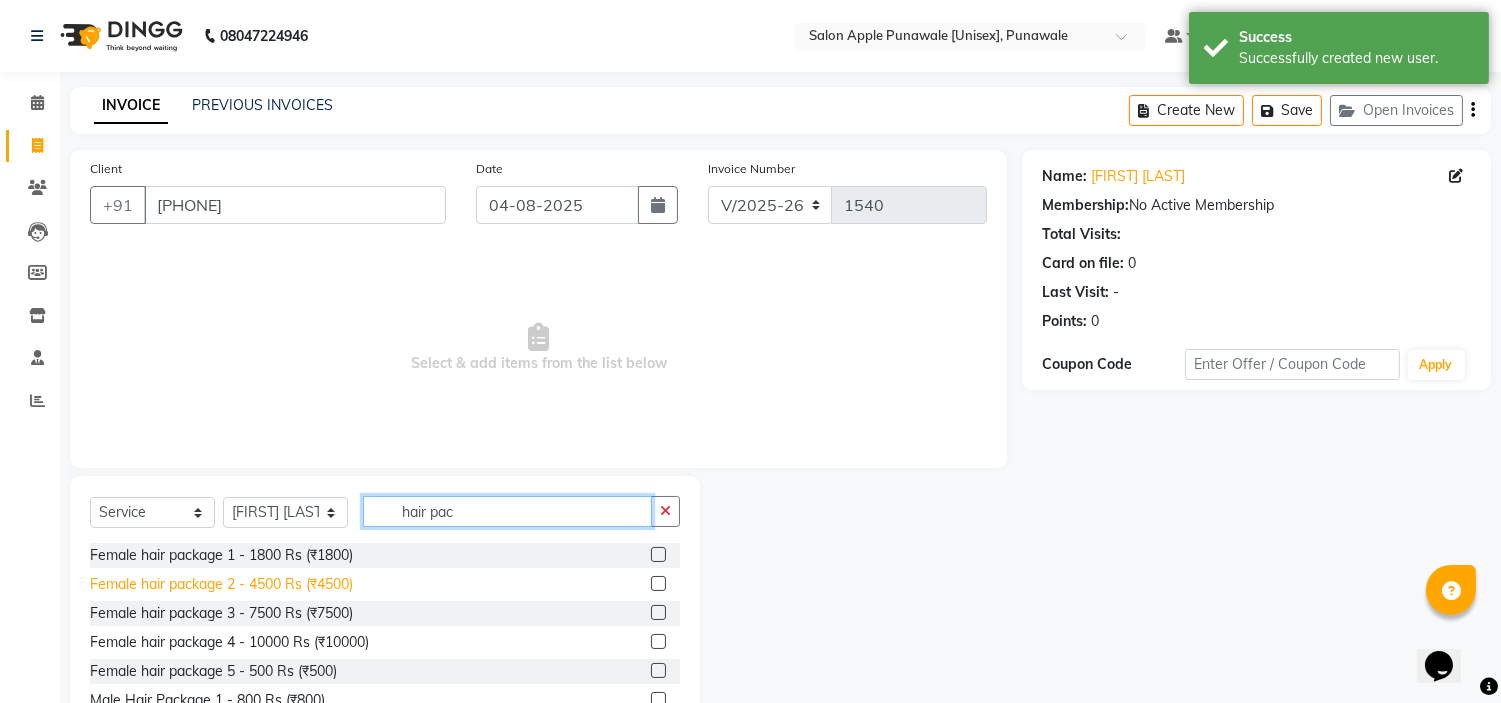 type on "hair pac" 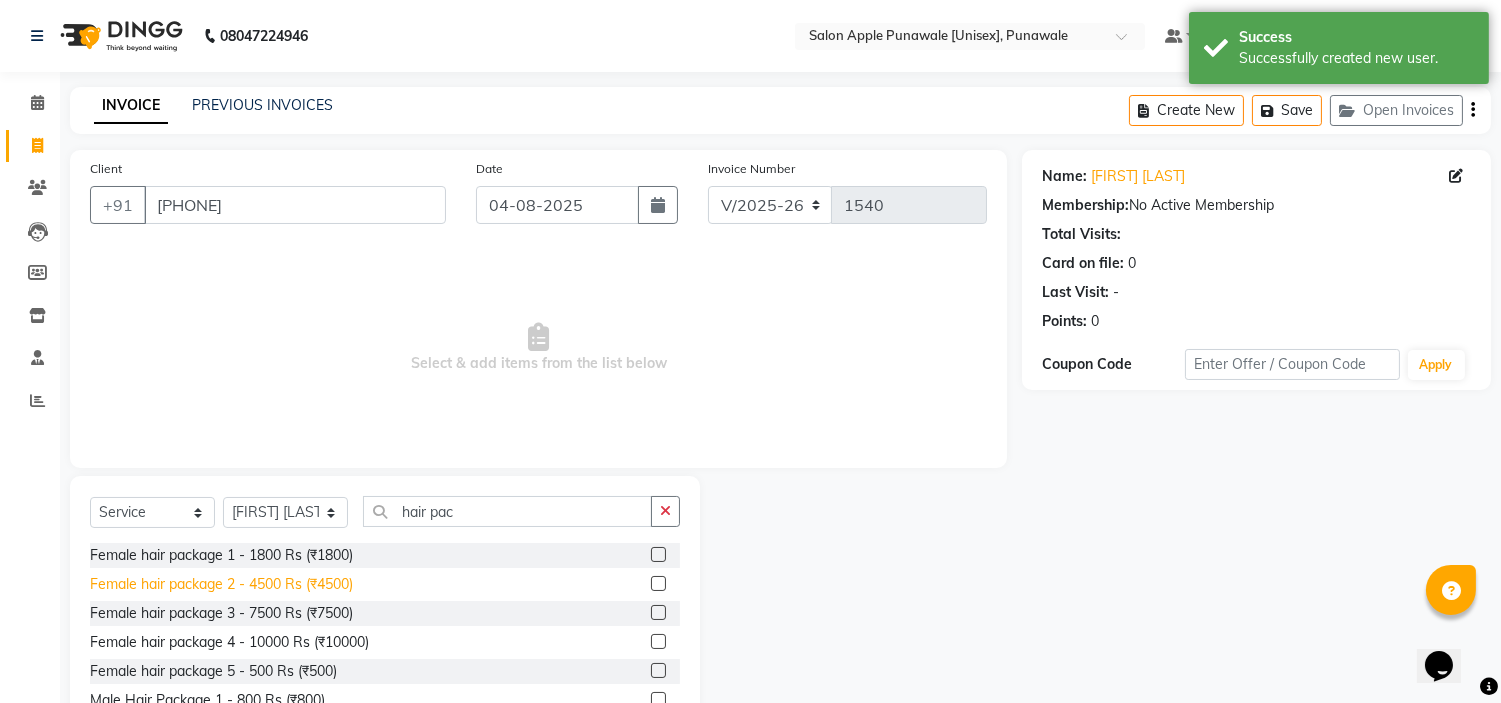 scroll, scrollTop: 32, scrollLeft: 0, axis: vertical 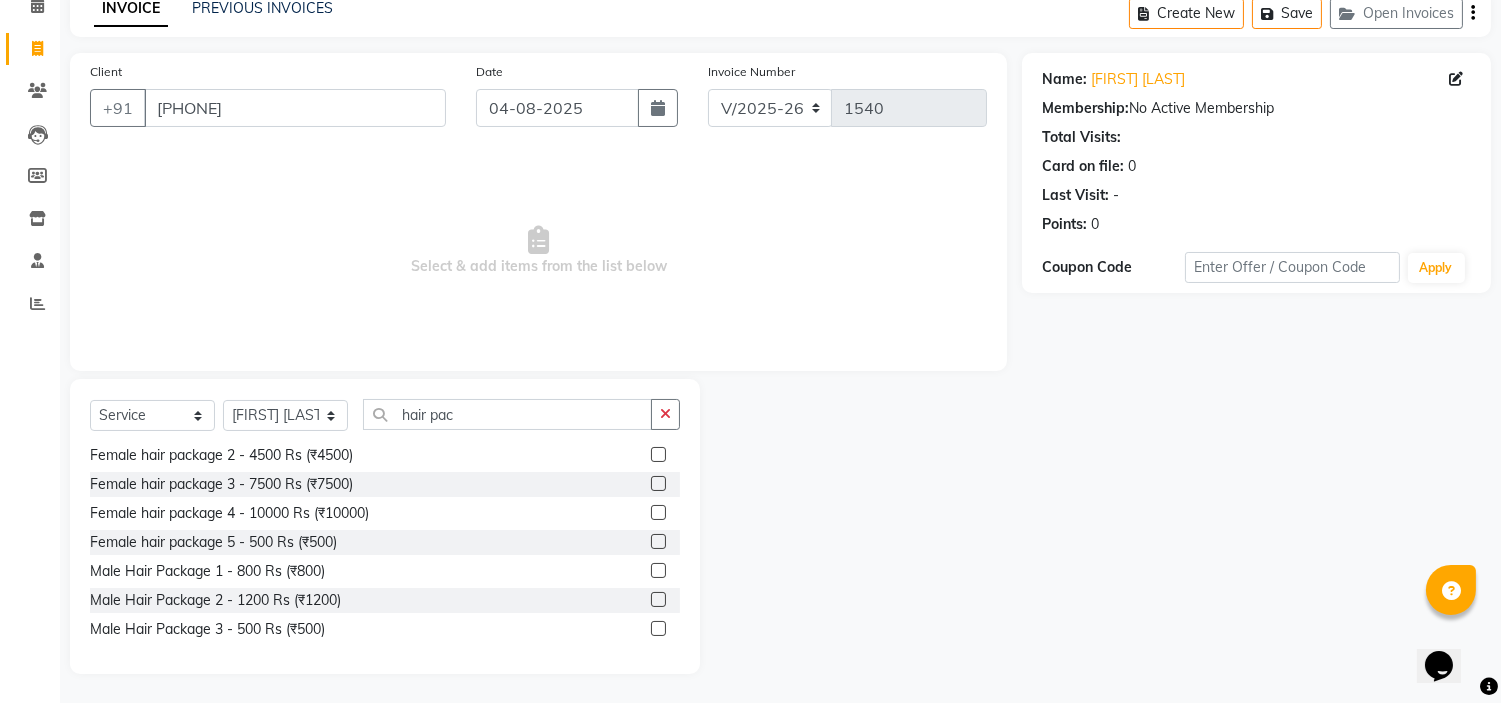 click on "[PHONE] [CODE]   [FIRST] [LAST] [CODE]  [DAY] [INVOICE_NUMBER] [INVOICE_NUMBER]-[NUMBER]  [NUMBER] Select  Service  Product  Membership  Package Voucher Prepaid Gift Card  Select Stylist [FIRST] [LAST] [FIRST] [LAST] [FIRST] [LAST] [FIRST] [LAST] [FIRST] [LAST] [FIRST] [LAST] [FIRST] [LAST]  [FIRST] [LAST] hair pac [GENDER] [SERVICE] - [PRICE] ([CURRENCY][PRICE])  [GENDER] [SERVICE] - [PRICE] ([CURRENCY][PRICE])  [FIRST]" at bounding box center [750, 254] 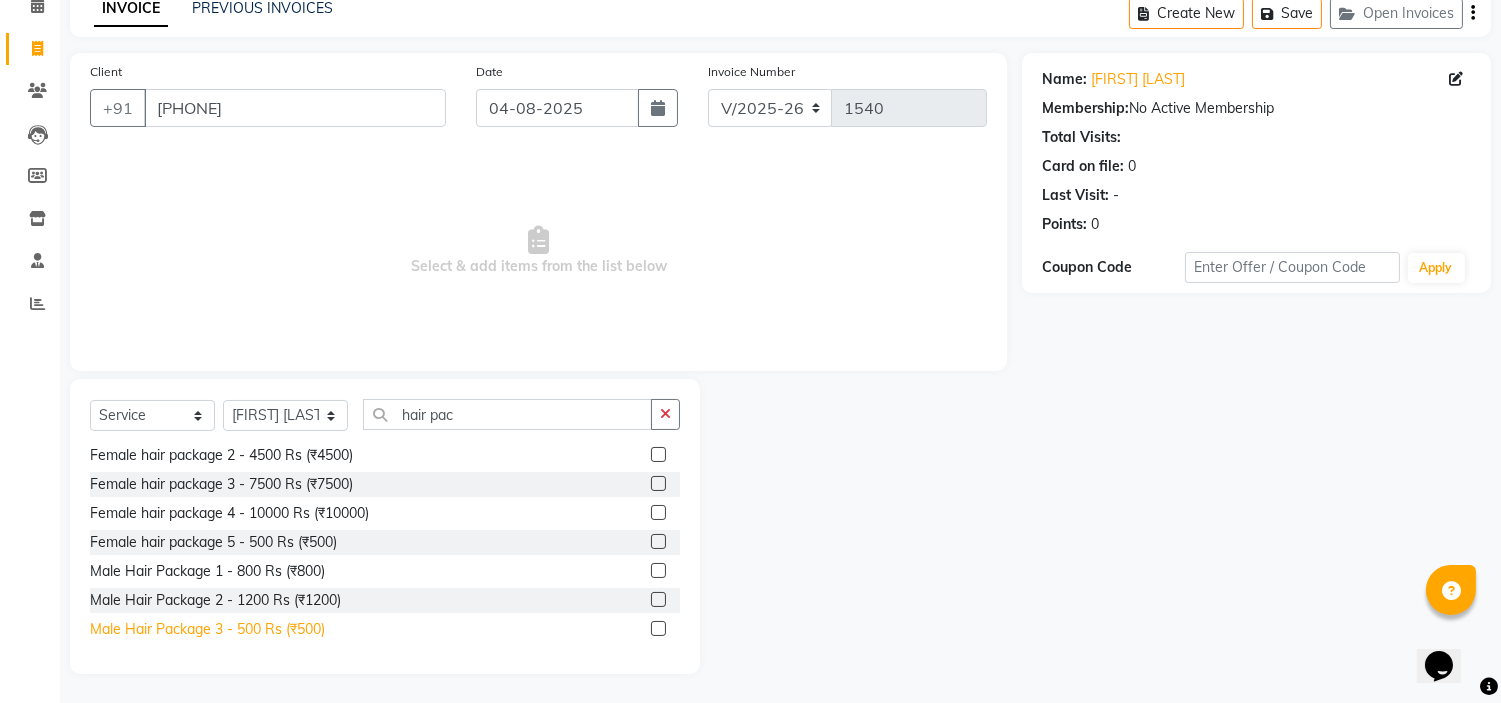click on "Male Hair Package 3 - 500 Rs (₹500)" 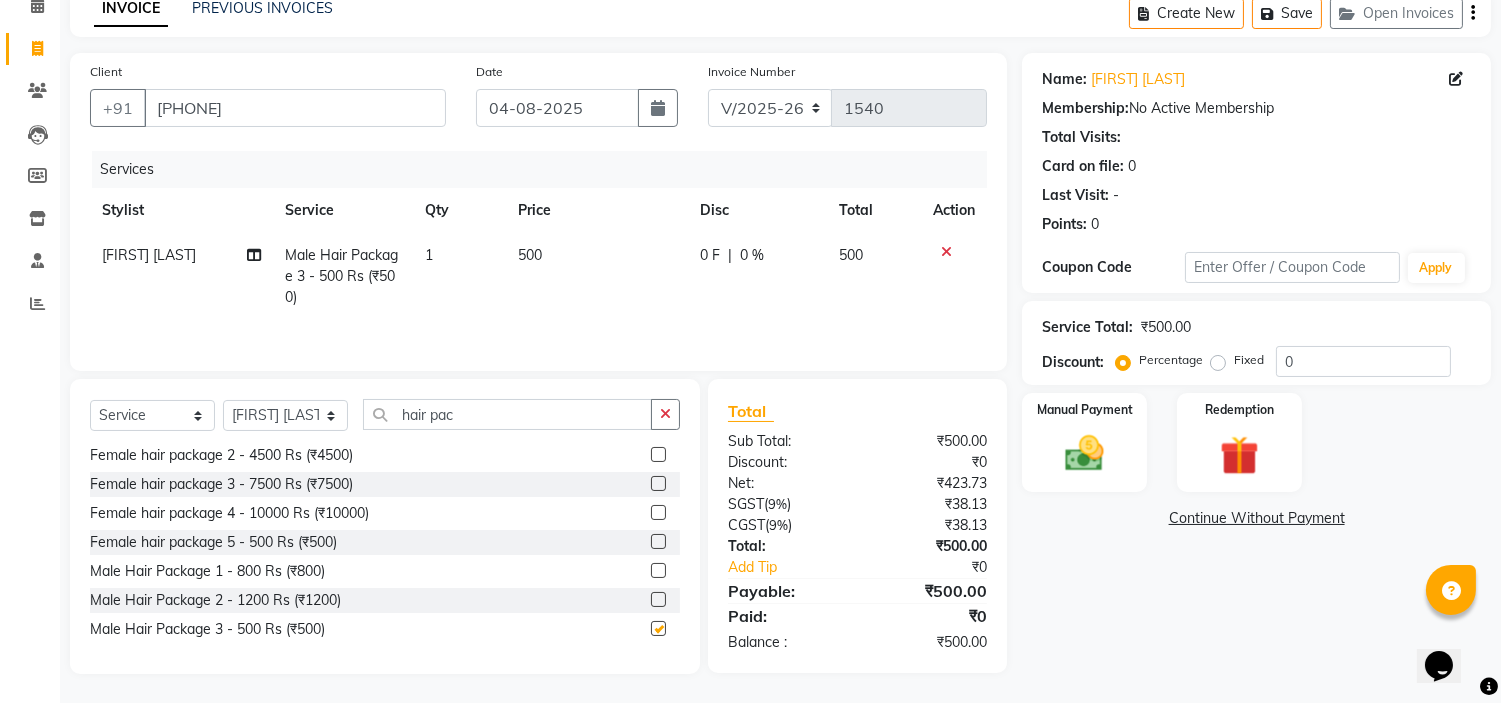 checkbox on "false" 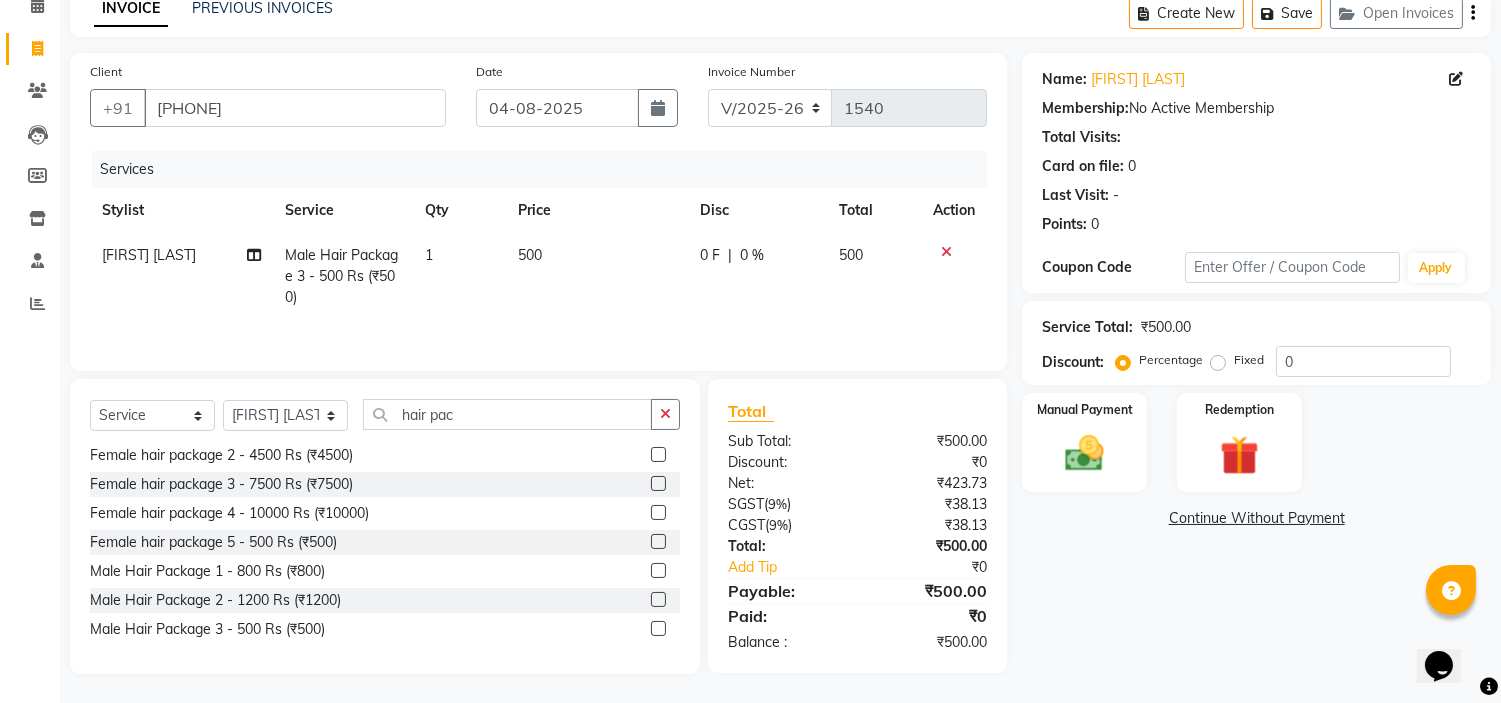 scroll, scrollTop: 31, scrollLeft: 0, axis: vertical 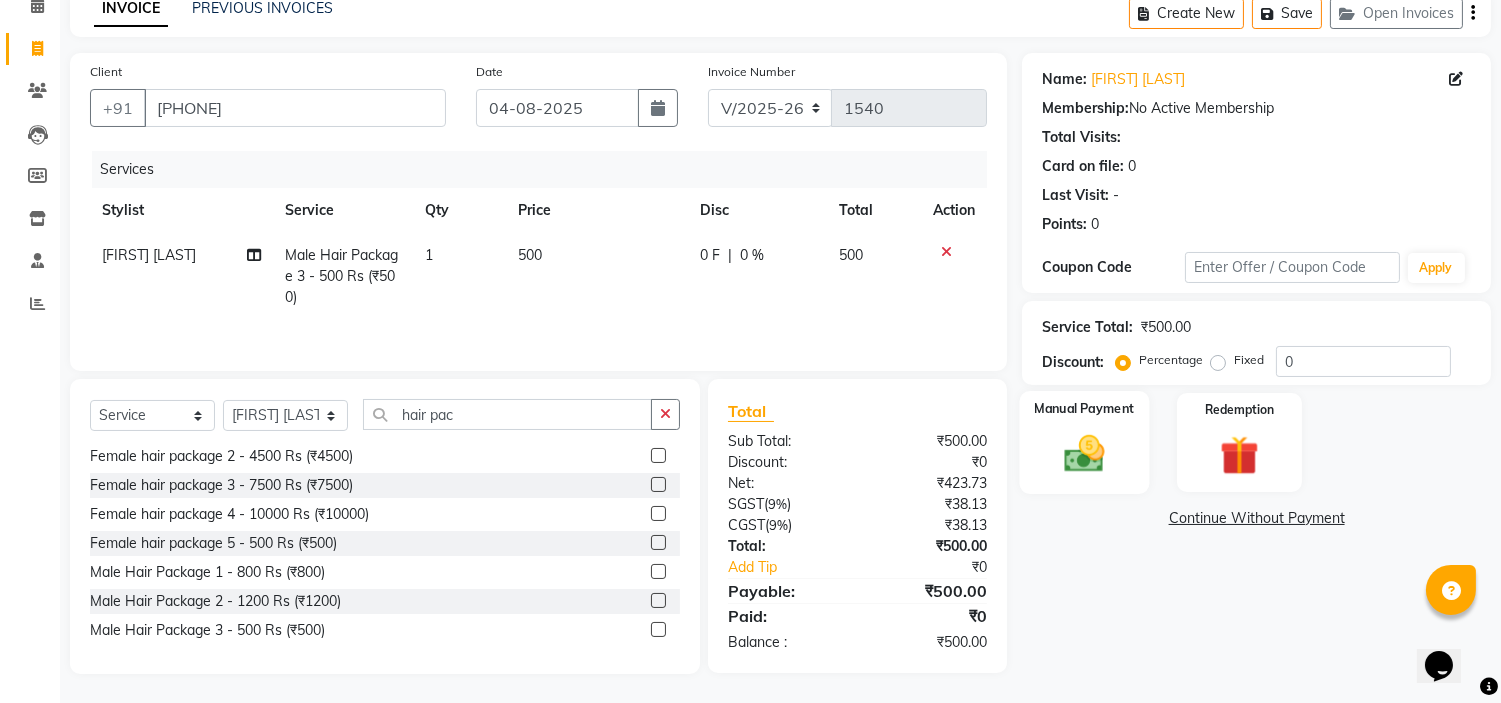 click on "Manual Payment" 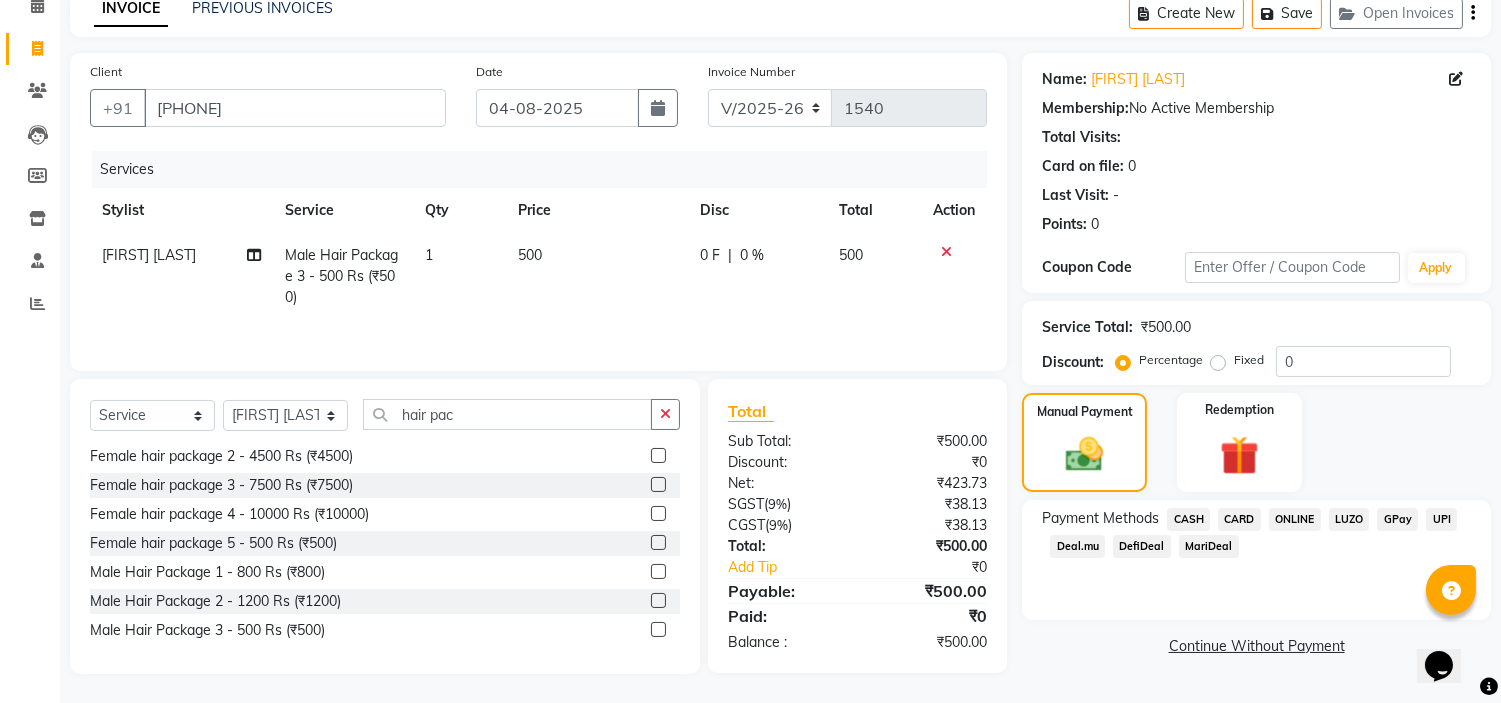 click on "ONLINE" 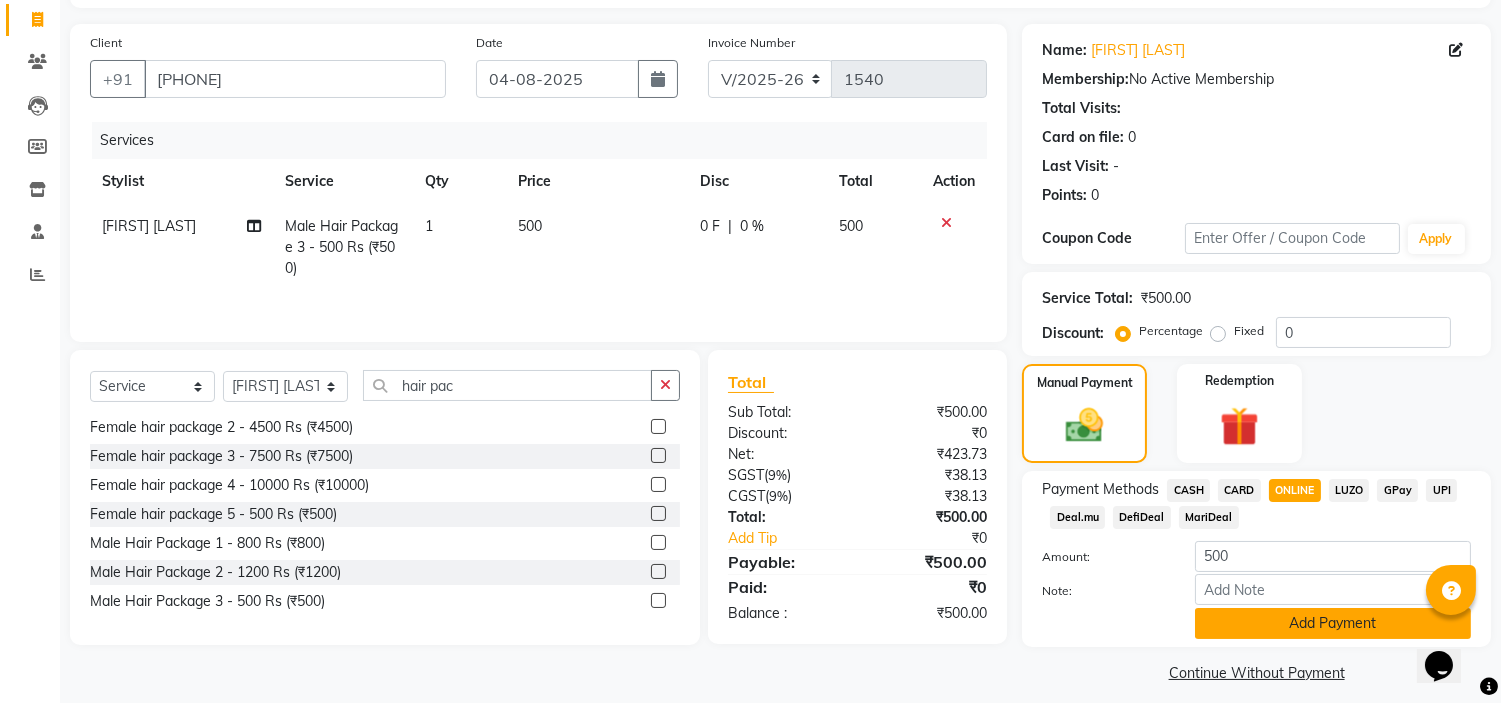 scroll, scrollTop: 141, scrollLeft: 0, axis: vertical 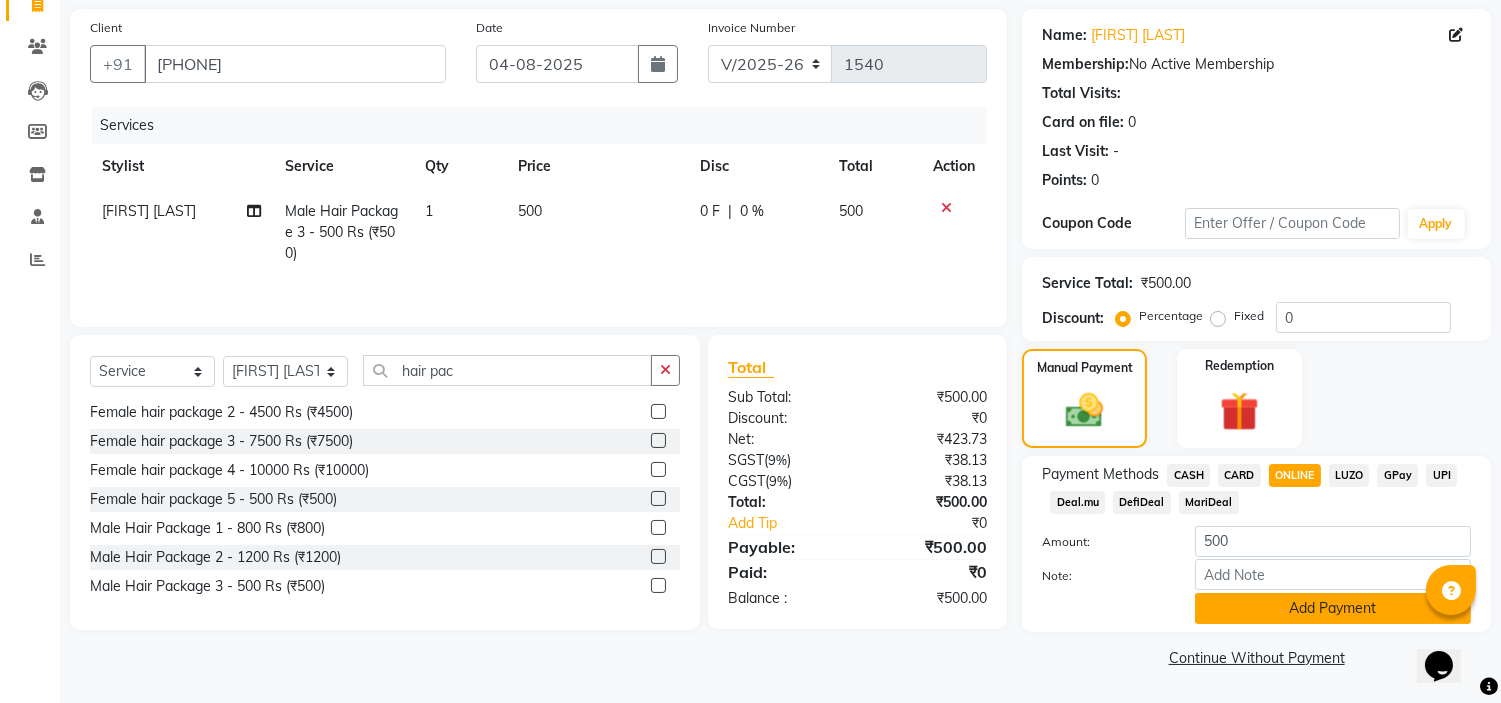 click on "Add Payment" 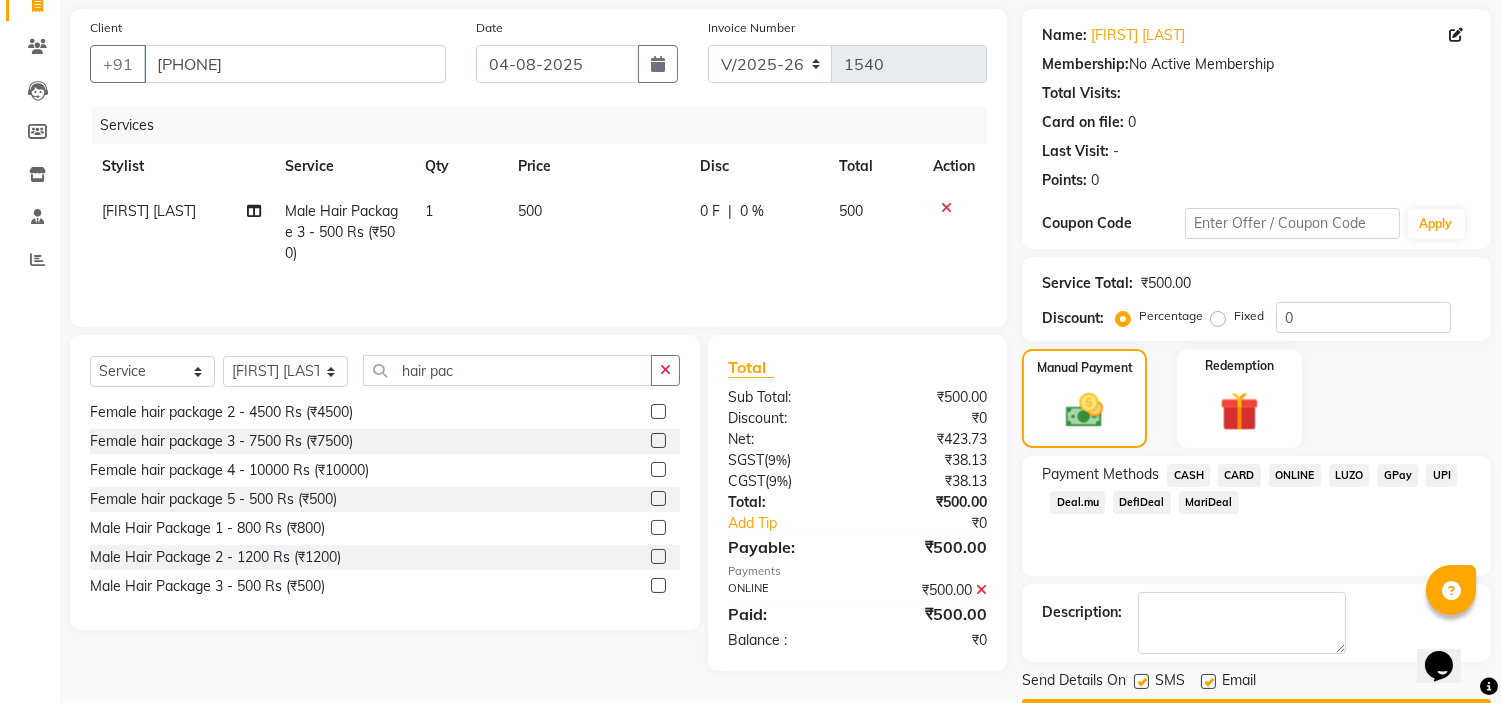 scroll, scrollTop: 196, scrollLeft: 0, axis: vertical 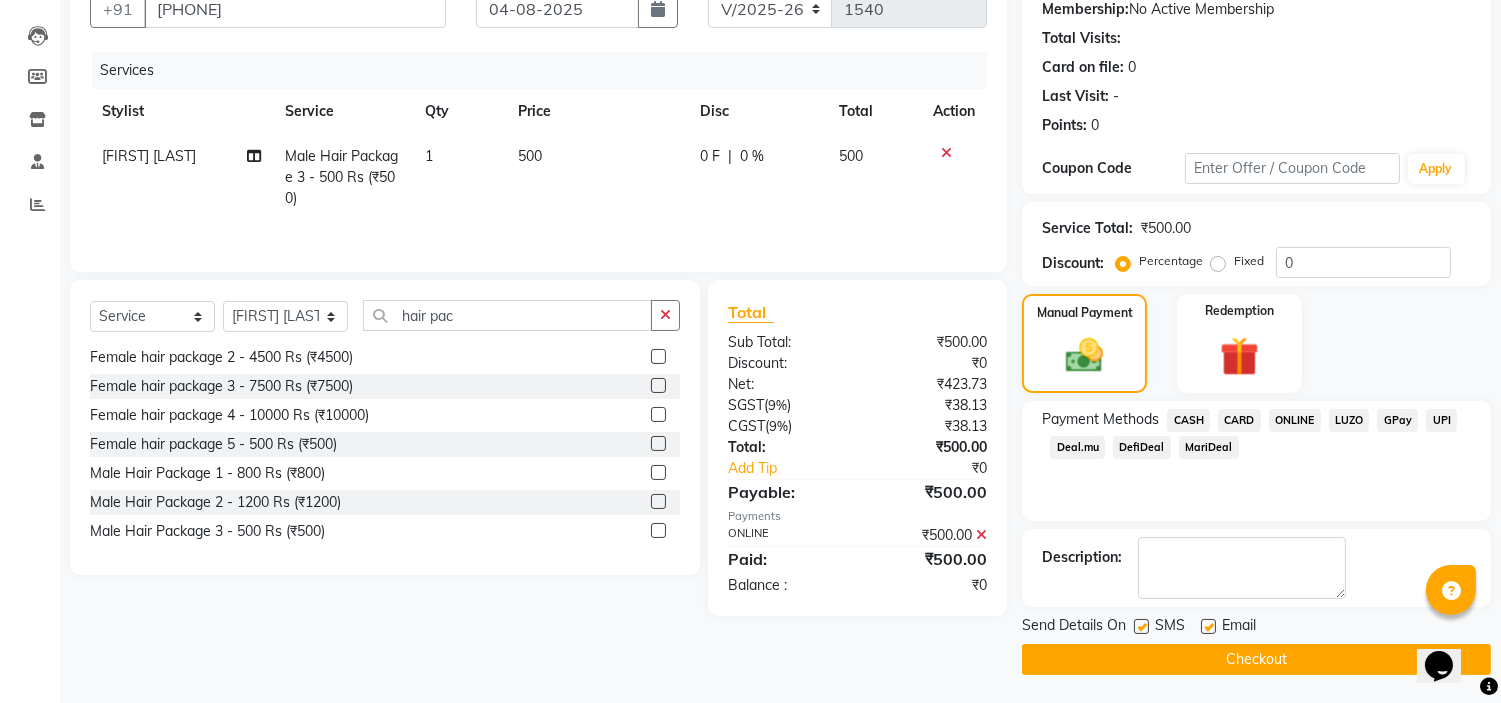 click on "Checkout" 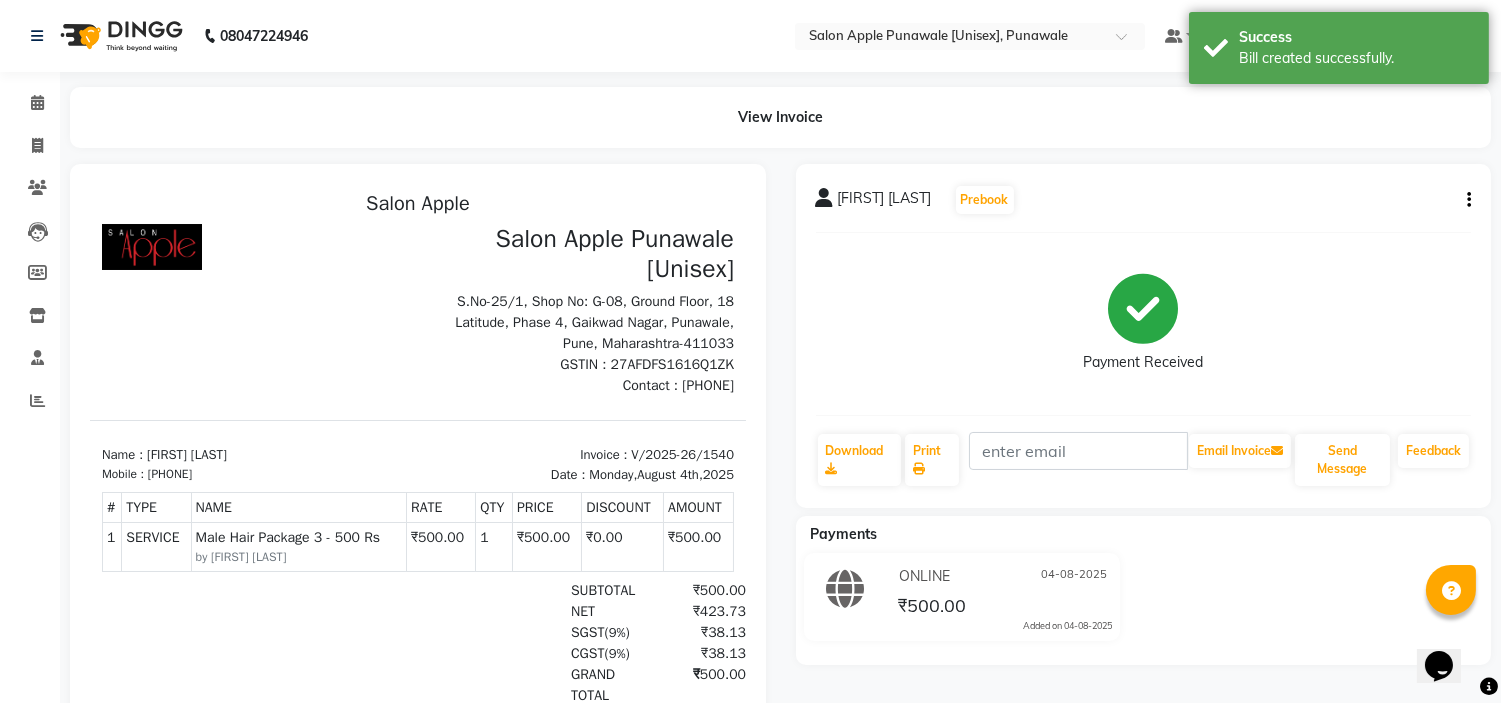 scroll, scrollTop: 0, scrollLeft: 0, axis: both 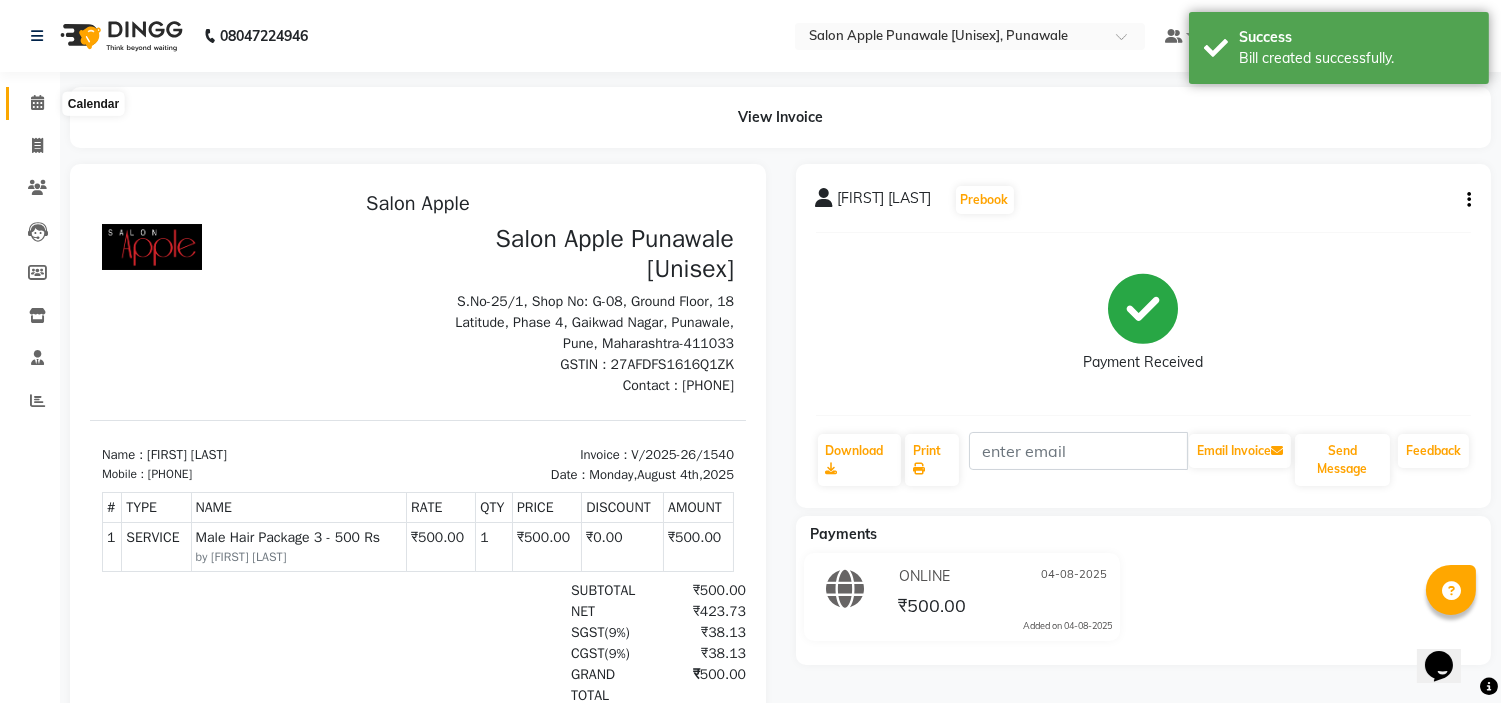 click 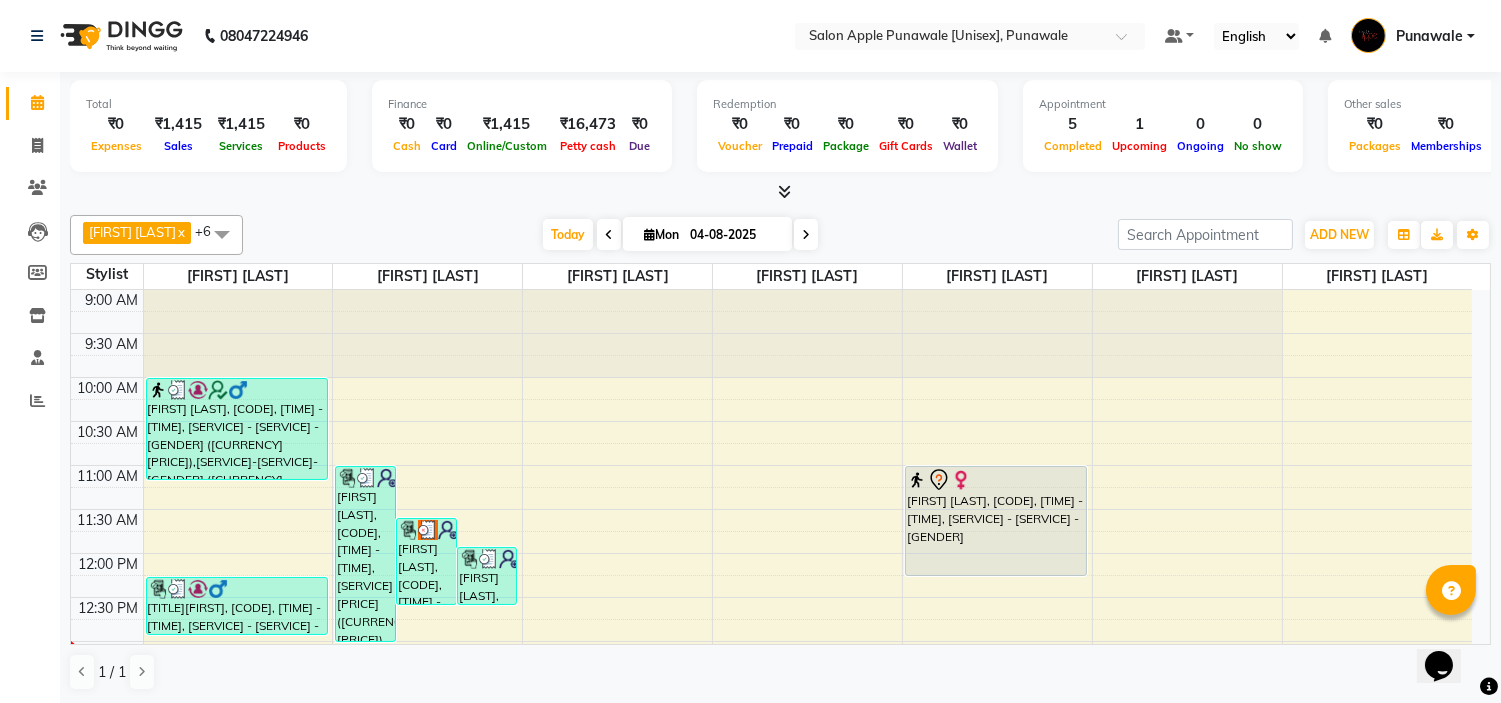 scroll, scrollTop: 111, scrollLeft: 0, axis: vertical 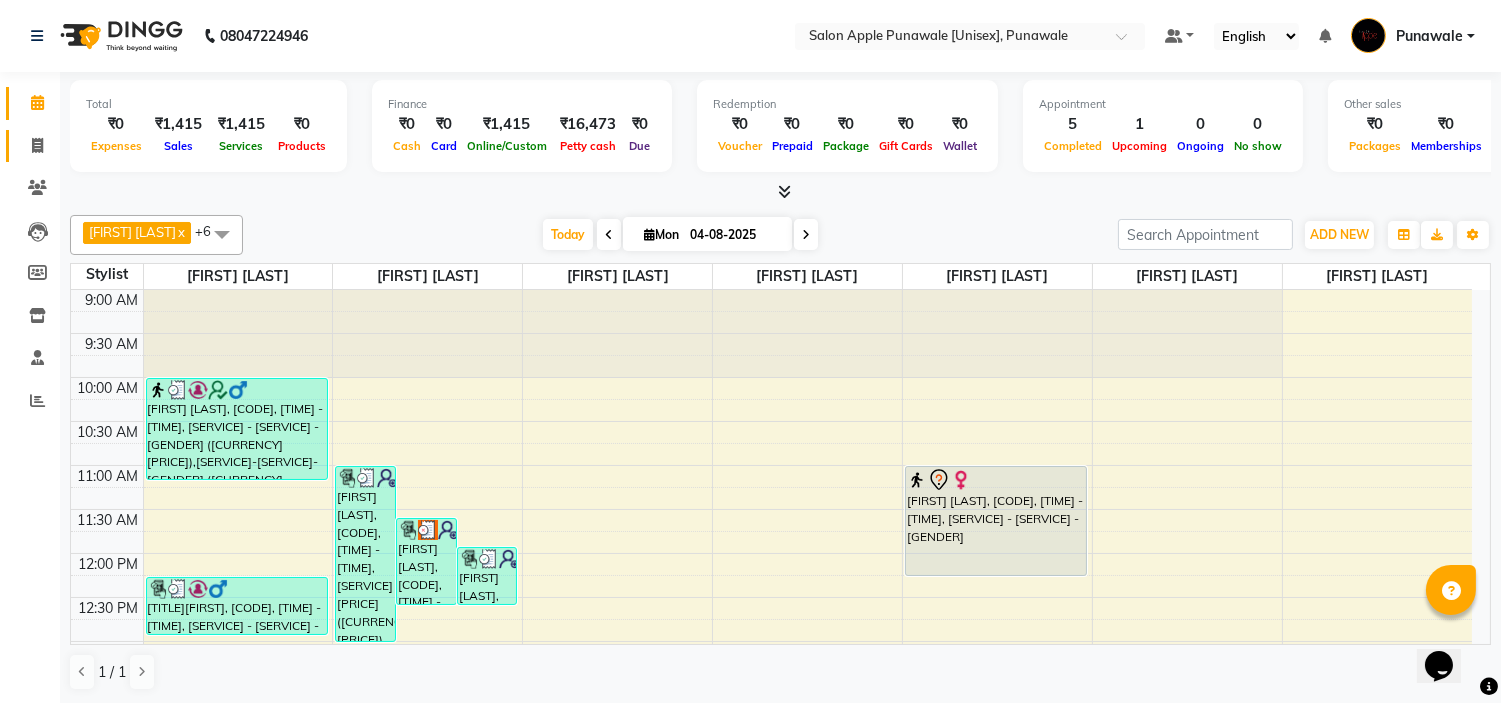 click on "Invoice" 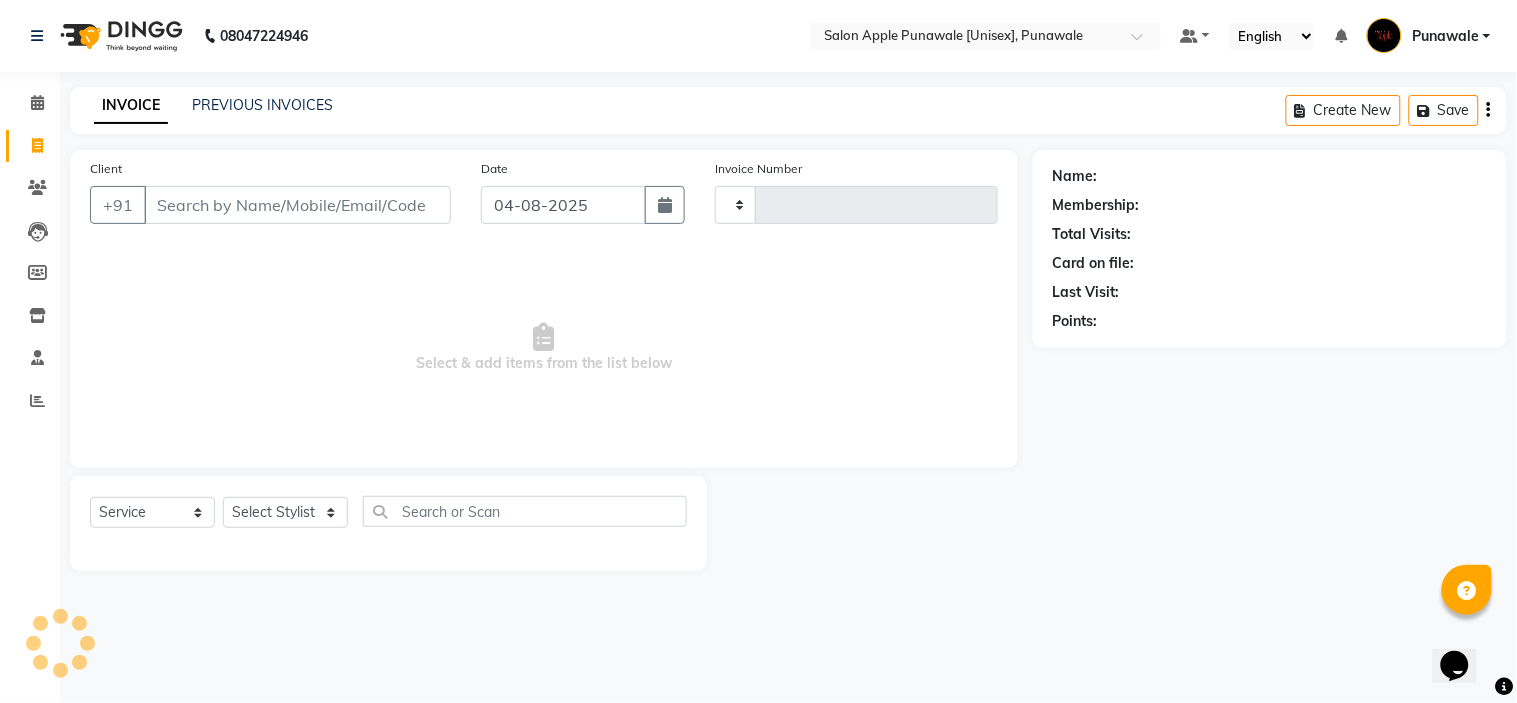 type on "1541" 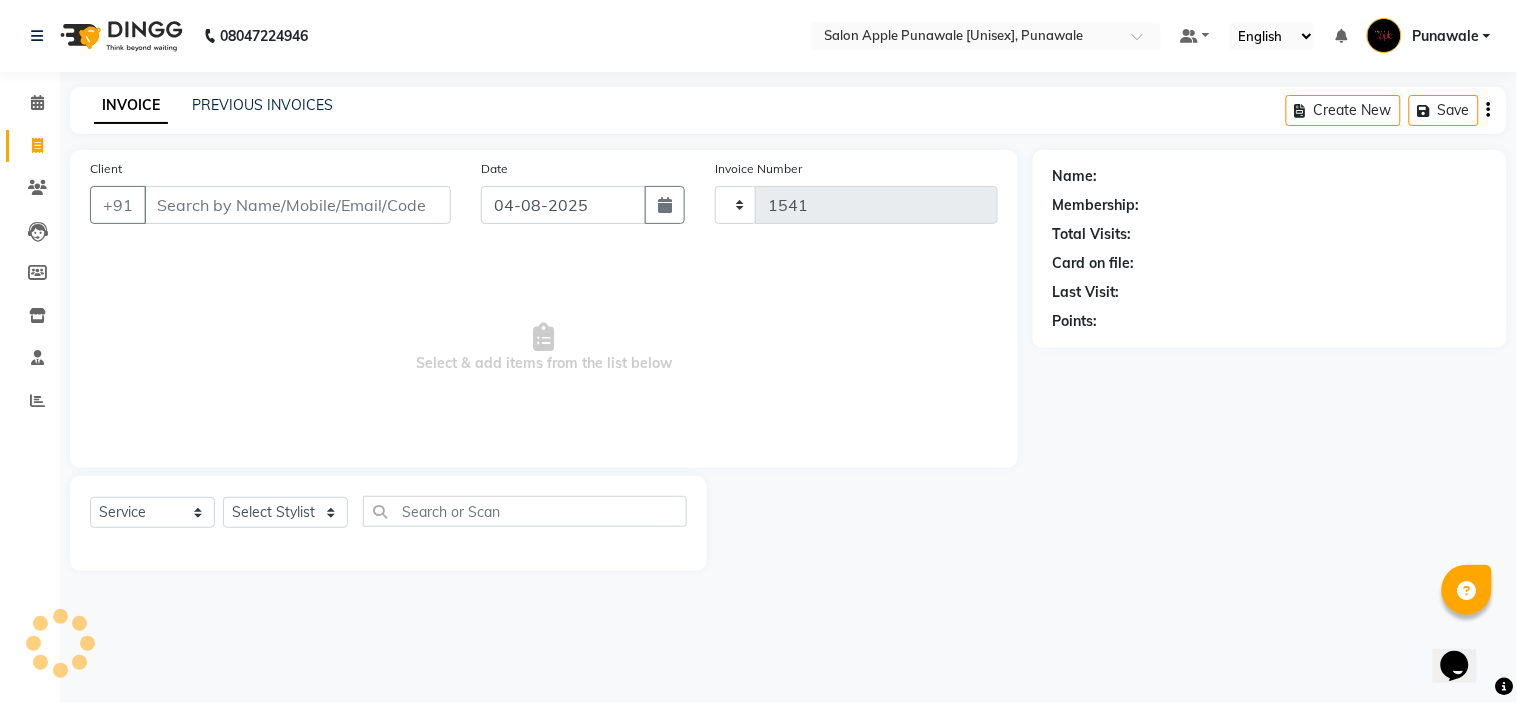 select on "5421" 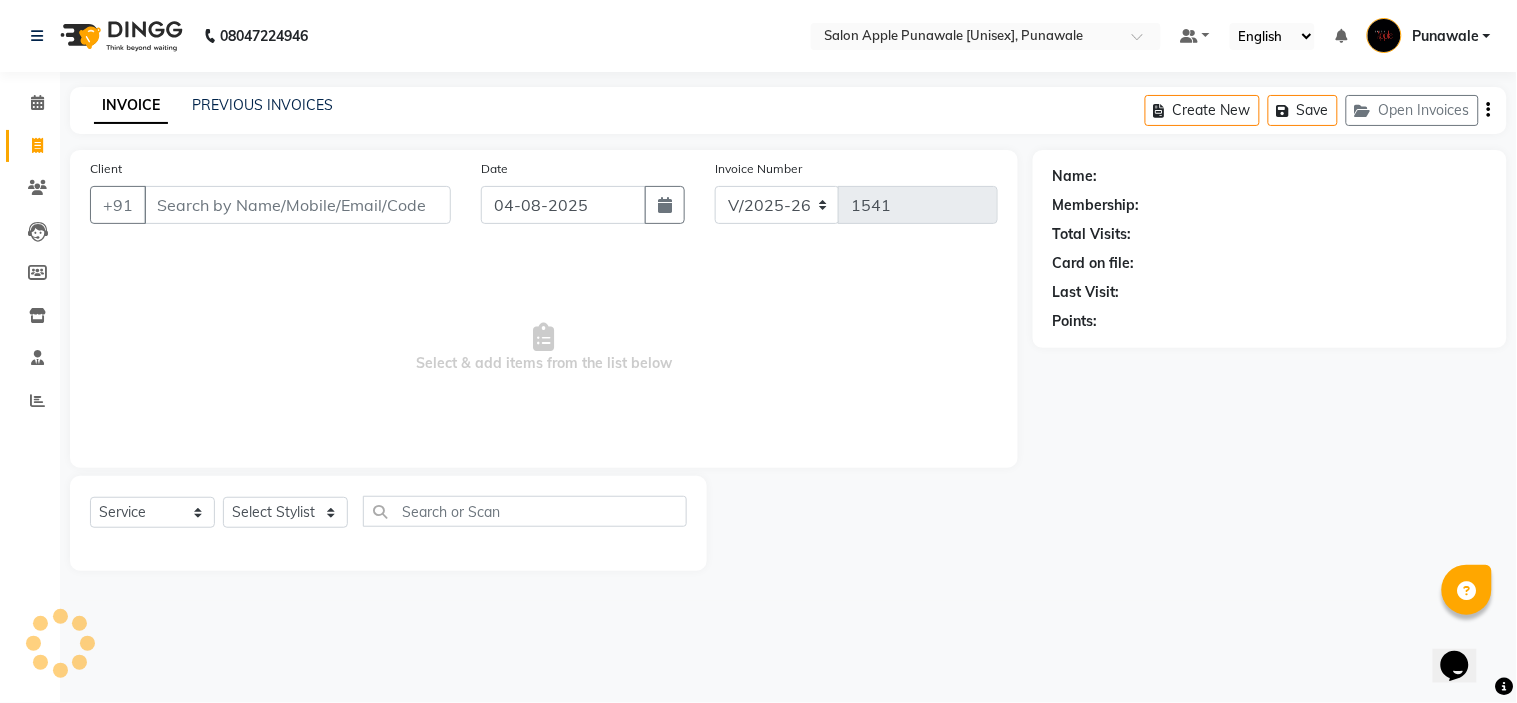 click on "INVOICE PREVIOUS INVOICES Create New   Save   Open Invoices" 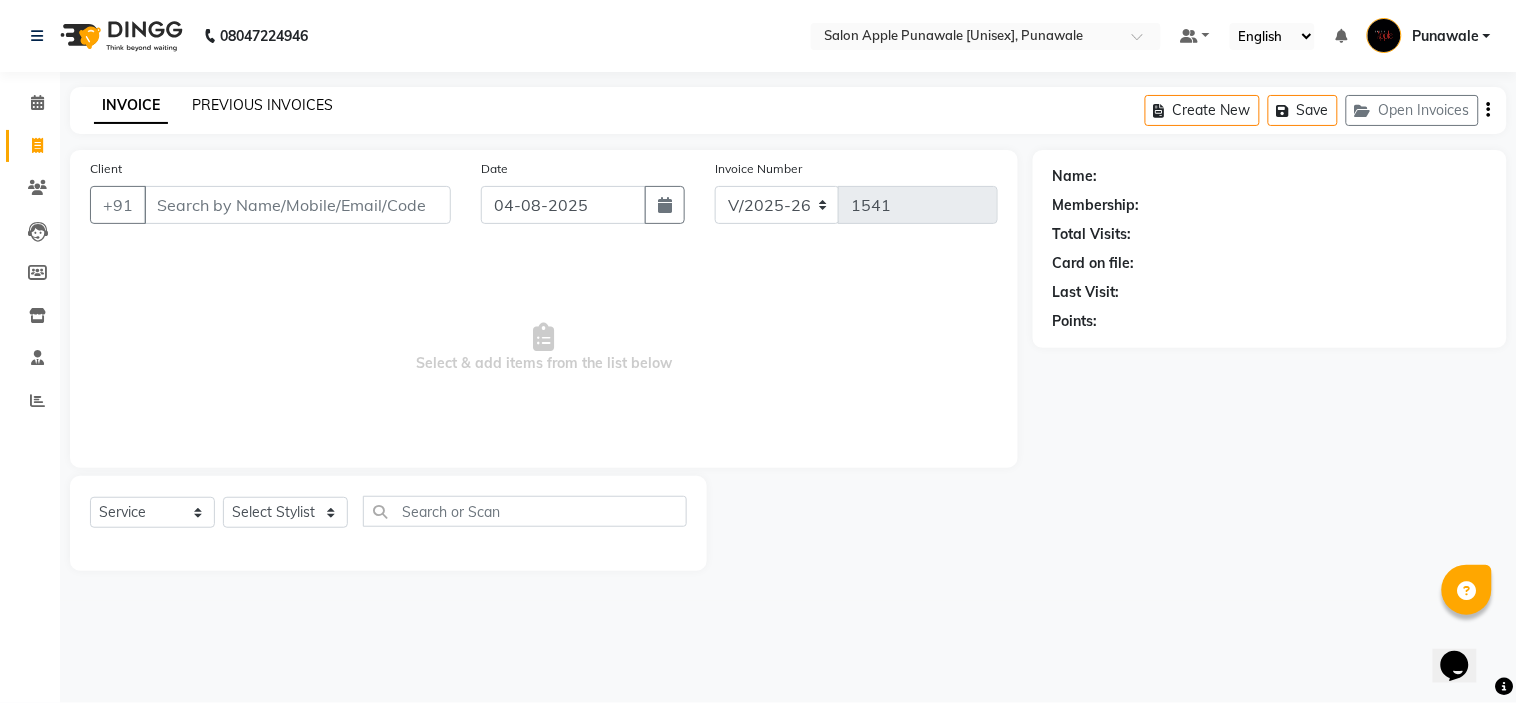 click on "PREVIOUS INVOICES" 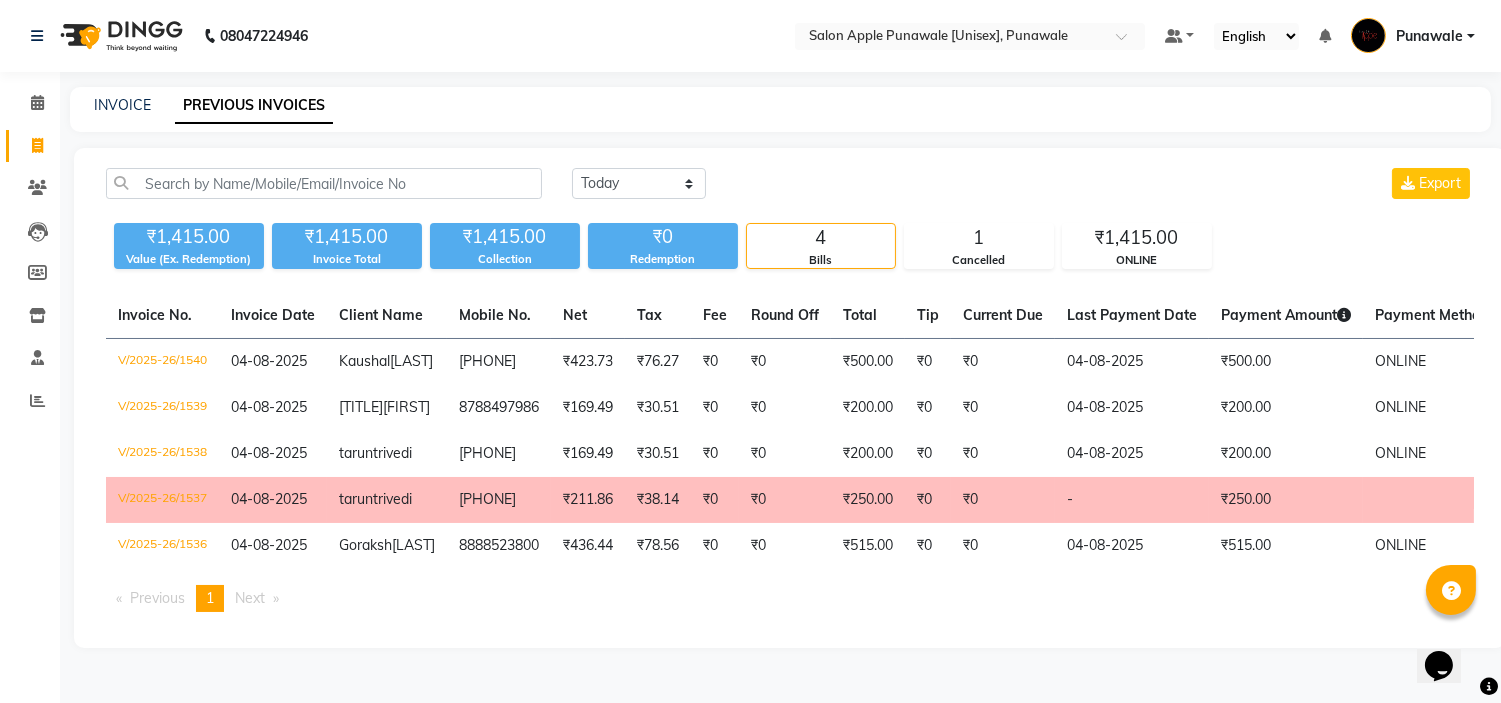 click on "₹0" 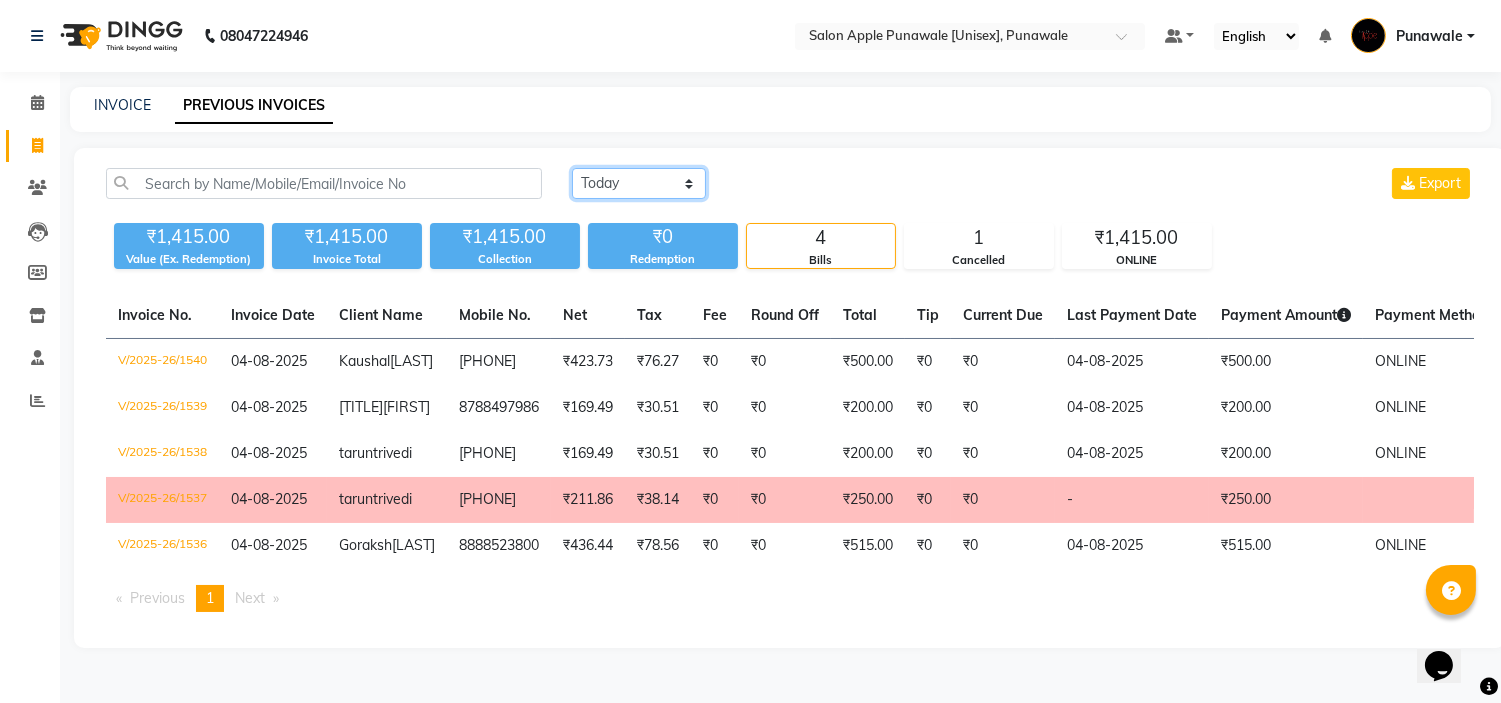 click on "Today Yesterday Custom Range" 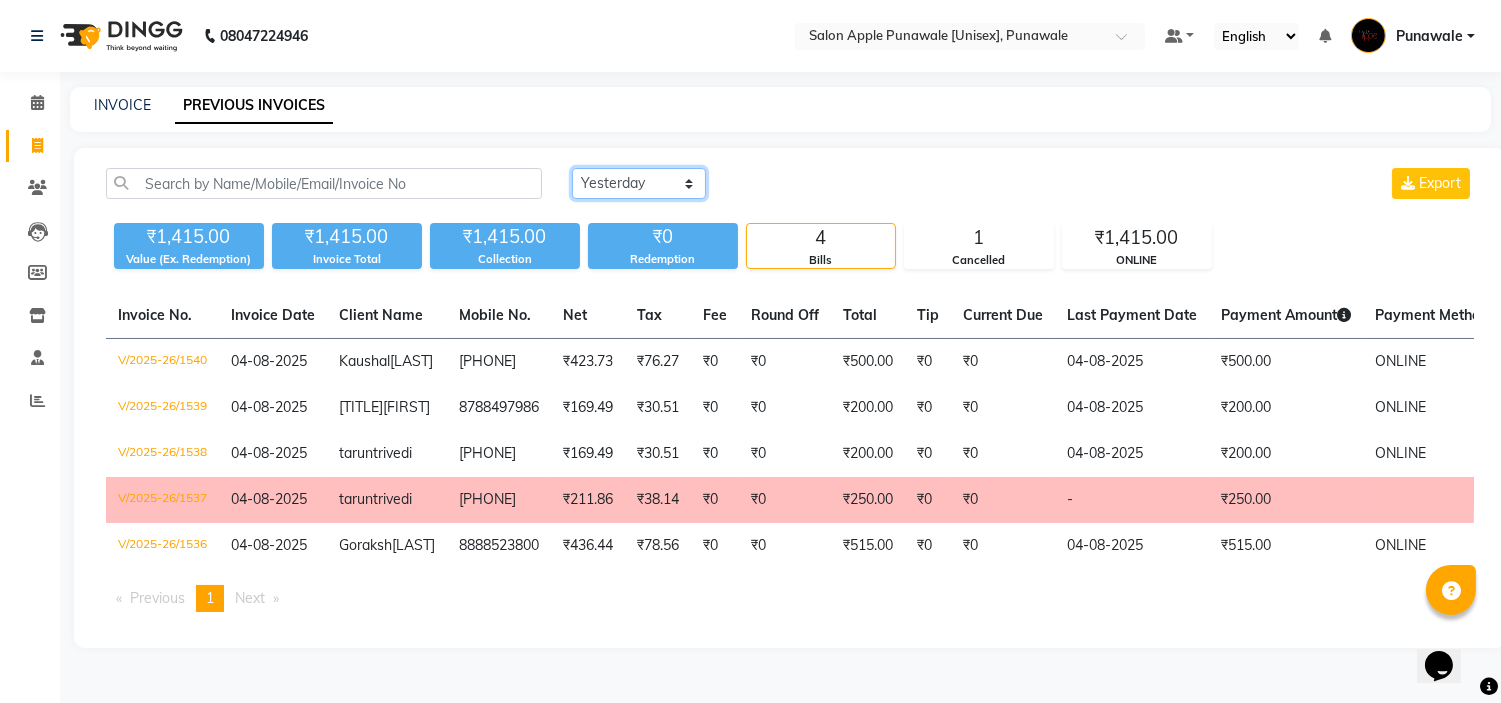 click on "Today Yesterday Custom Range" 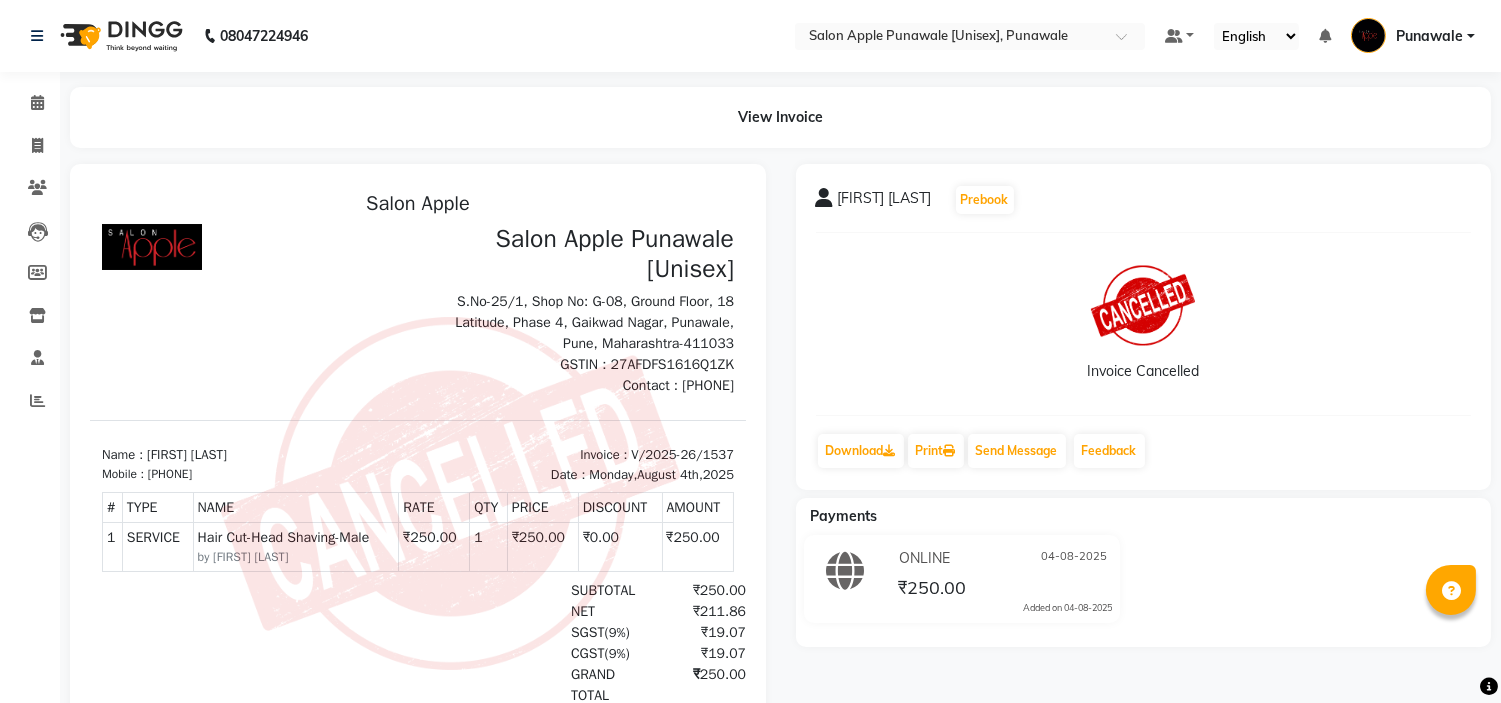 scroll, scrollTop: 0, scrollLeft: 0, axis: both 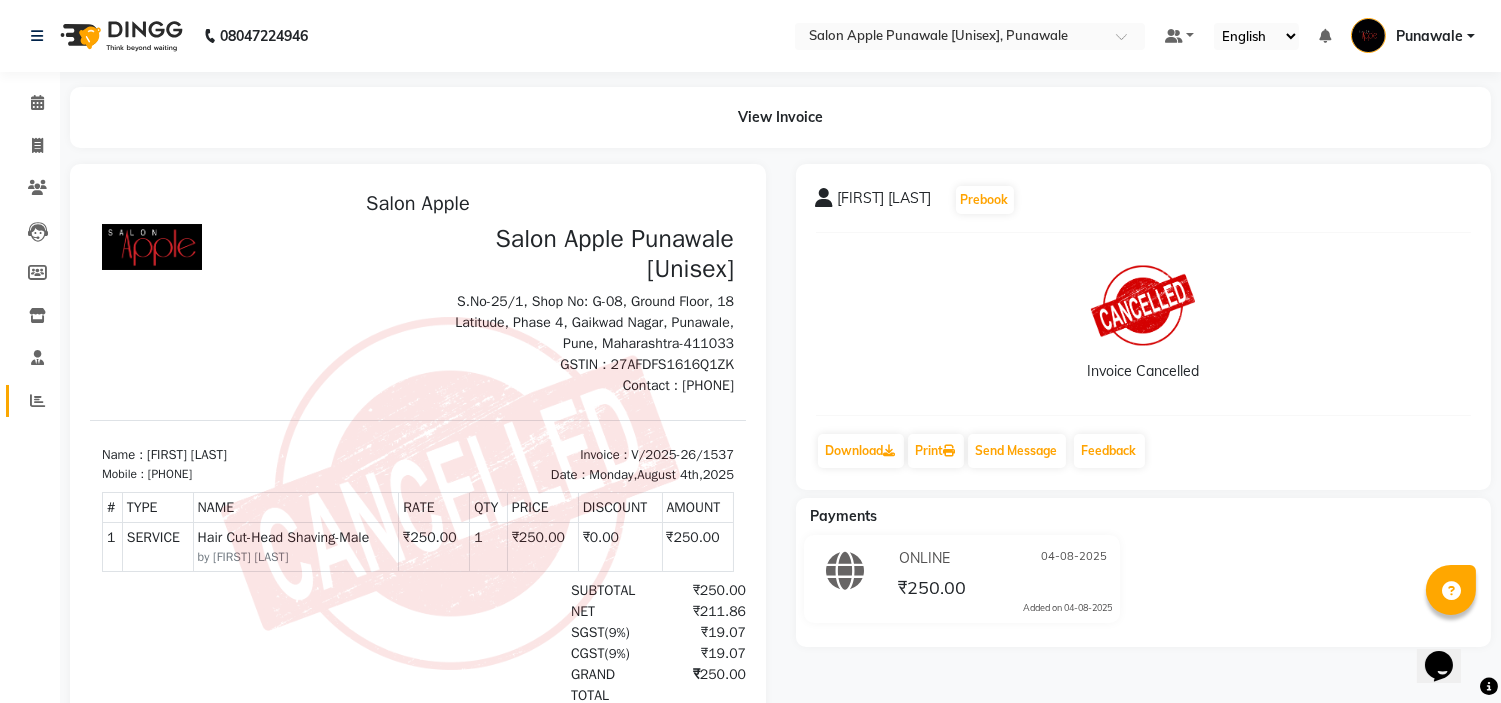 click on "Reports" 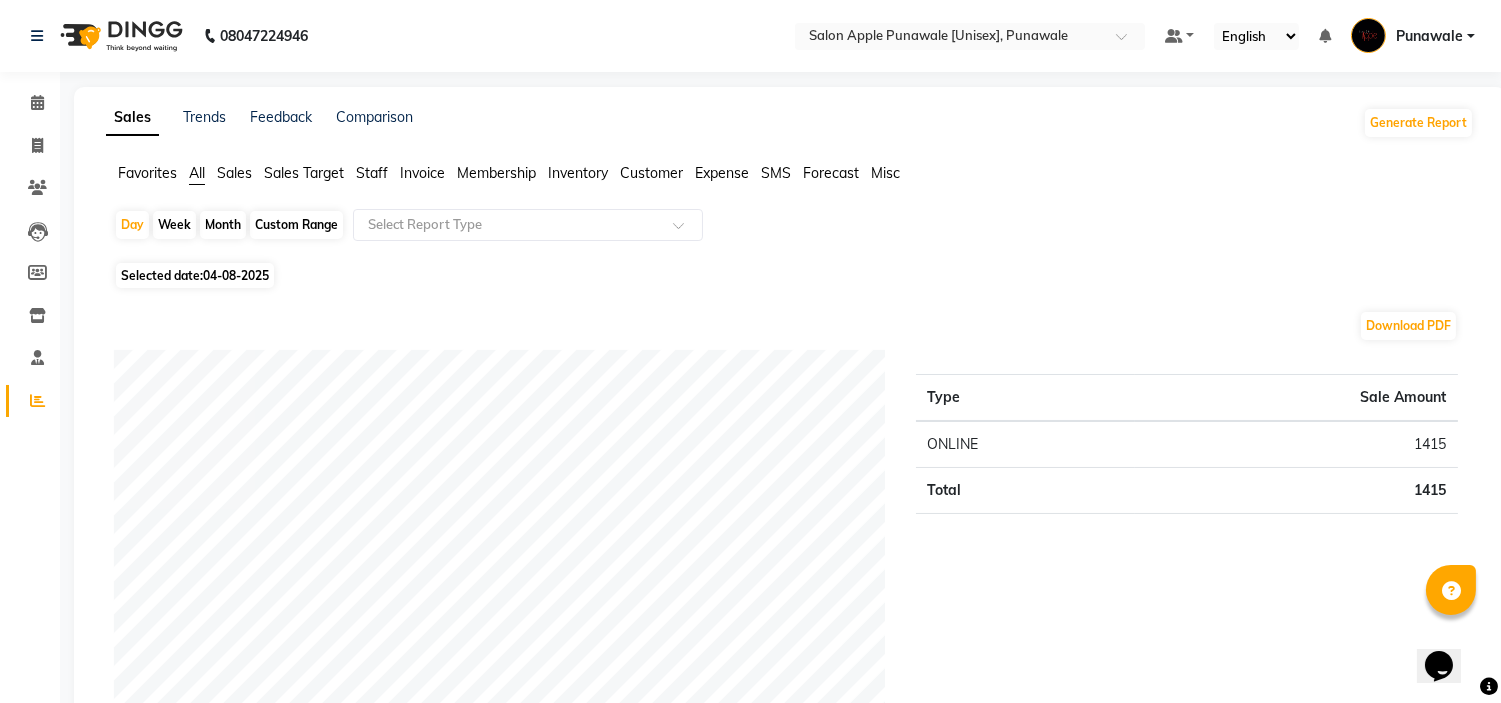 click on "Day   Week   Month   Custom Range  Select Report Type" 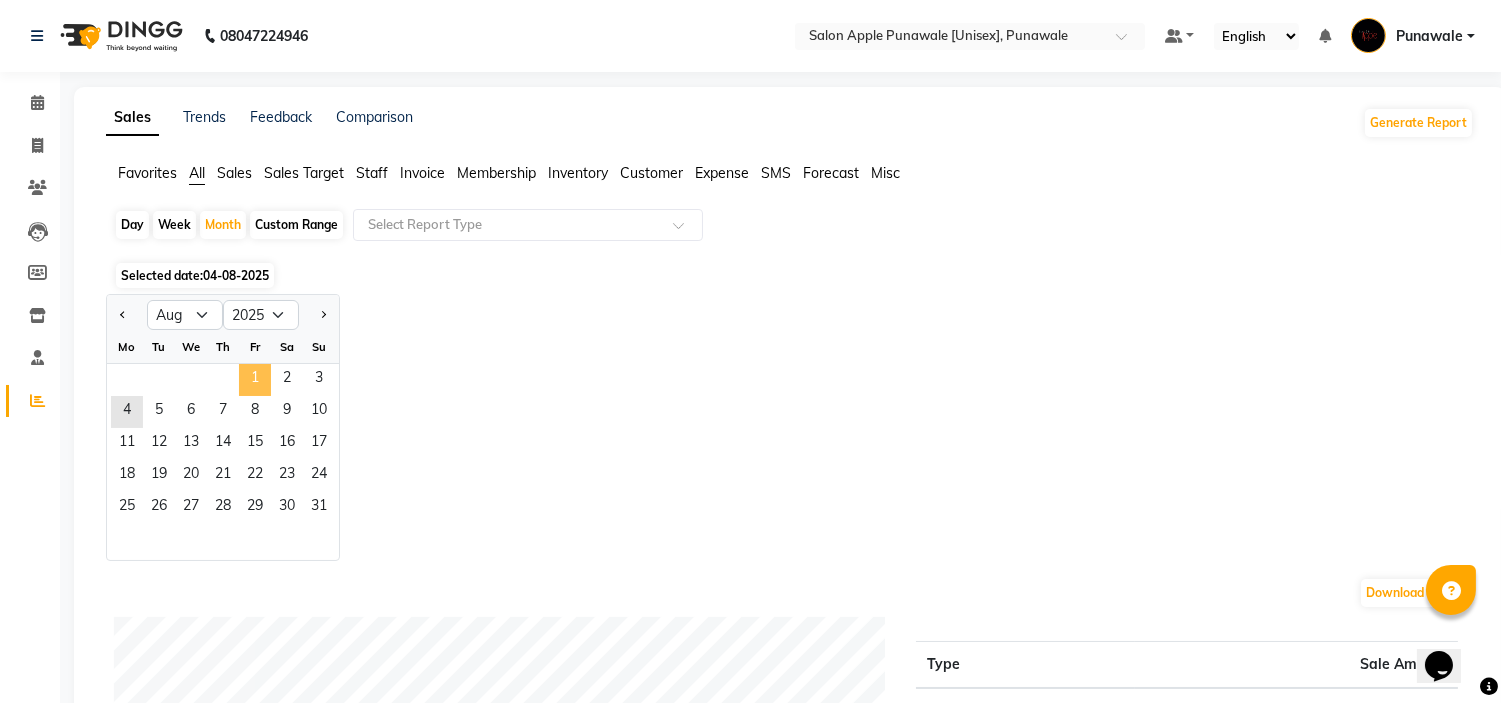 click on "1" 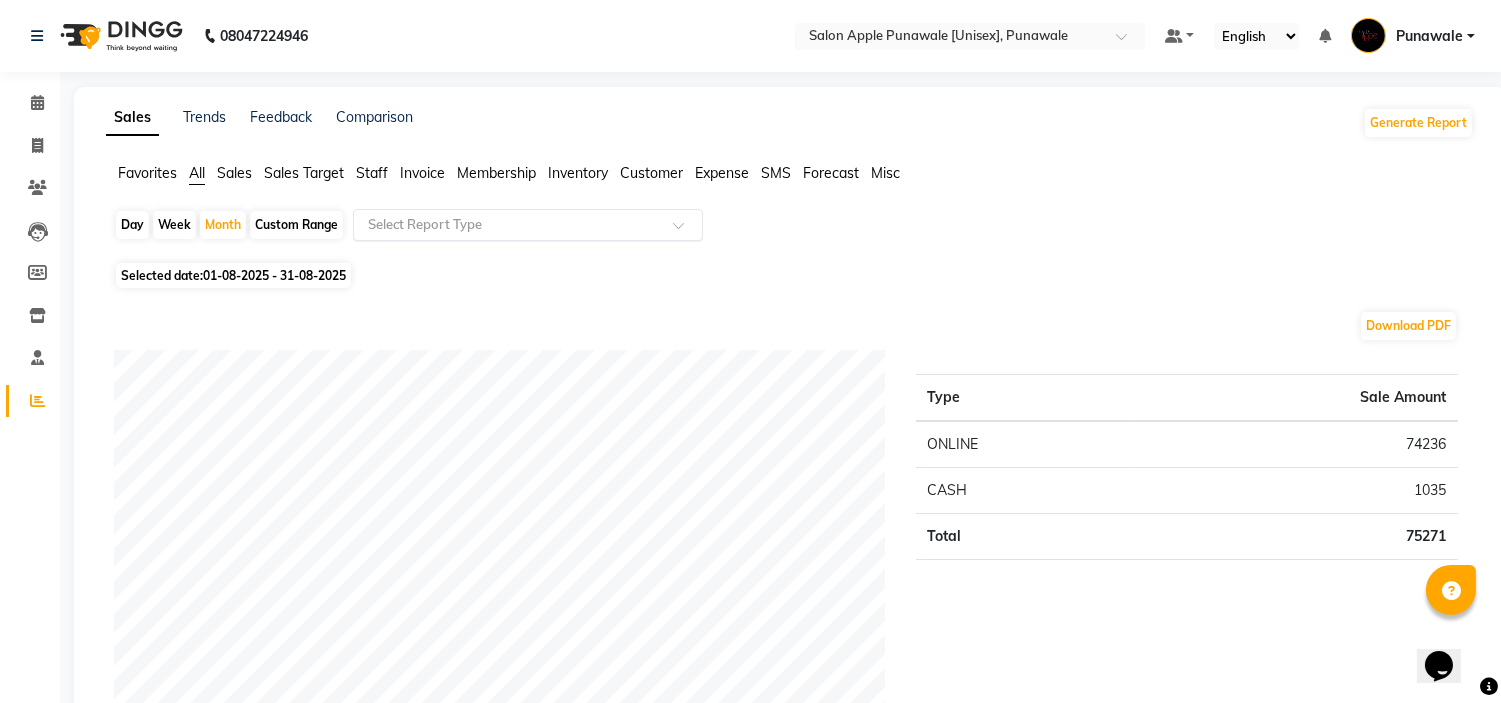 click 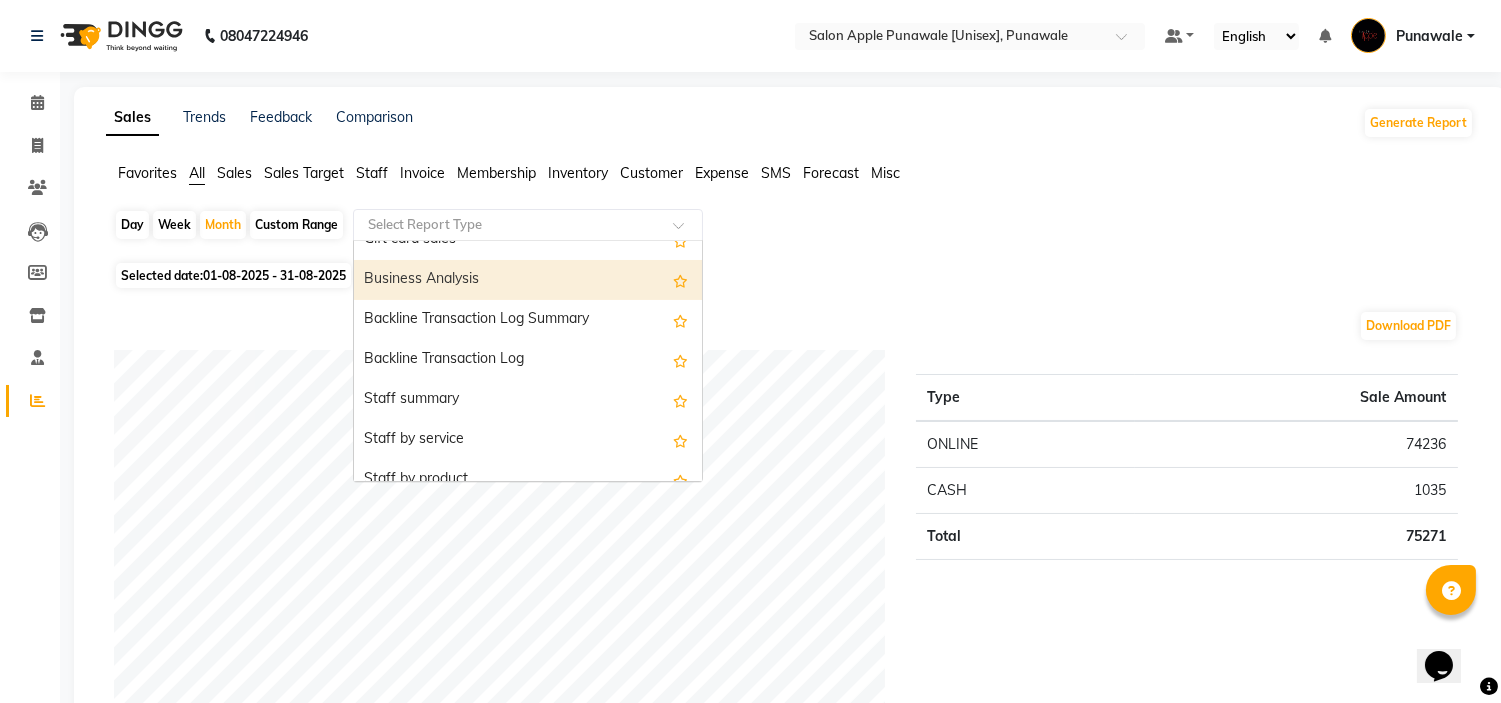 scroll, scrollTop: 555, scrollLeft: 0, axis: vertical 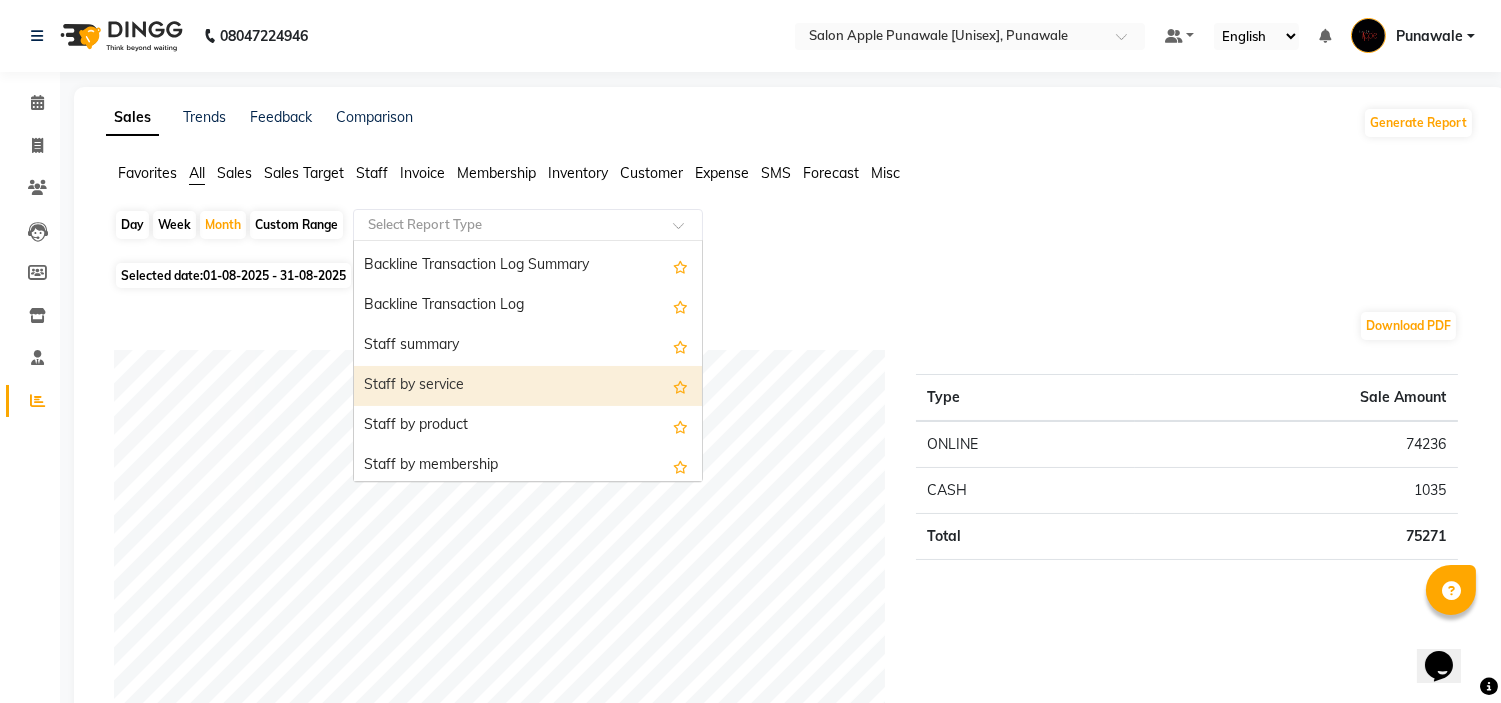 click on "Staff by service" at bounding box center (528, 386) 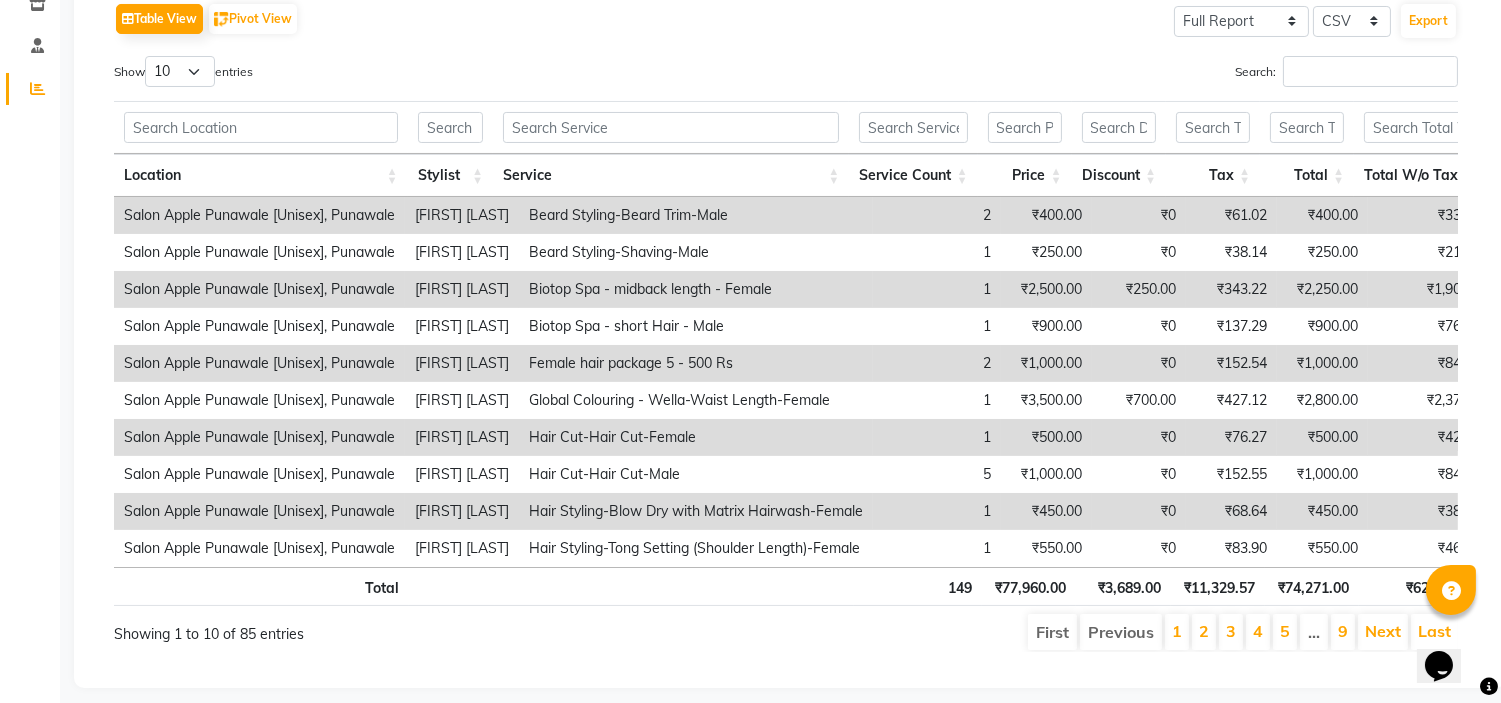 scroll, scrollTop: 361, scrollLeft: 0, axis: vertical 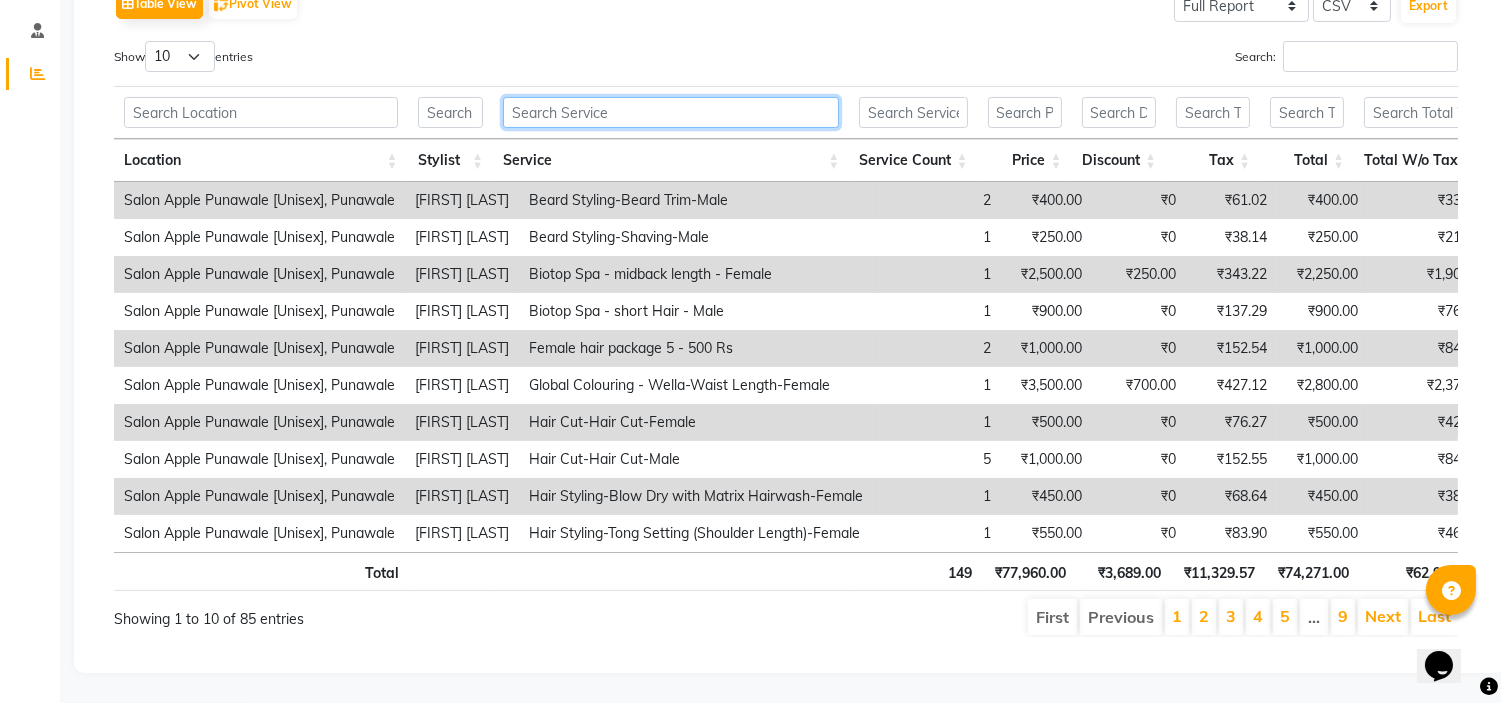 click at bounding box center [671, 112] 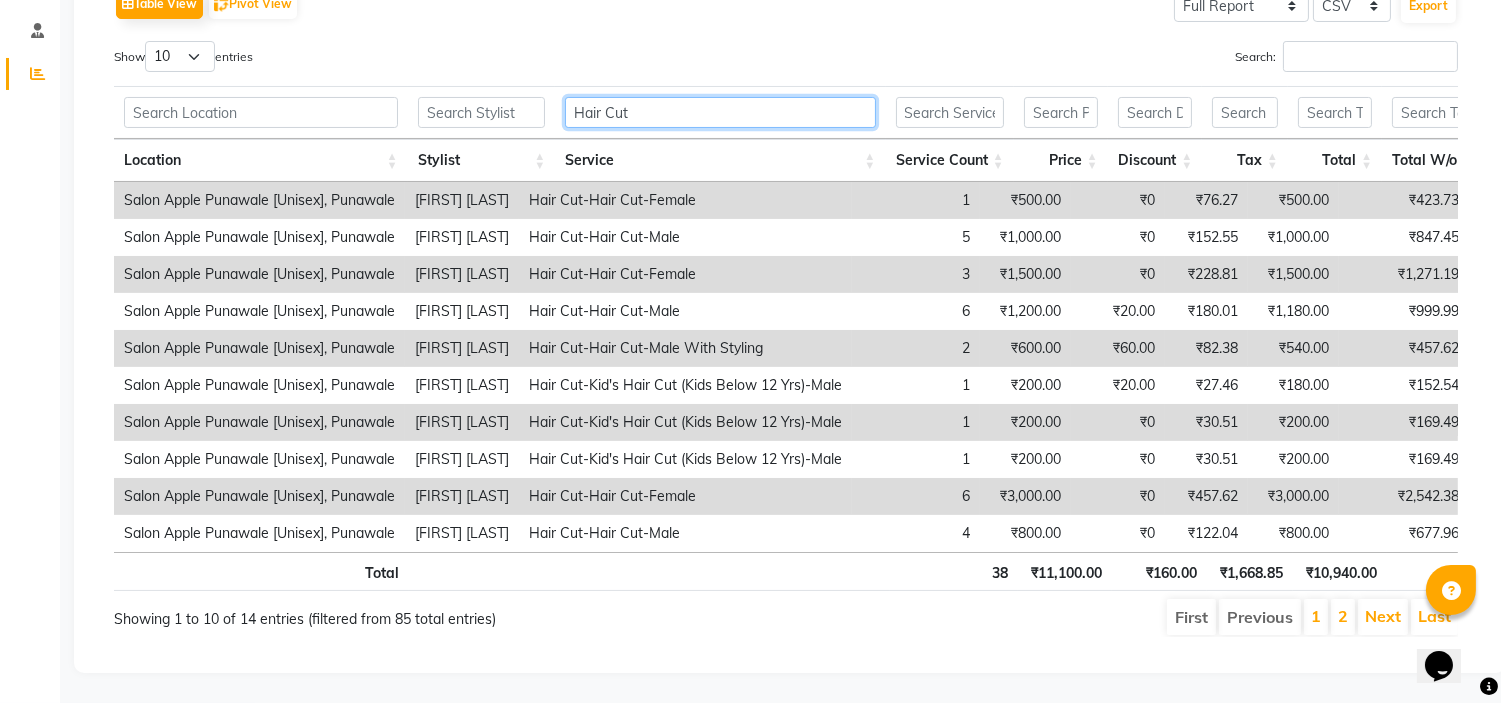 type on "Hair Cut" 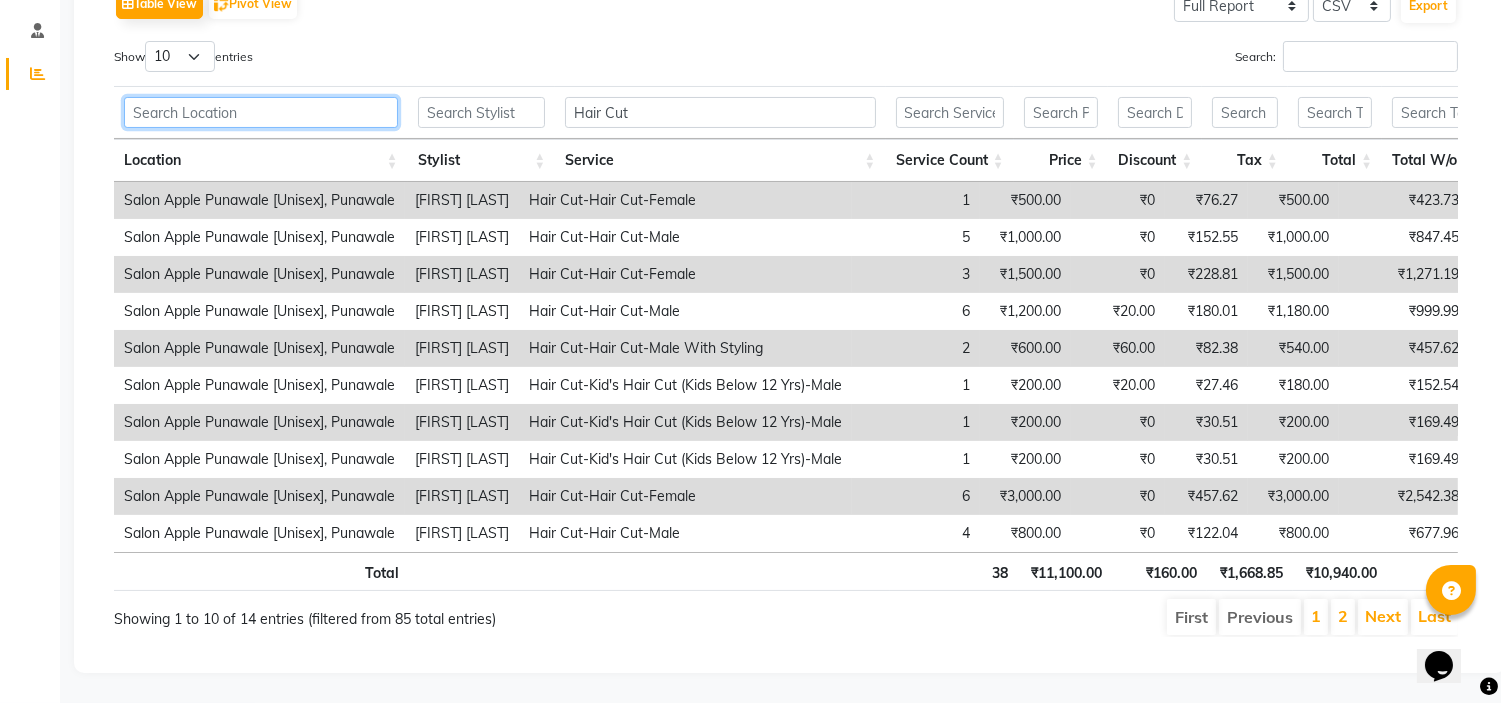 click at bounding box center (261, 112) 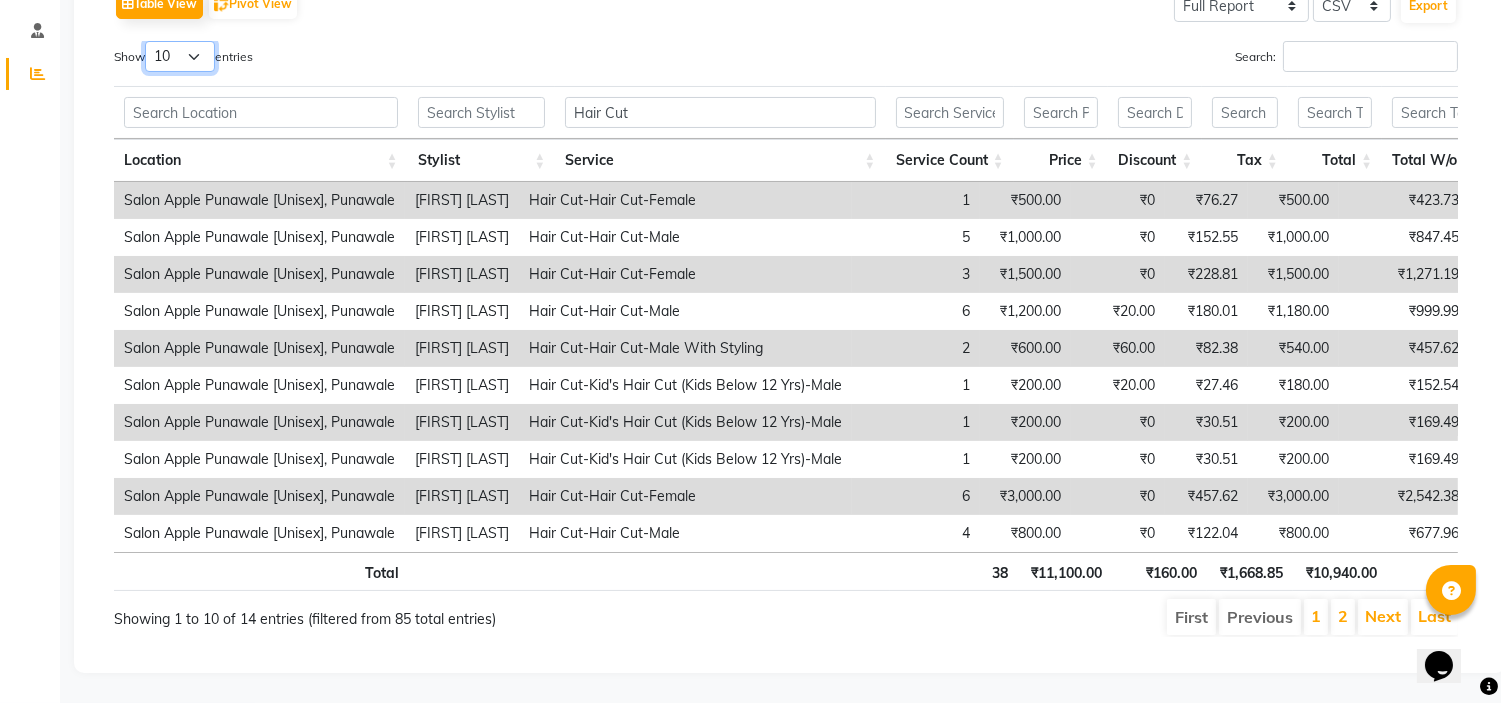 click on "10 25 50 100" at bounding box center (180, 56) 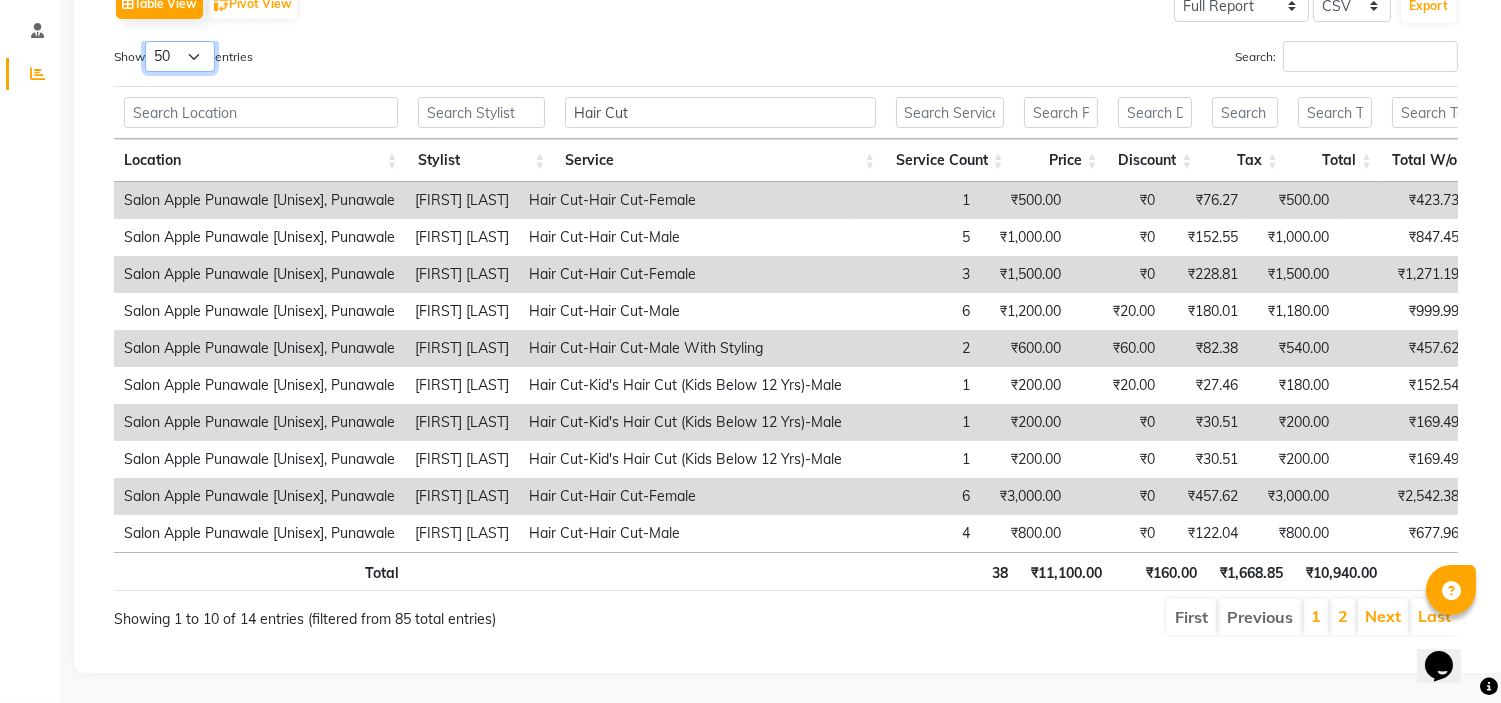 click on "10 25 50 100" at bounding box center [180, 56] 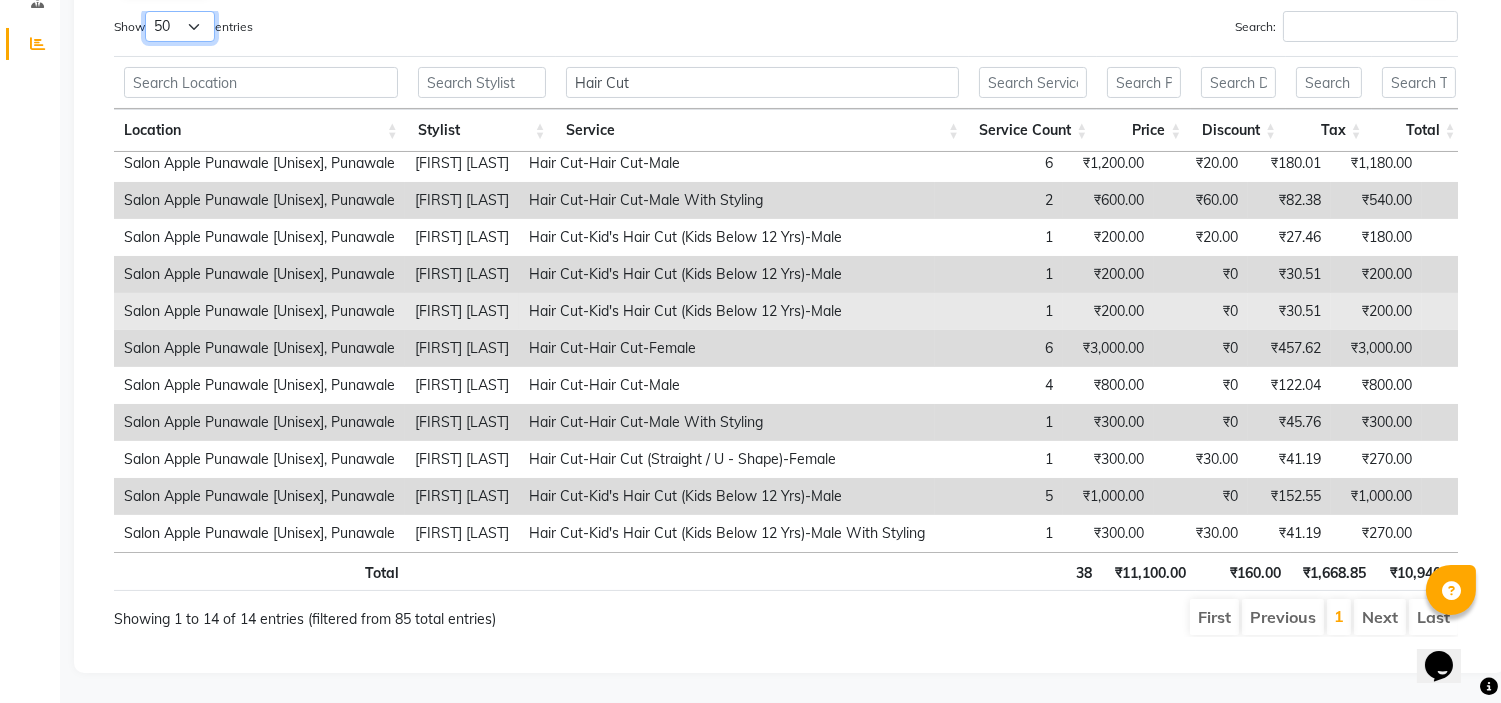 scroll, scrollTop: 133, scrollLeft: 0, axis: vertical 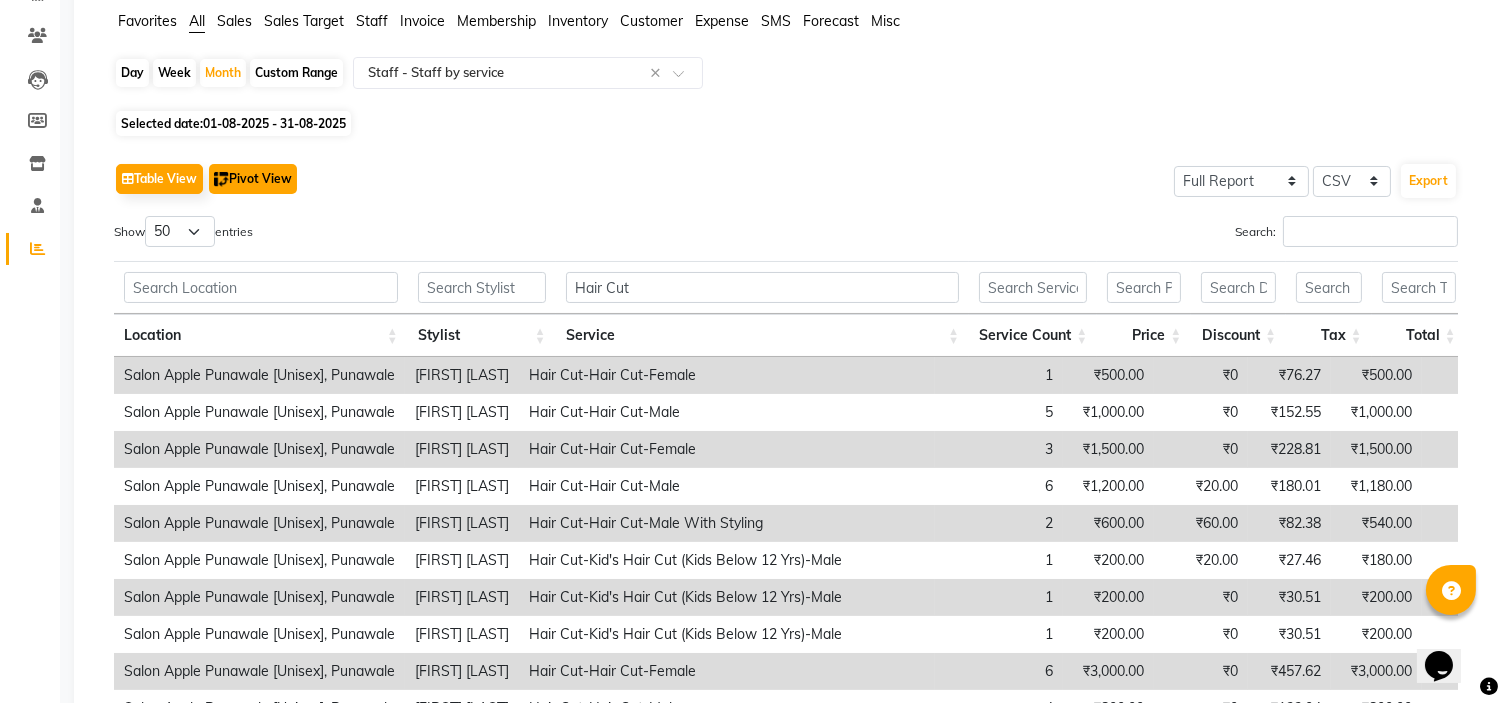 click on "Pivot View" 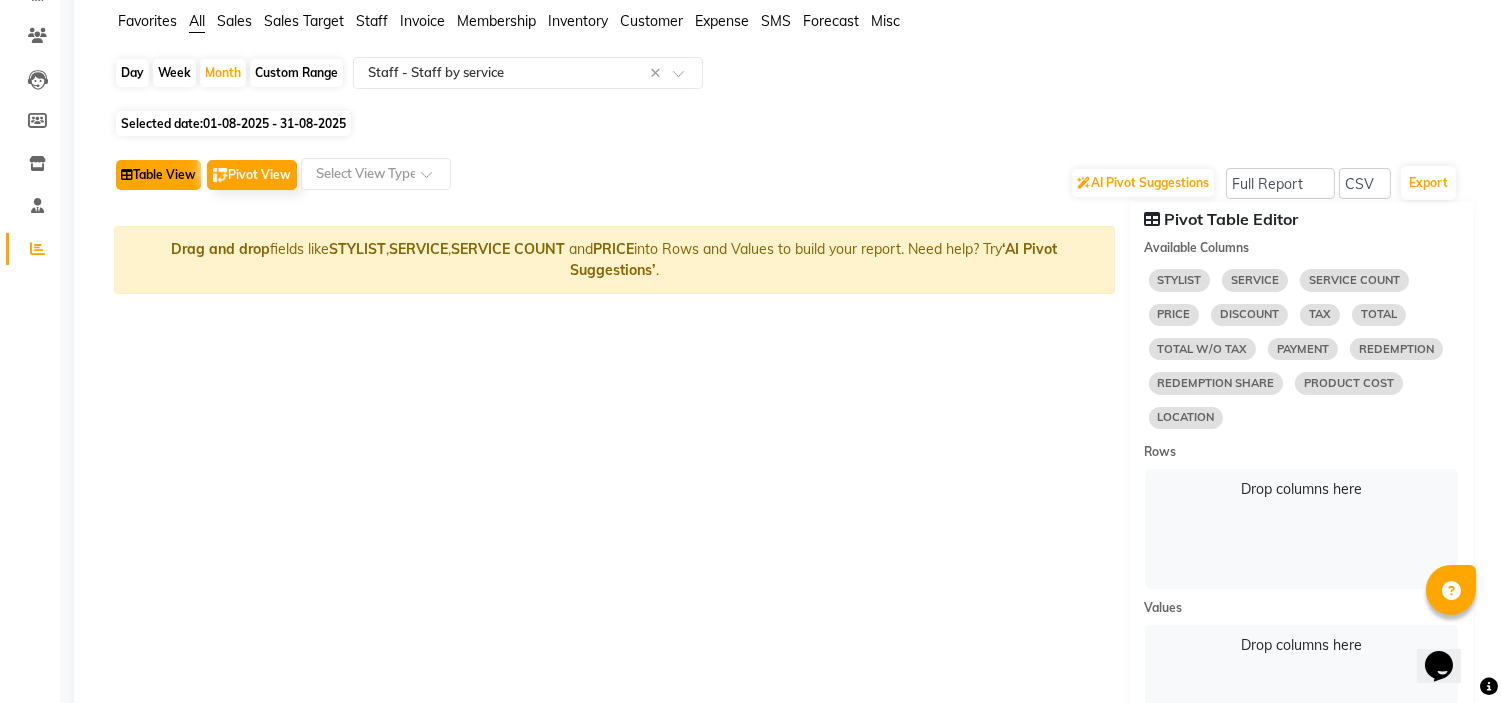click on "Table View" 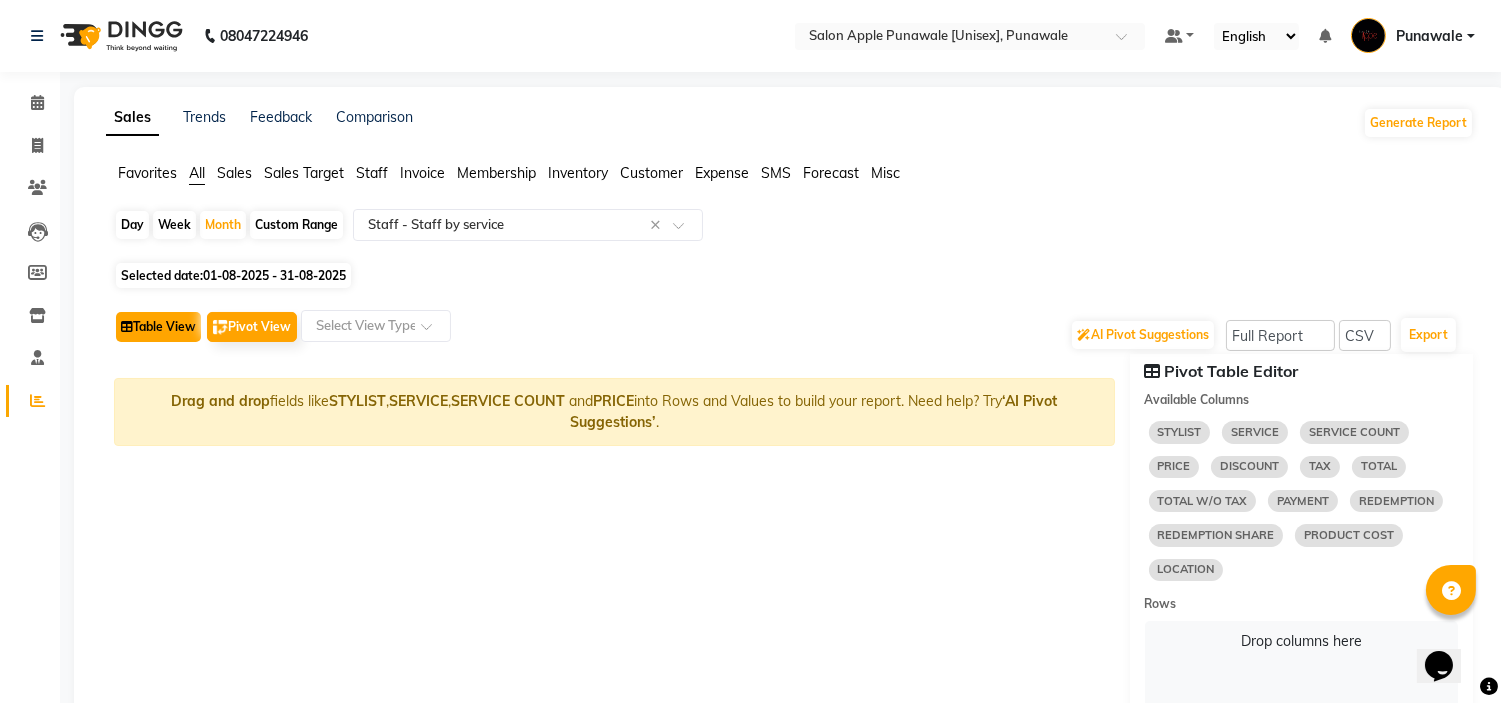 select on "full_report" 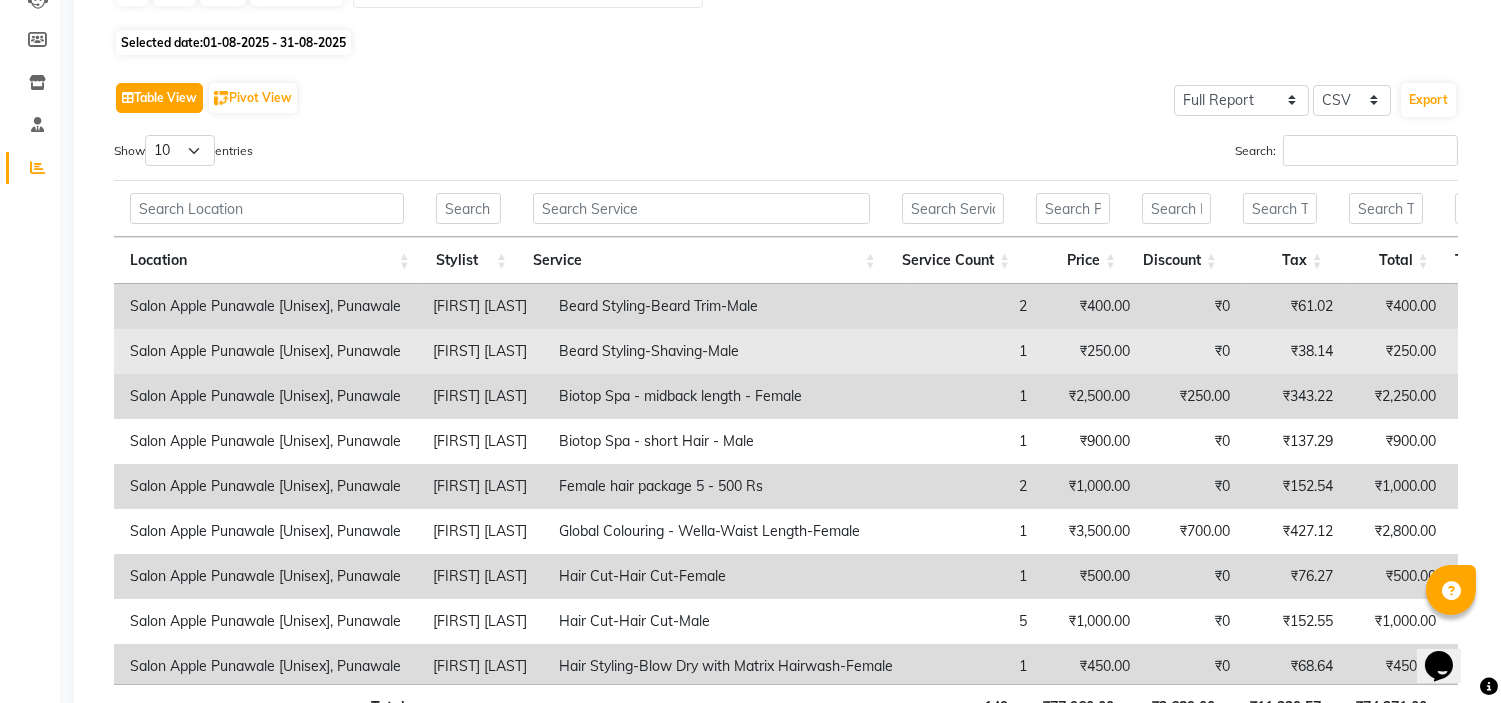 scroll, scrollTop: 333, scrollLeft: 0, axis: vertical 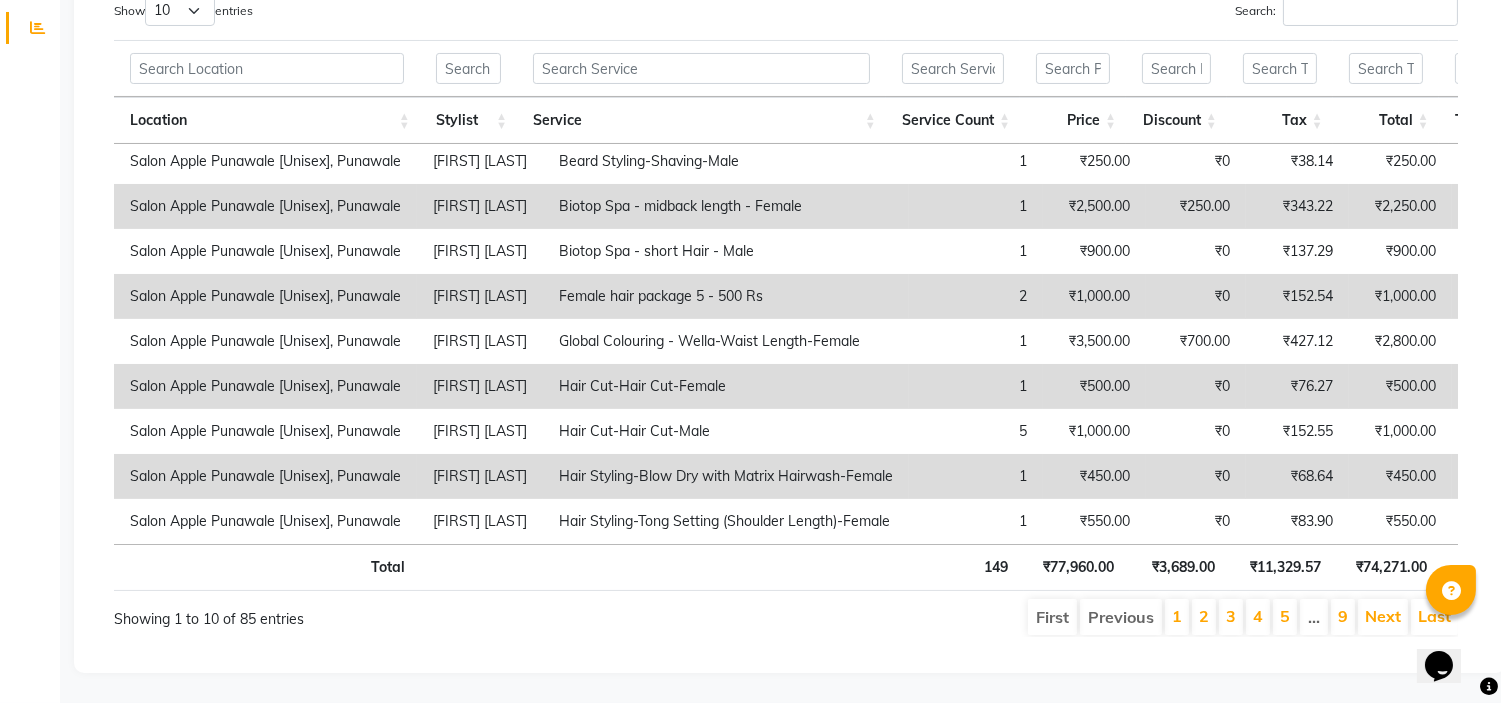click on "1" at bounding box center (976, 386) 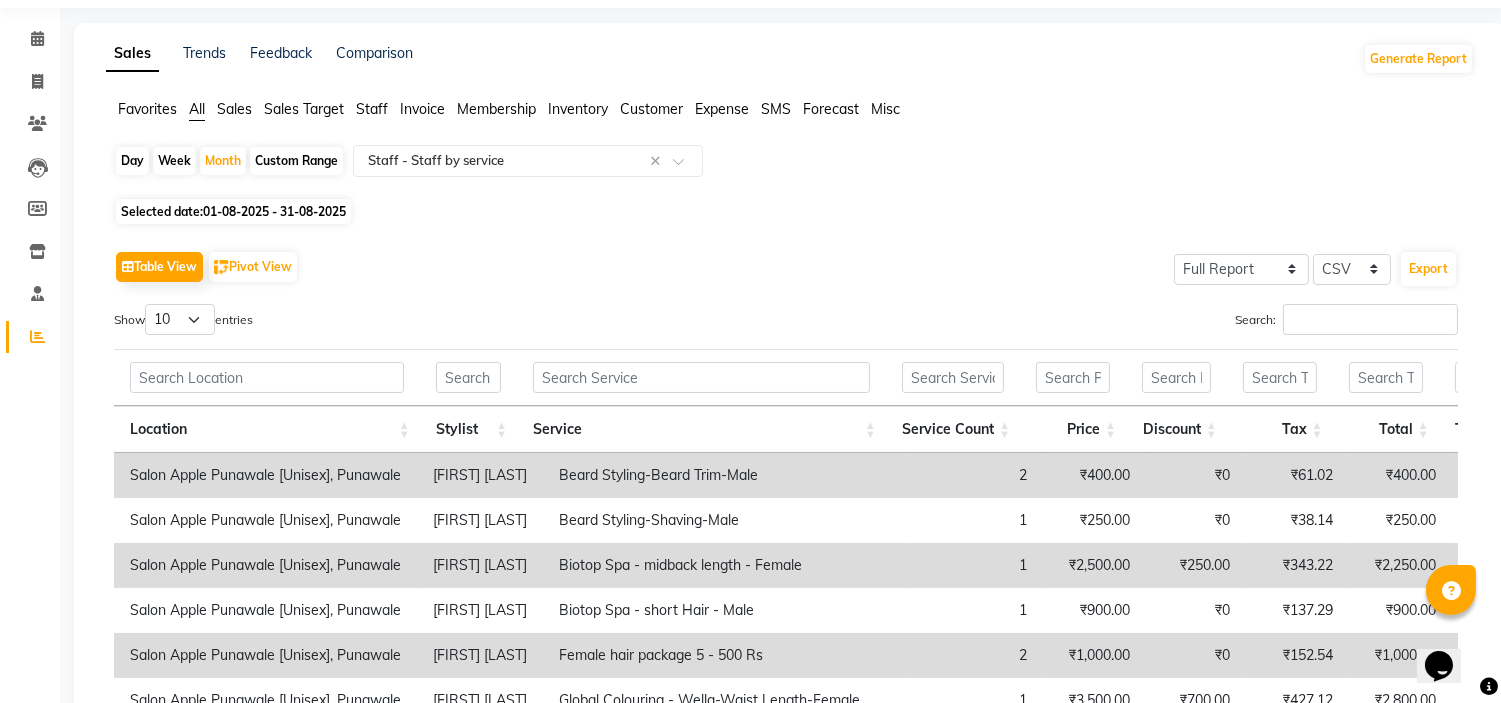 scroll, scrollTop: 0, scrollLeft: 0, axis: both 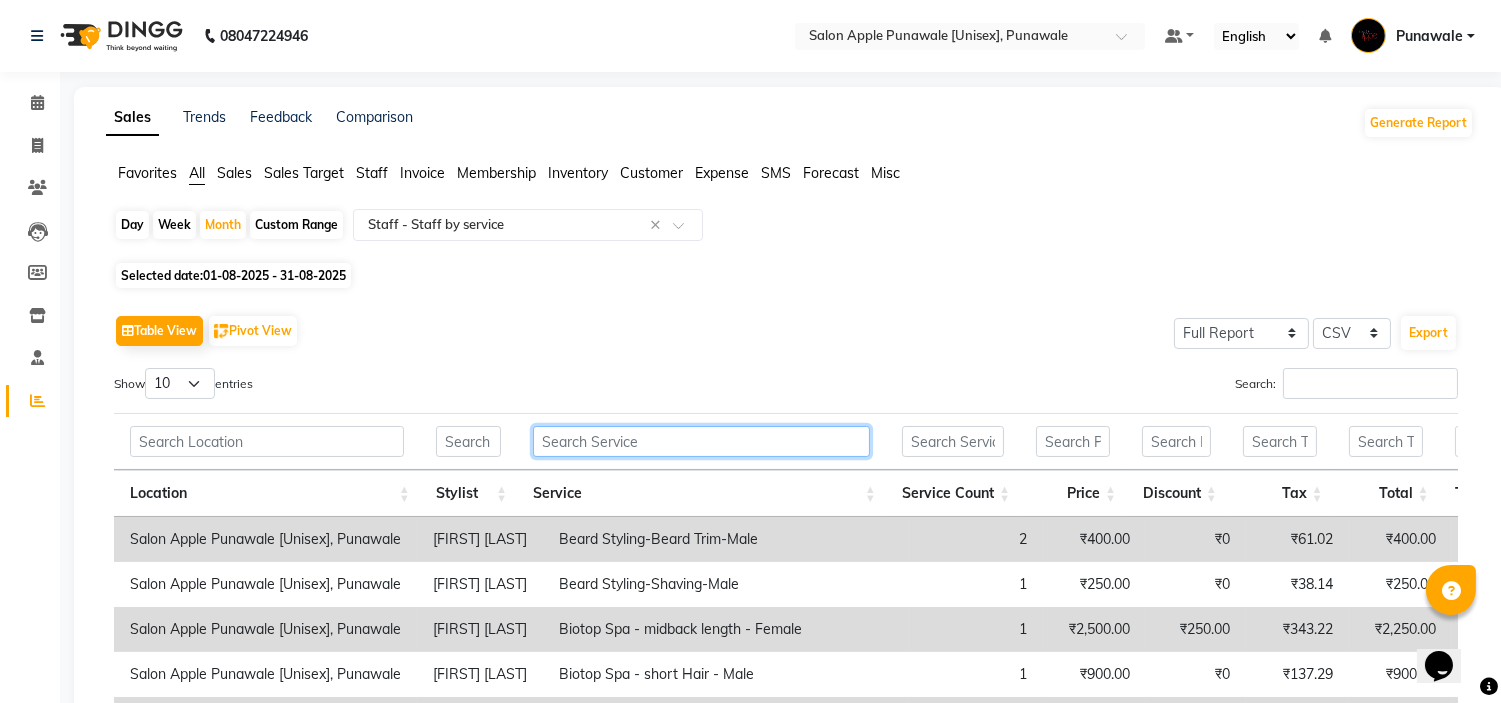 click at bounding box center [701, 441] 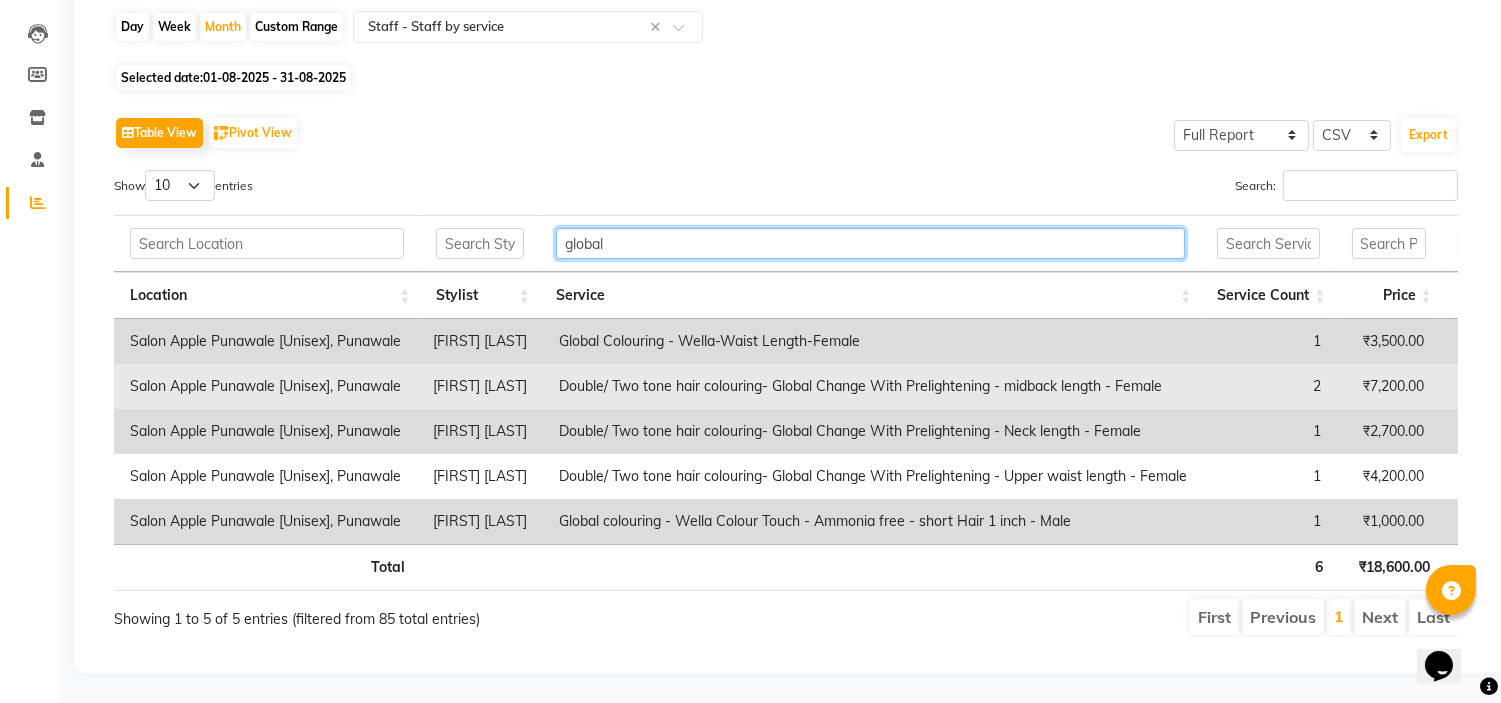 scroll, scrollTop: 232, scrollLeft: 0, axis: vertical 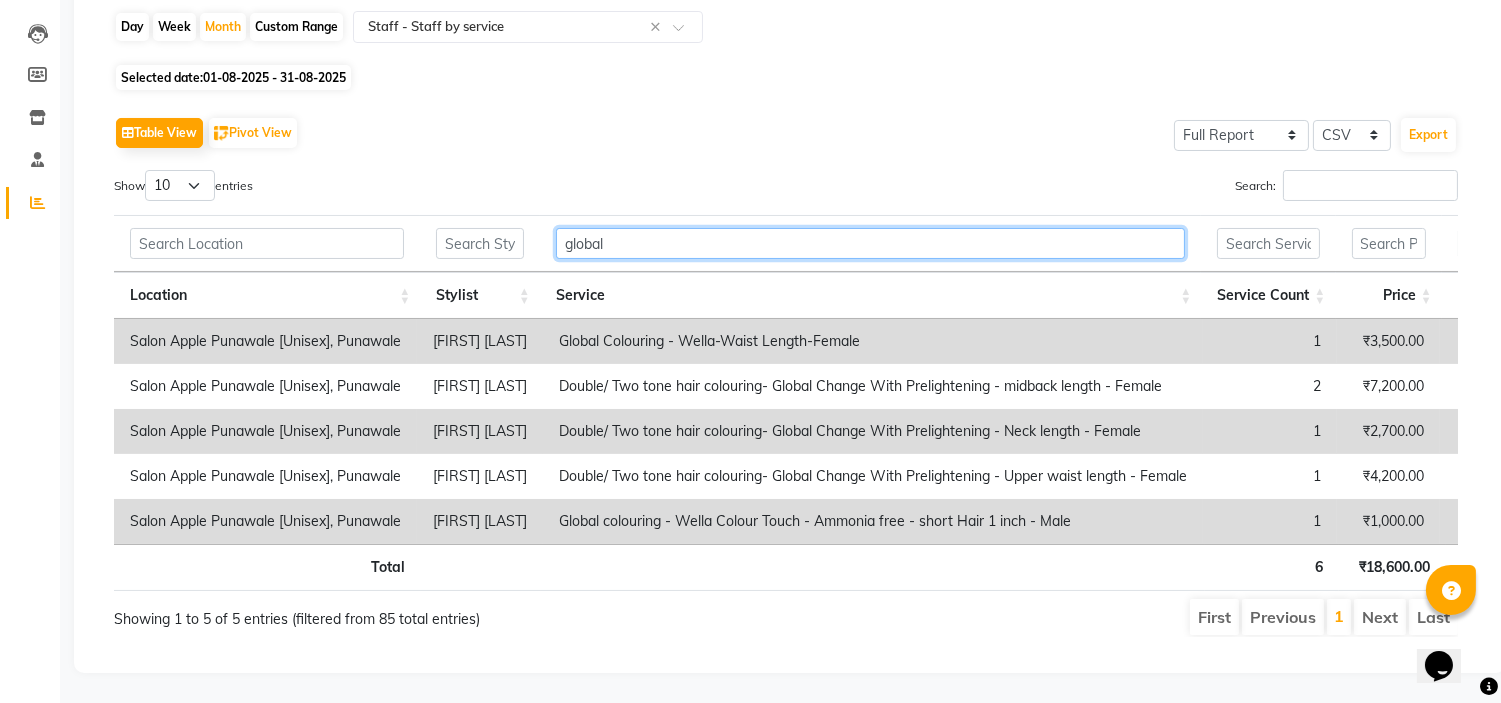 click on "global" at bounding box center [871, 243] 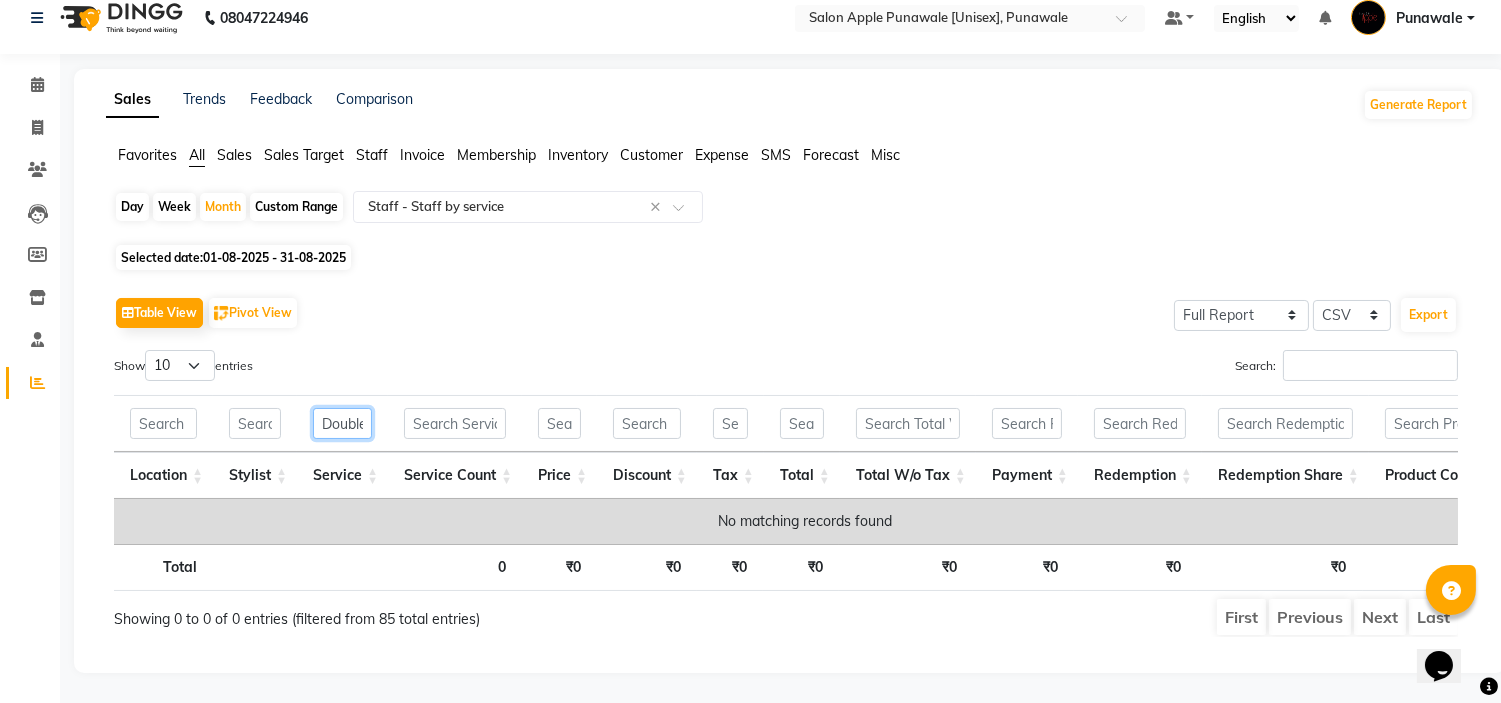 scroll, scrollTop: 52, scrollLeft: 0, axis: vertical 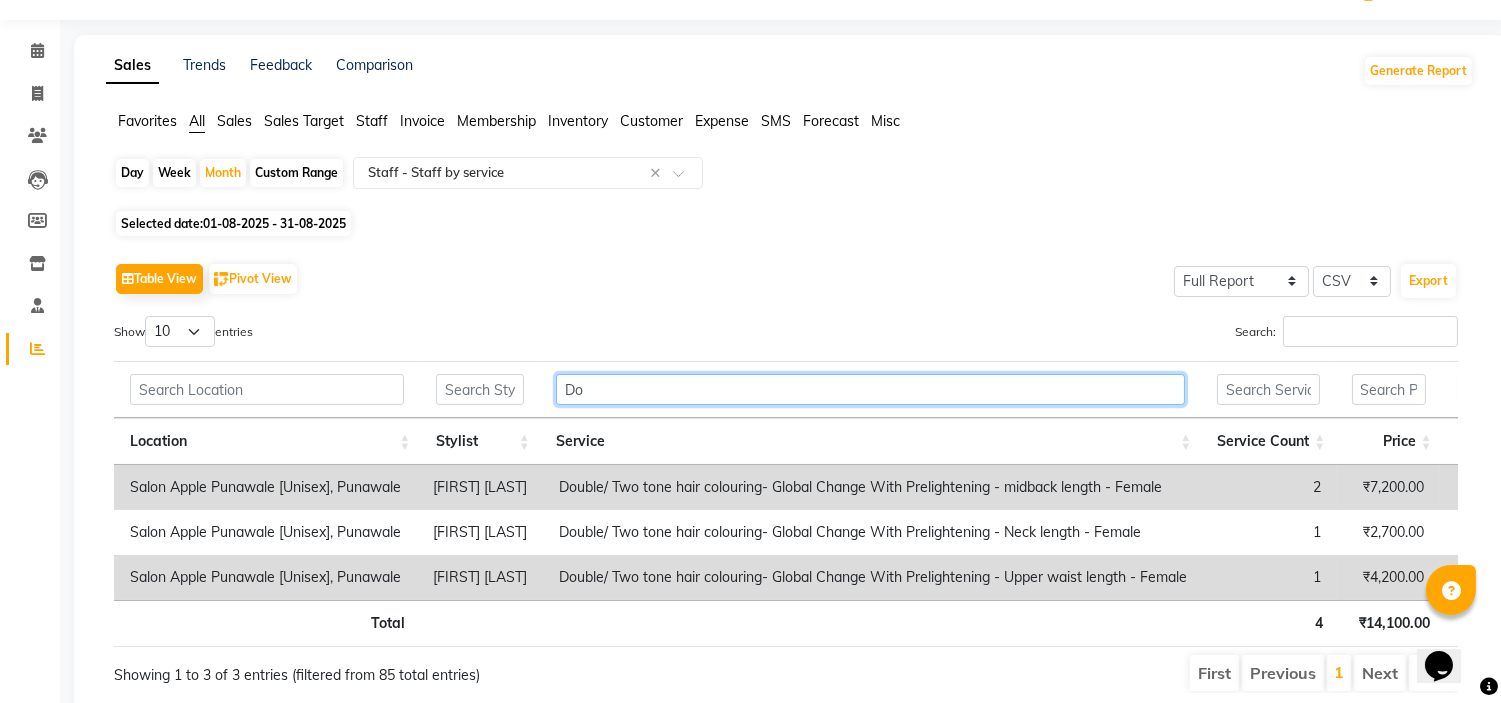 type on "D" 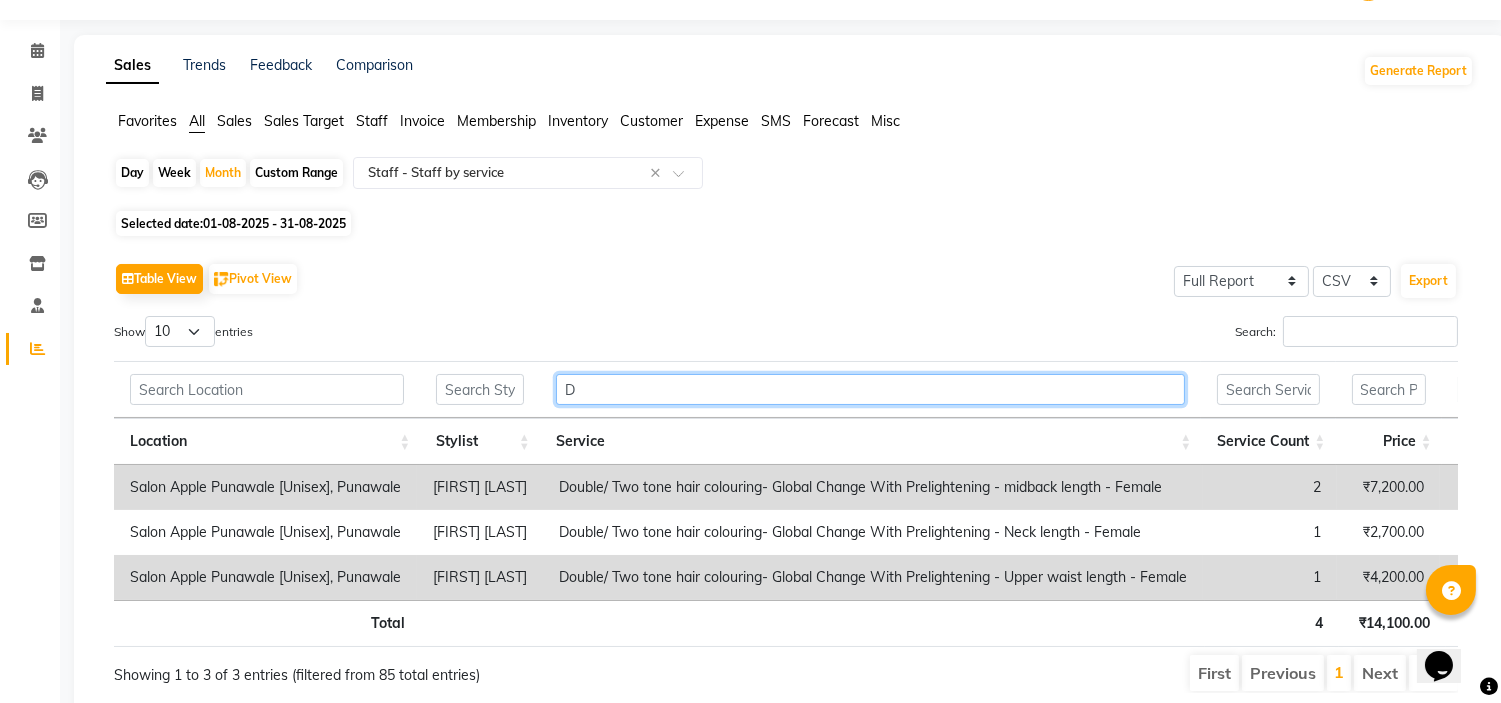 type 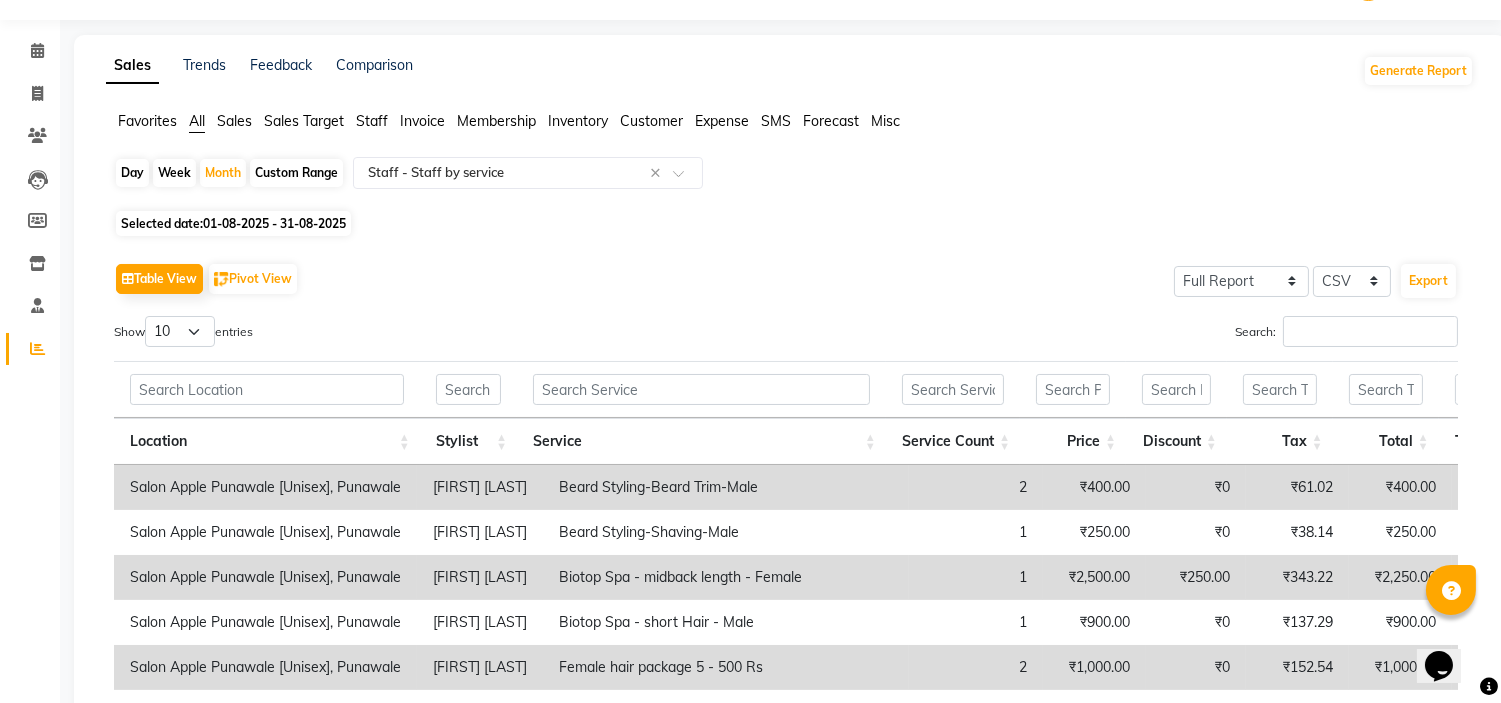 click on "Table View   Pivot View  Select Full Report Filtered Report Select CSV PDF  Export" 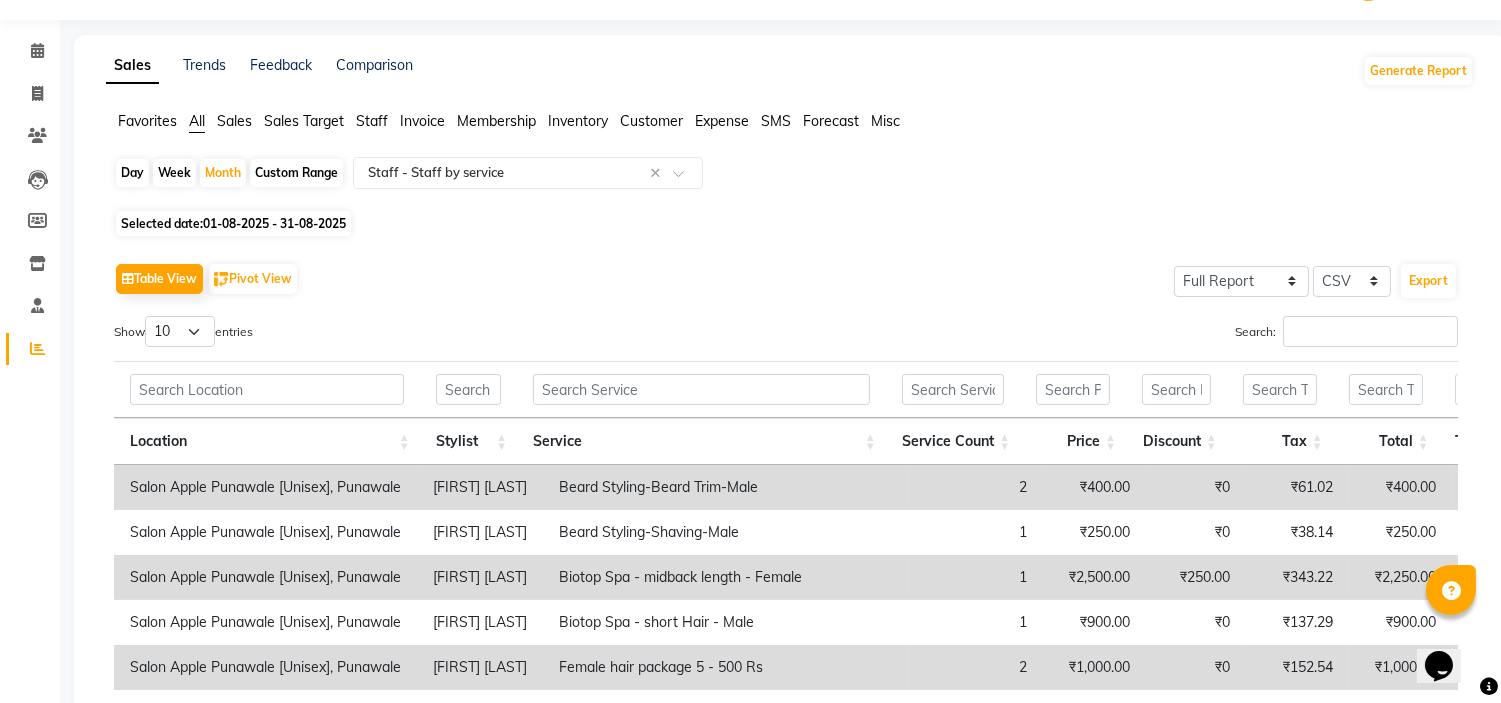 click on "01-08-2025 - 31-08-2025" 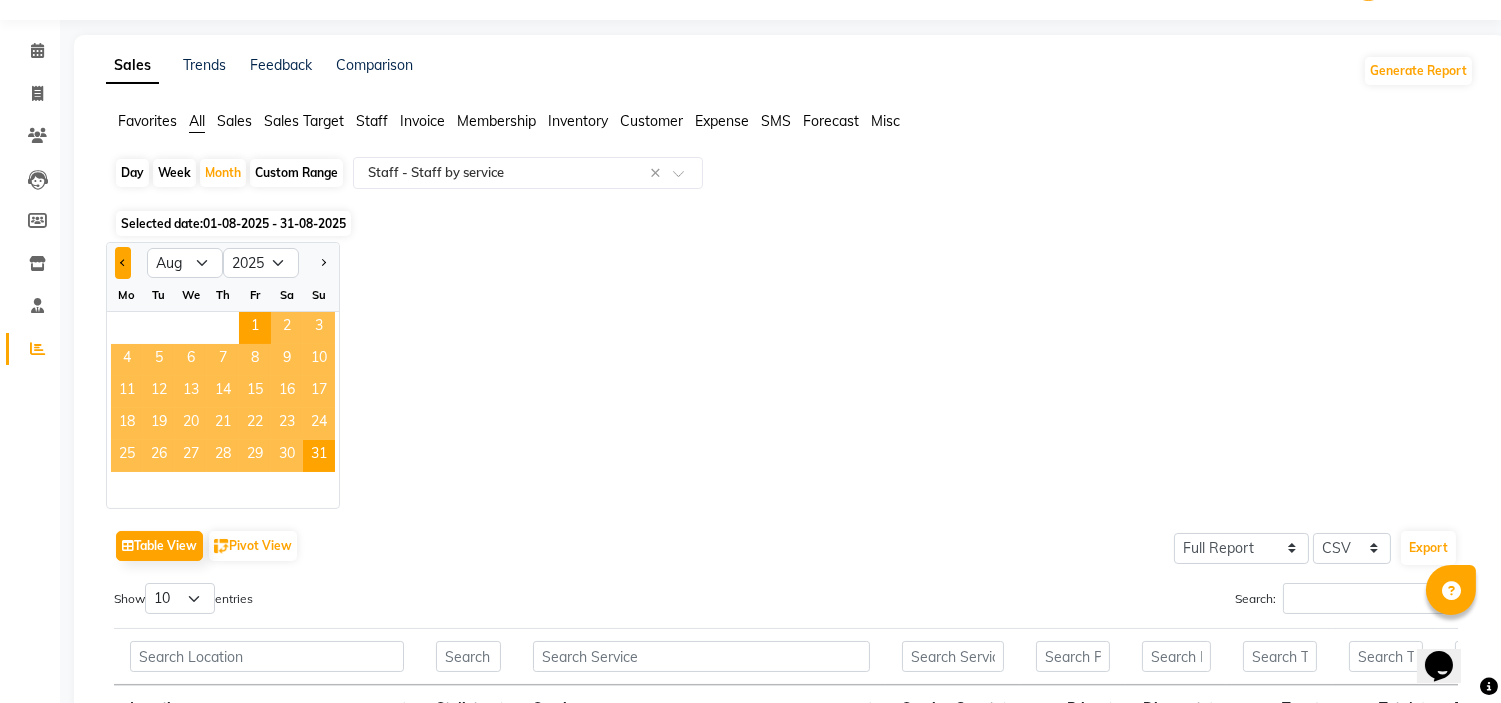 click 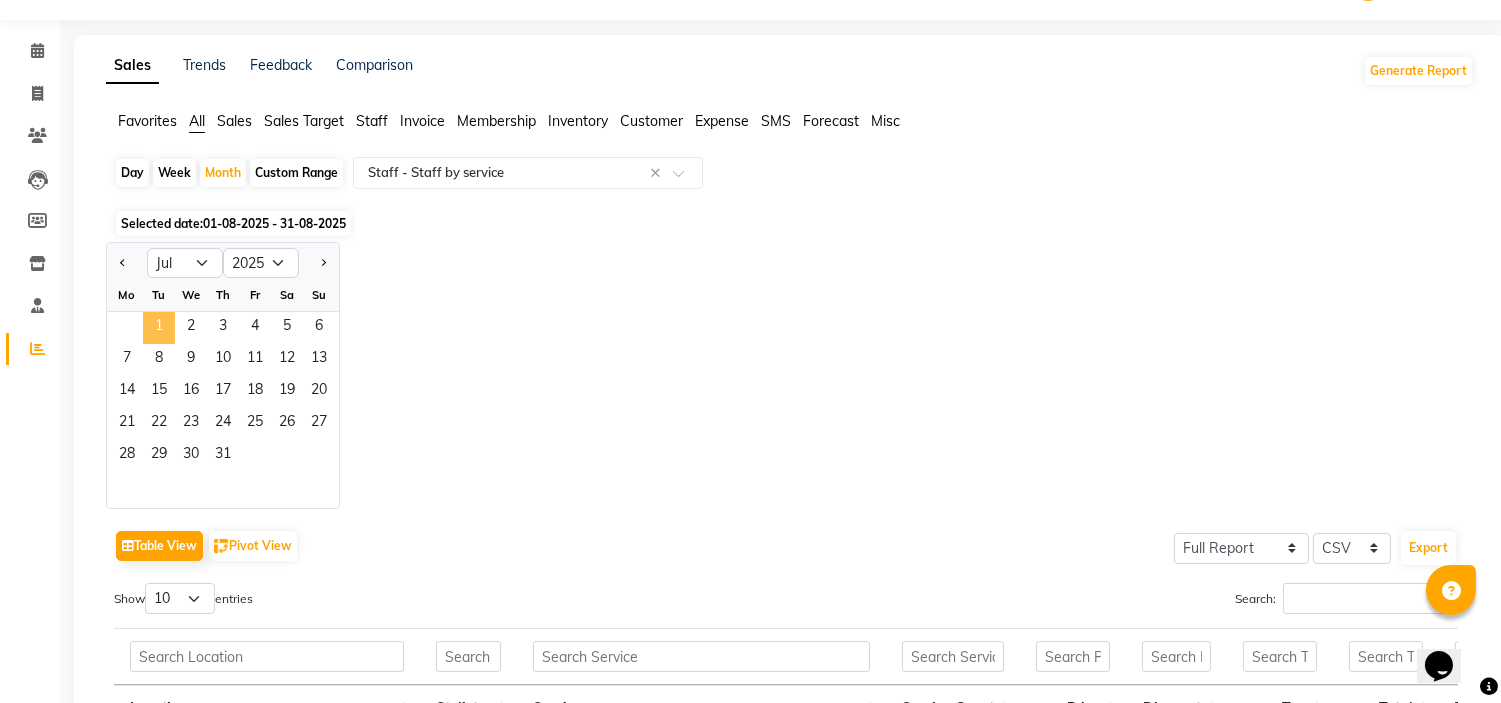 click on "1" 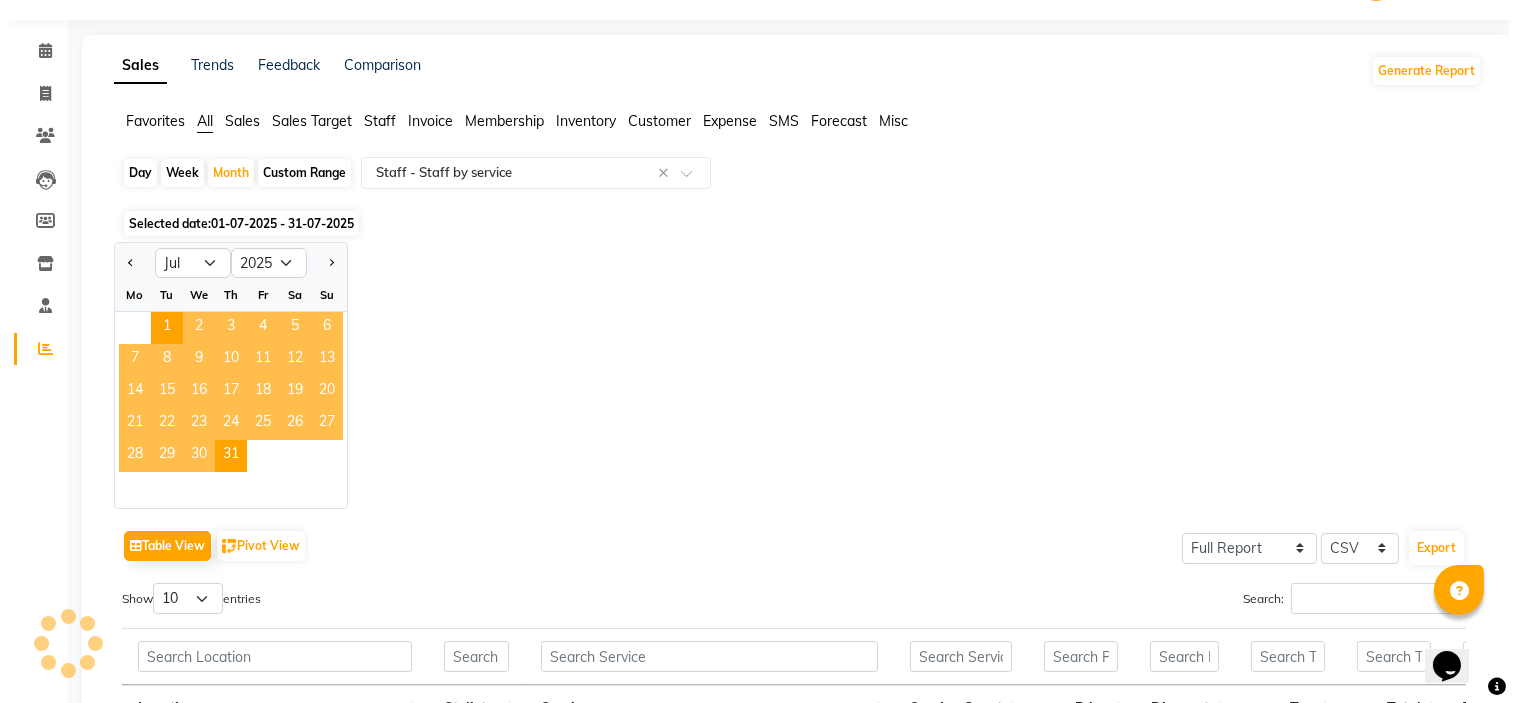 scroll, scrollTop: 0, scrollLeft: 0, axis: both 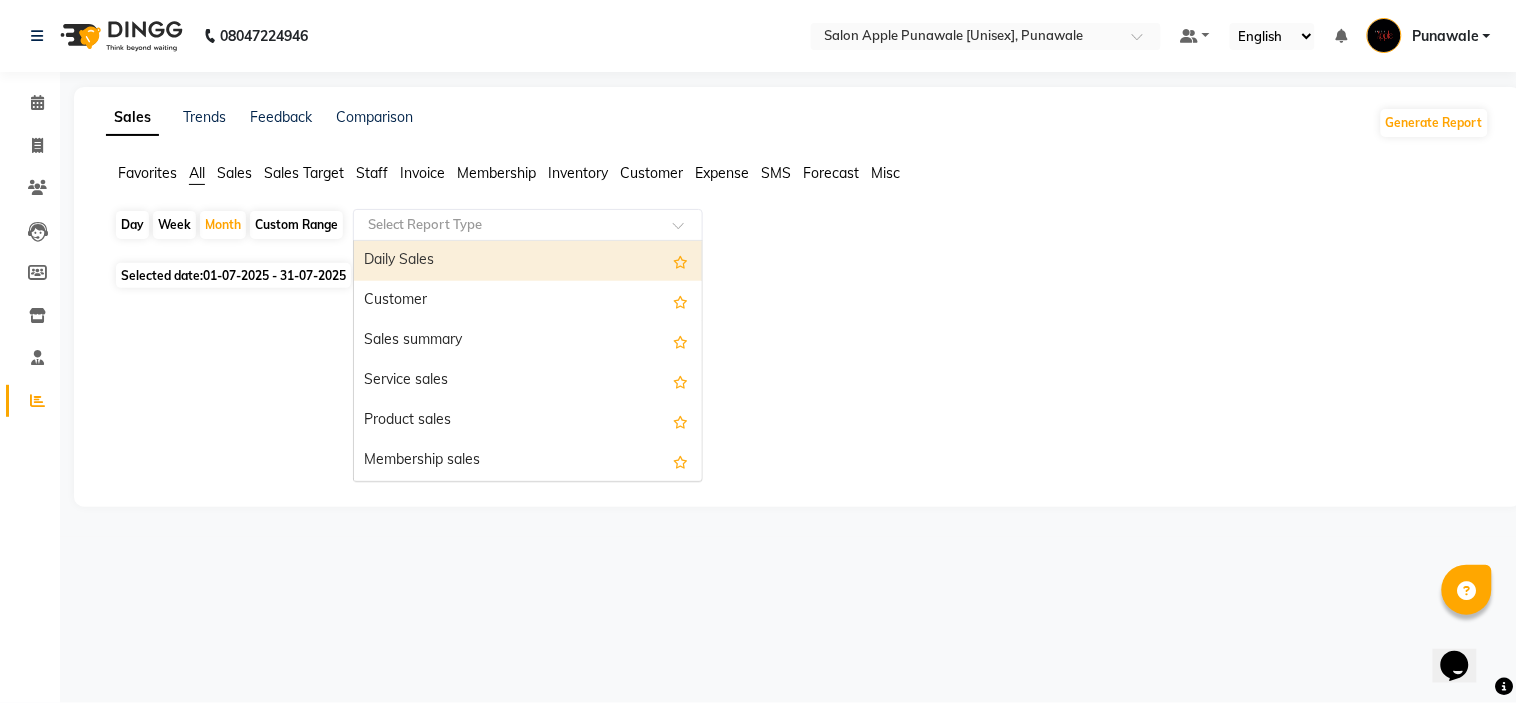 click 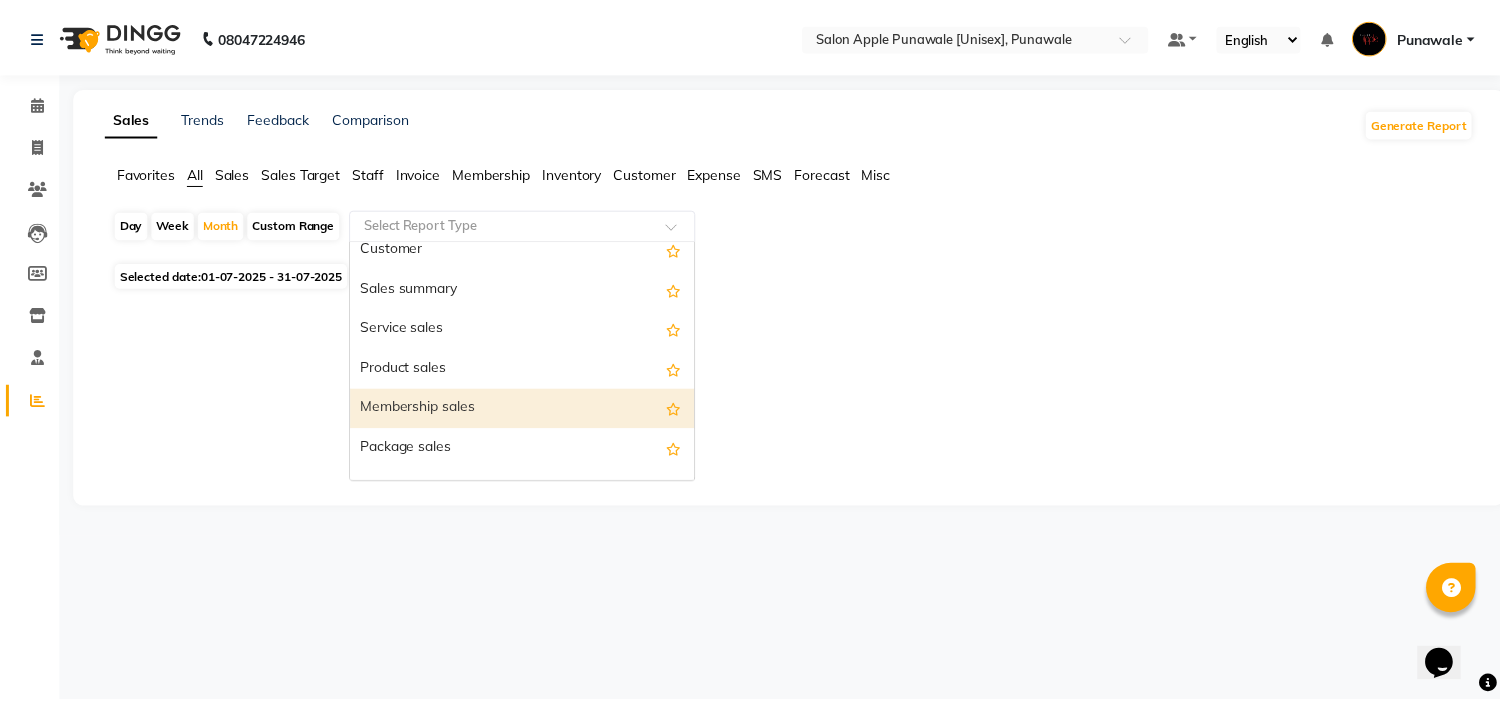 scroll, scrollTop: 0, scrollLeft: 0, axis: both 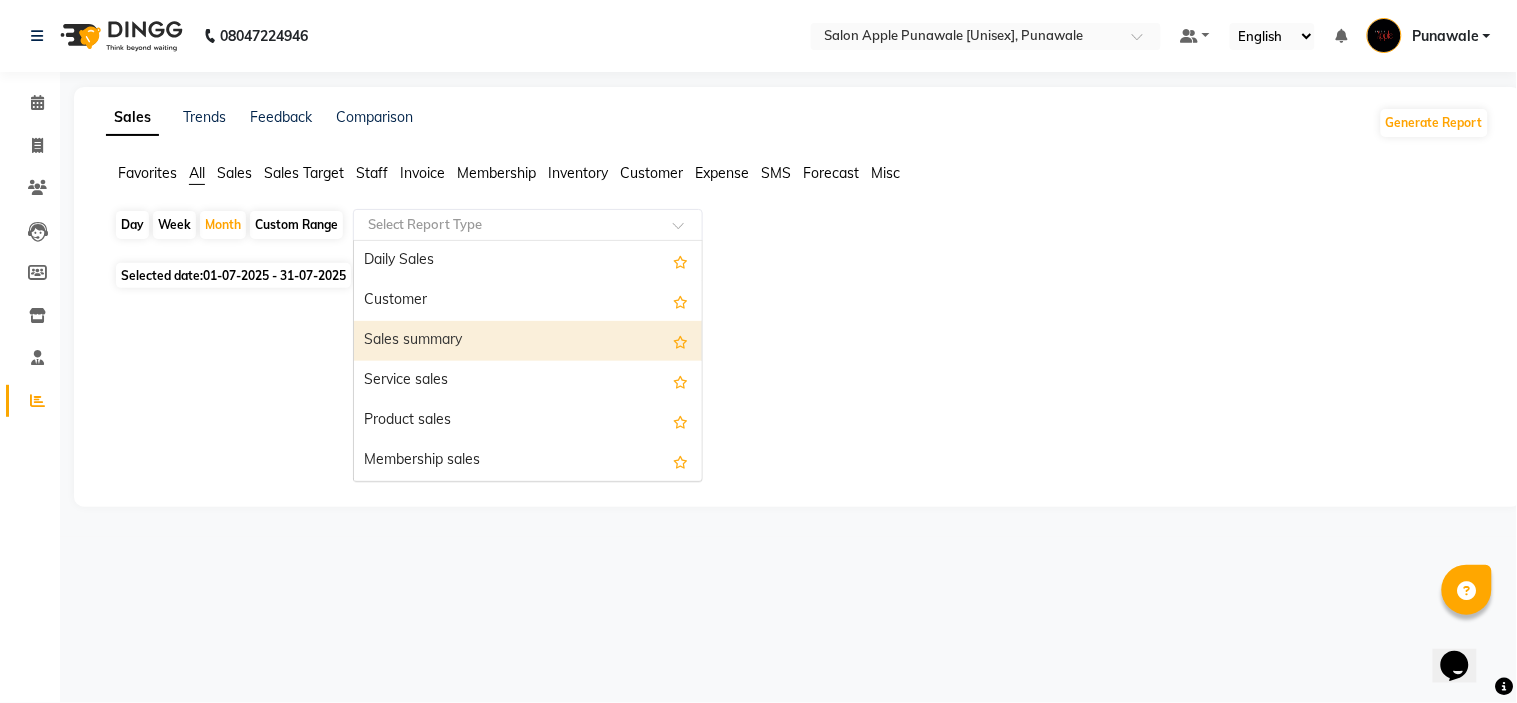click on "Sales summary" at bounding box center (528, 341) 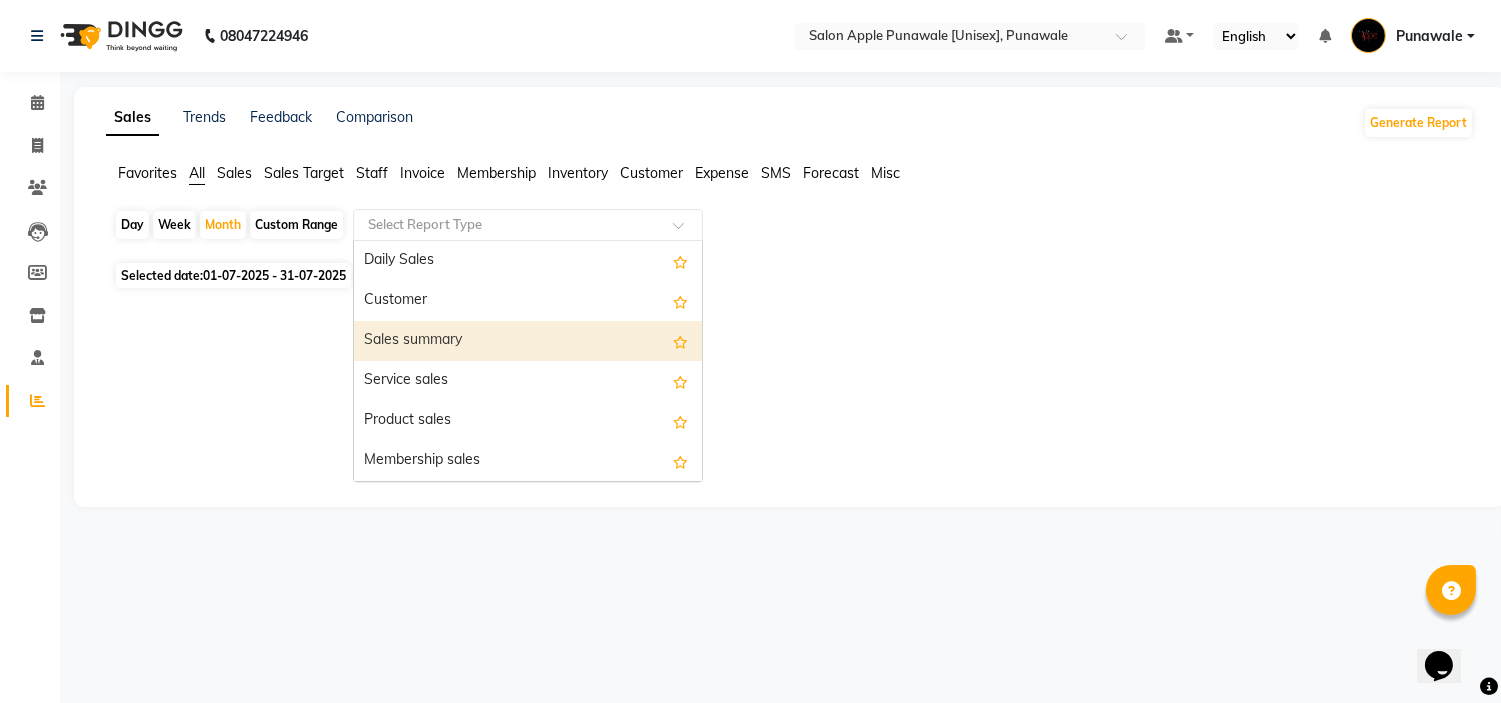 select on "full_report" 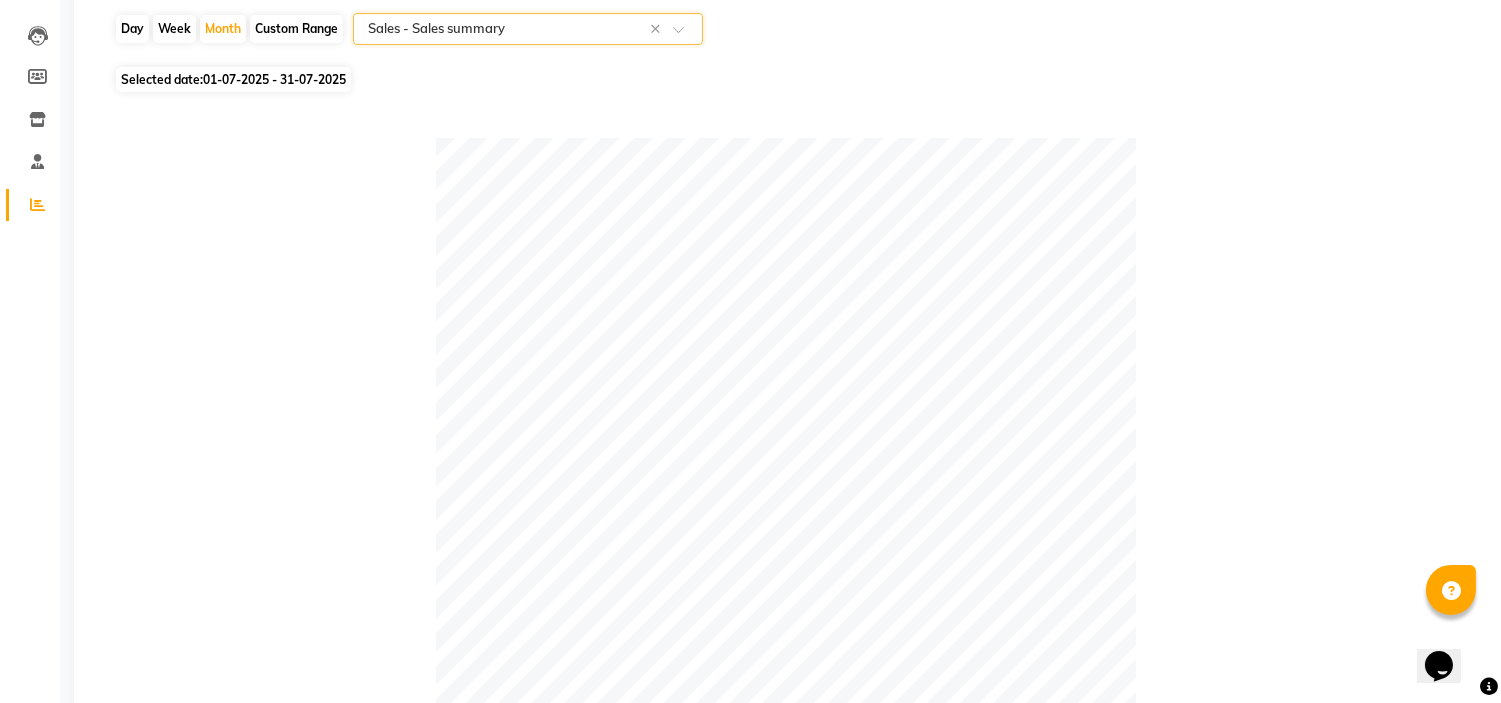 scroll, scrollTop: 0, scrollLeft: 0, axis: both 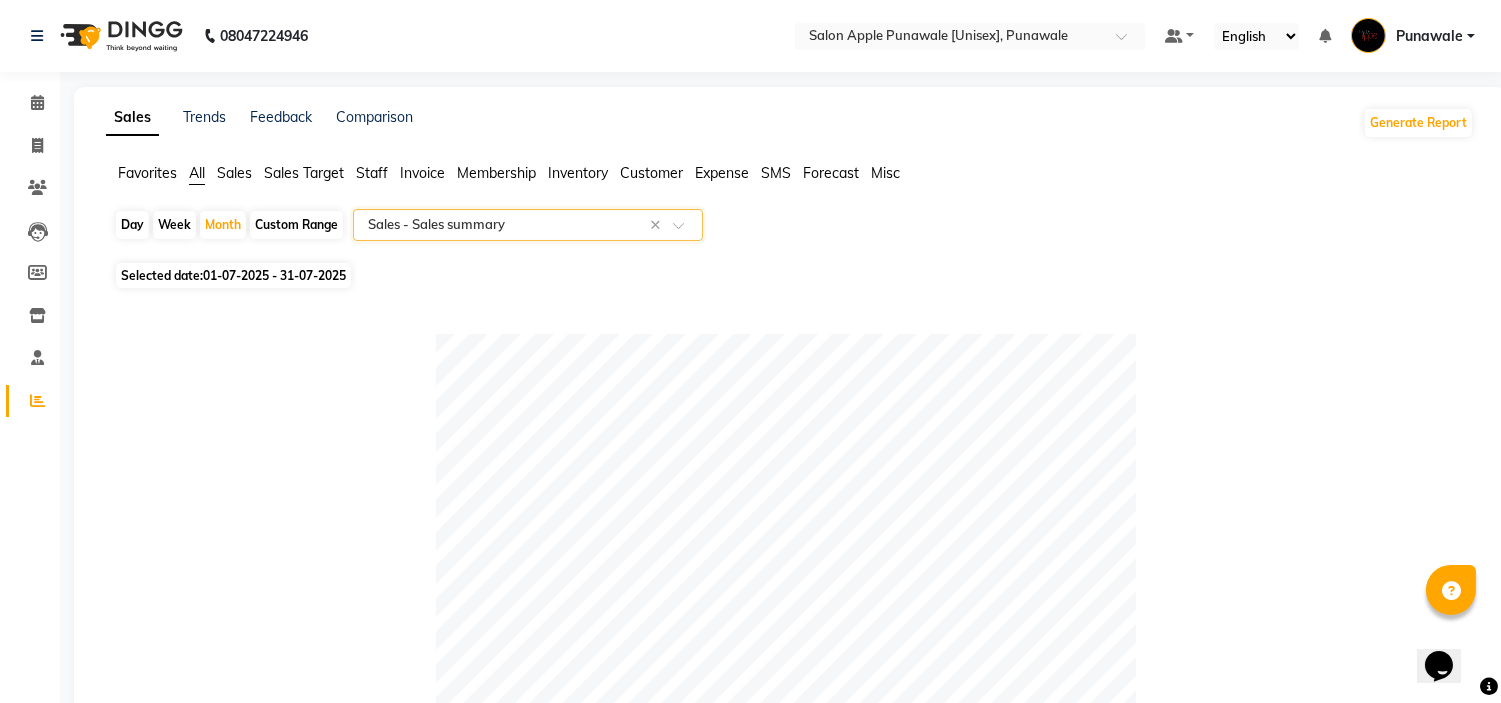click 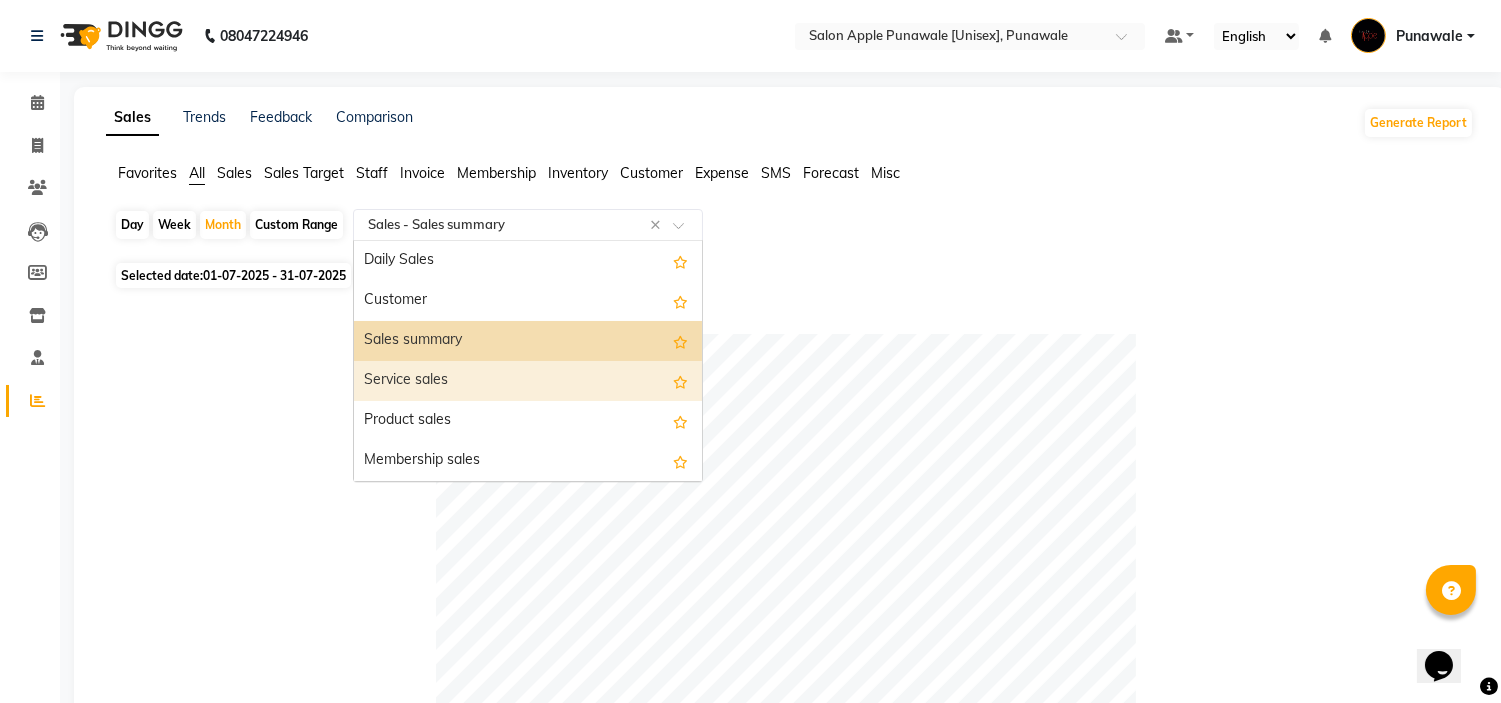 click on "Service sales" at bounding box center (528, 381) 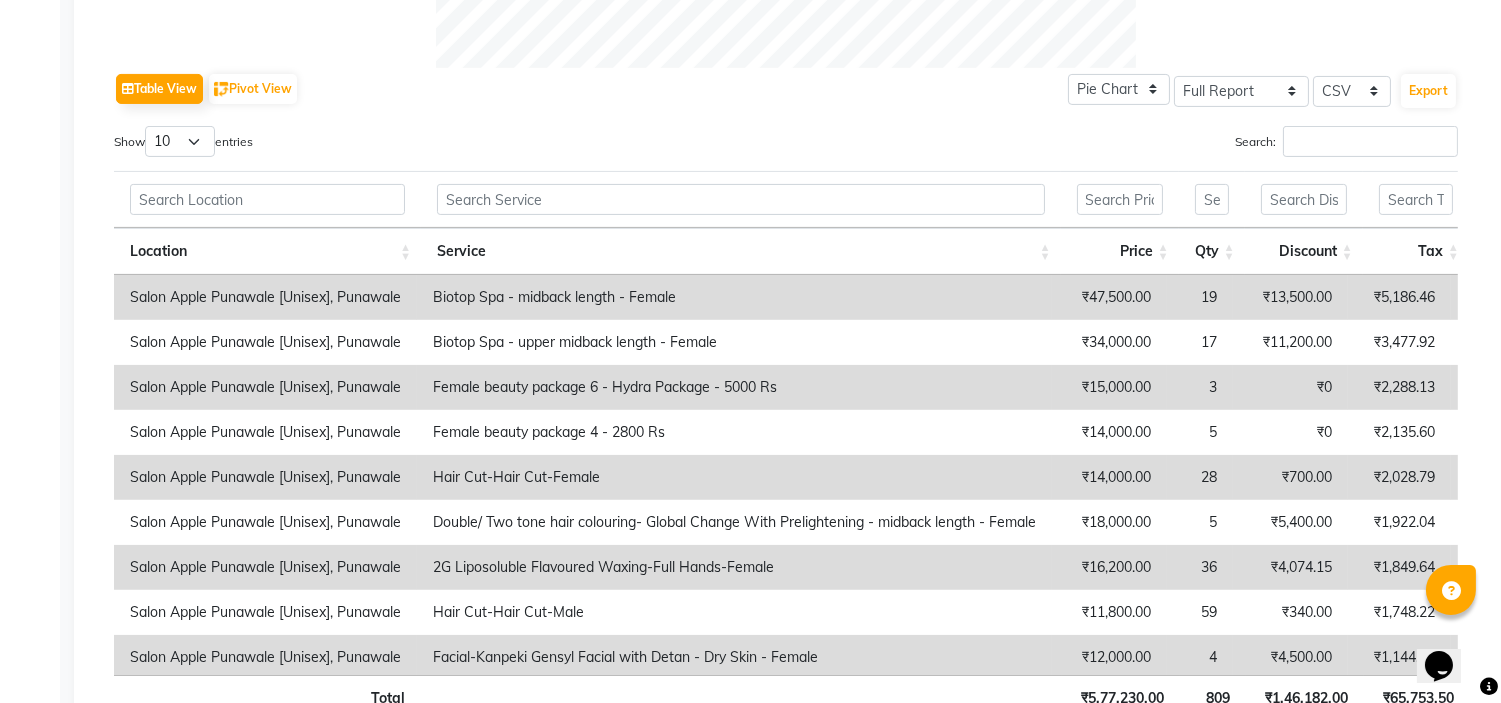 scroll, scrollTop: 1000, scrollLeft: 0, axis: vertical 